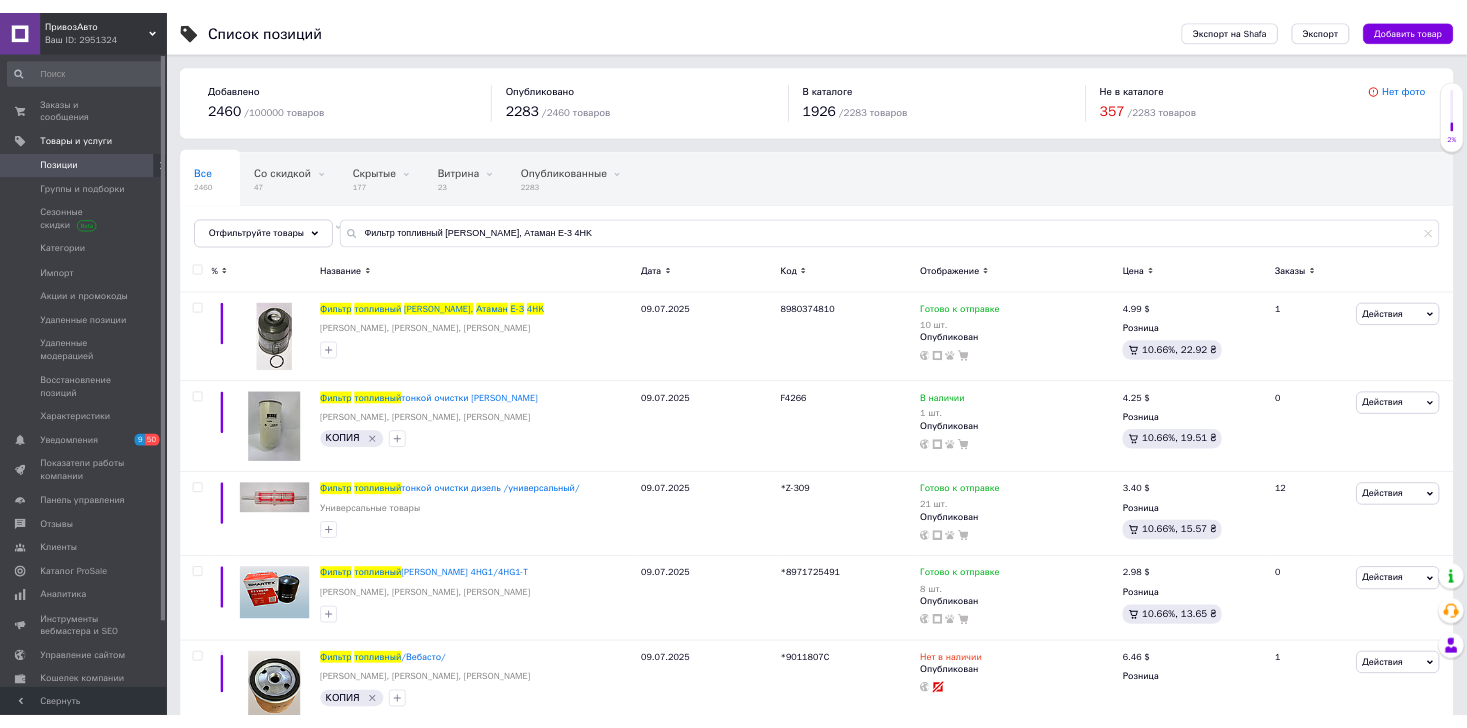 scroll, scrollTop: 0, scrollLeft: 0, axis: both 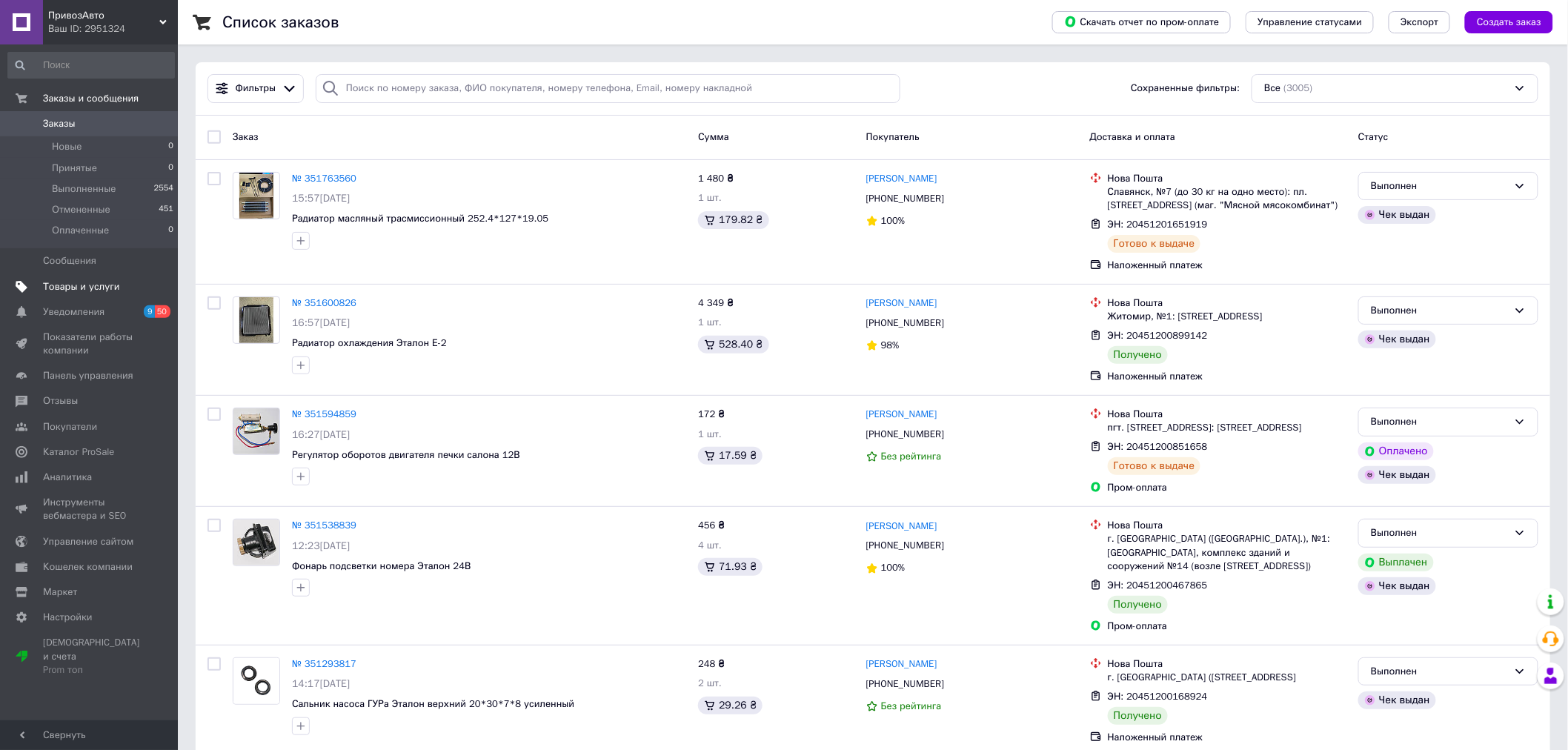 click on "Товары и услуги" at bounding box center (82, 287) 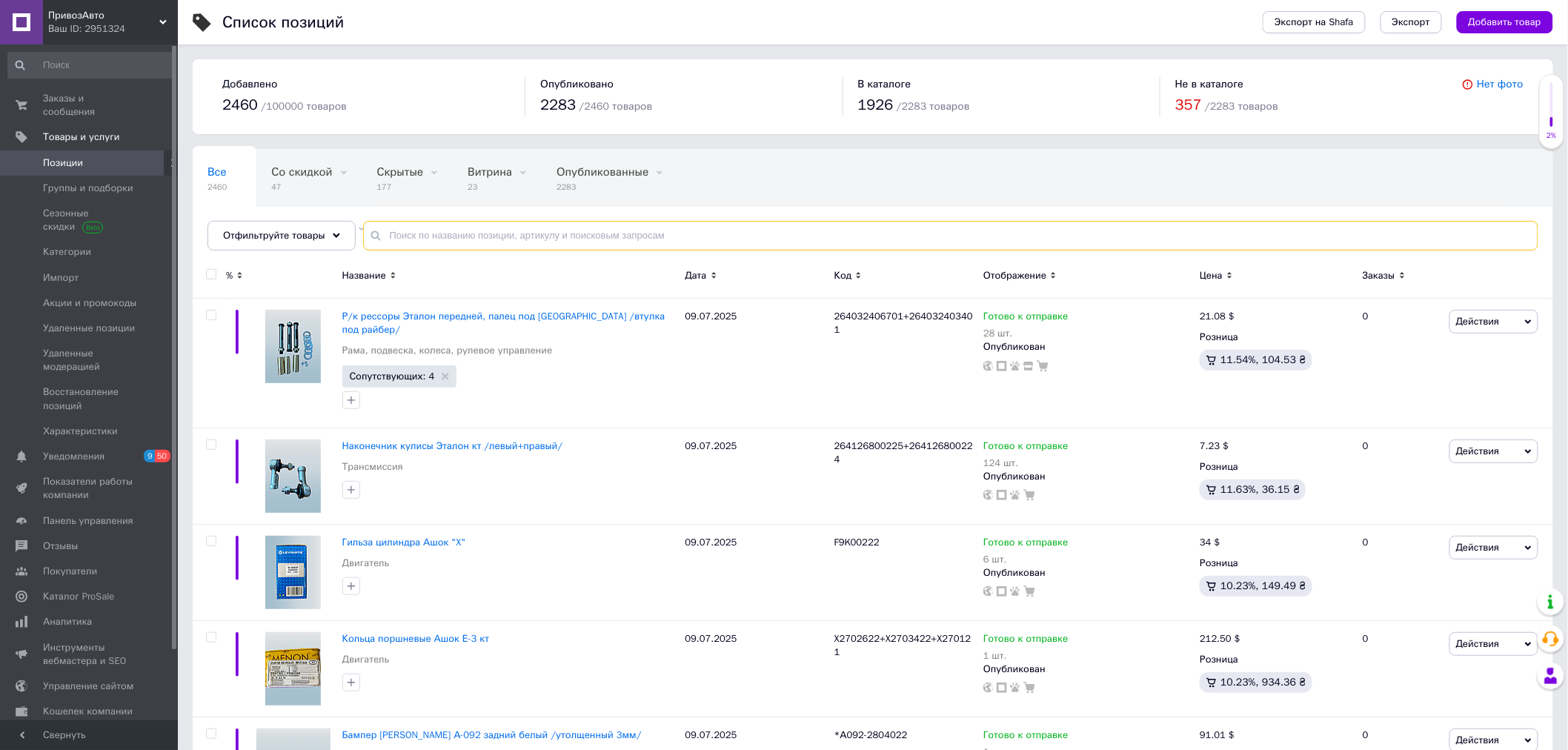 paste on "Сальник КПП Эталон вторичного вала / хвостовика редуктора 58*75*12" 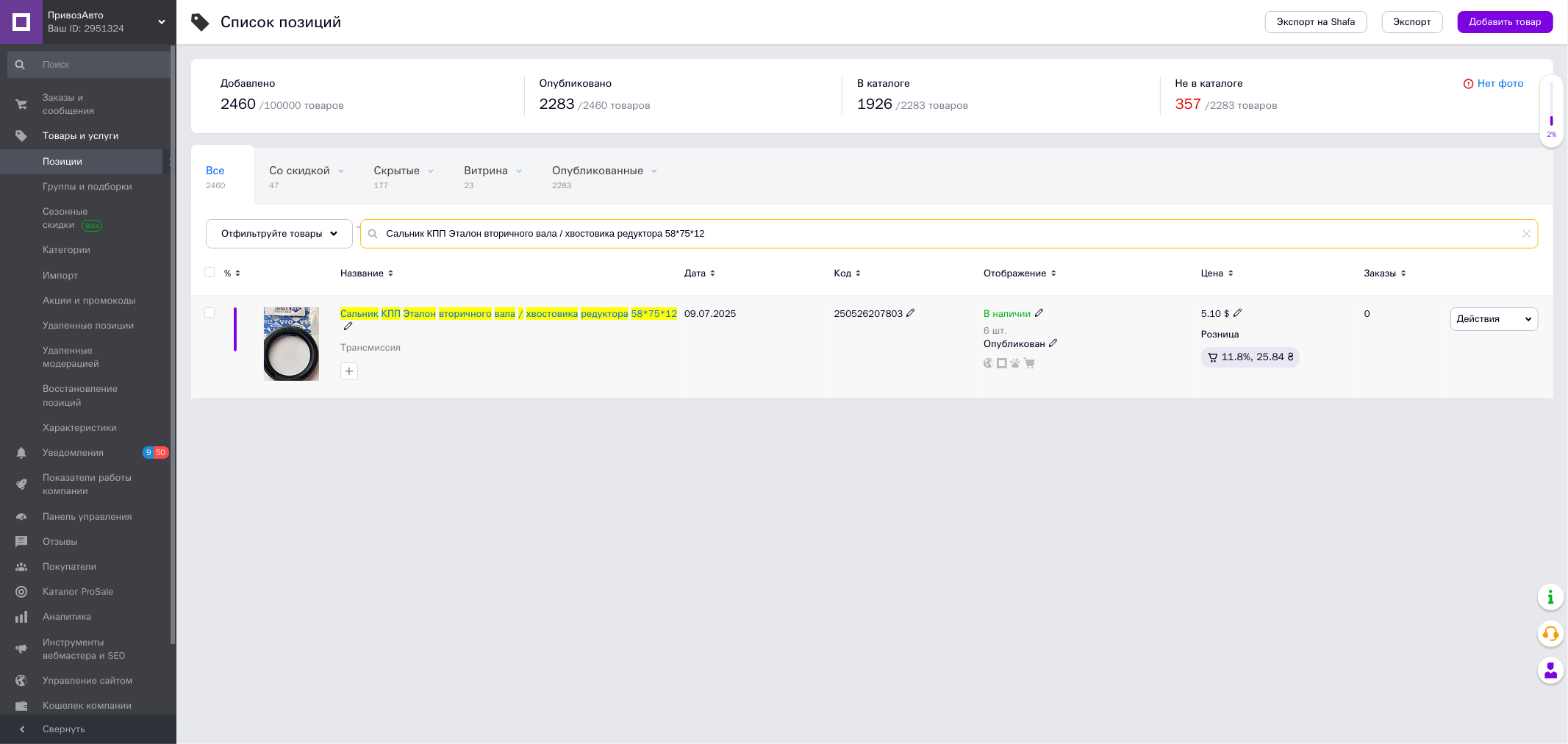type on "Сальник КПП Эталон вторичного вала / хвостовика редуктора 58*75*12" 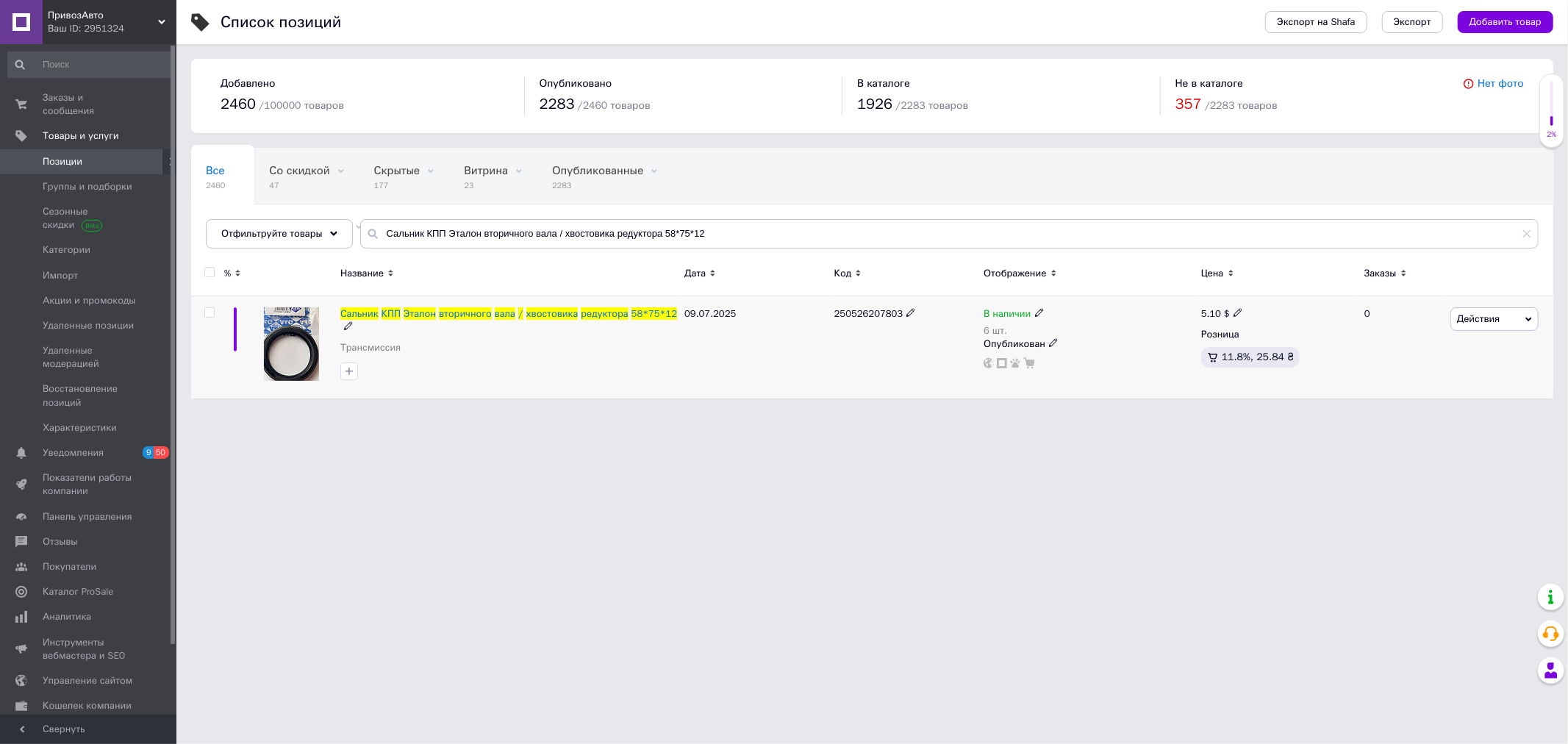 click 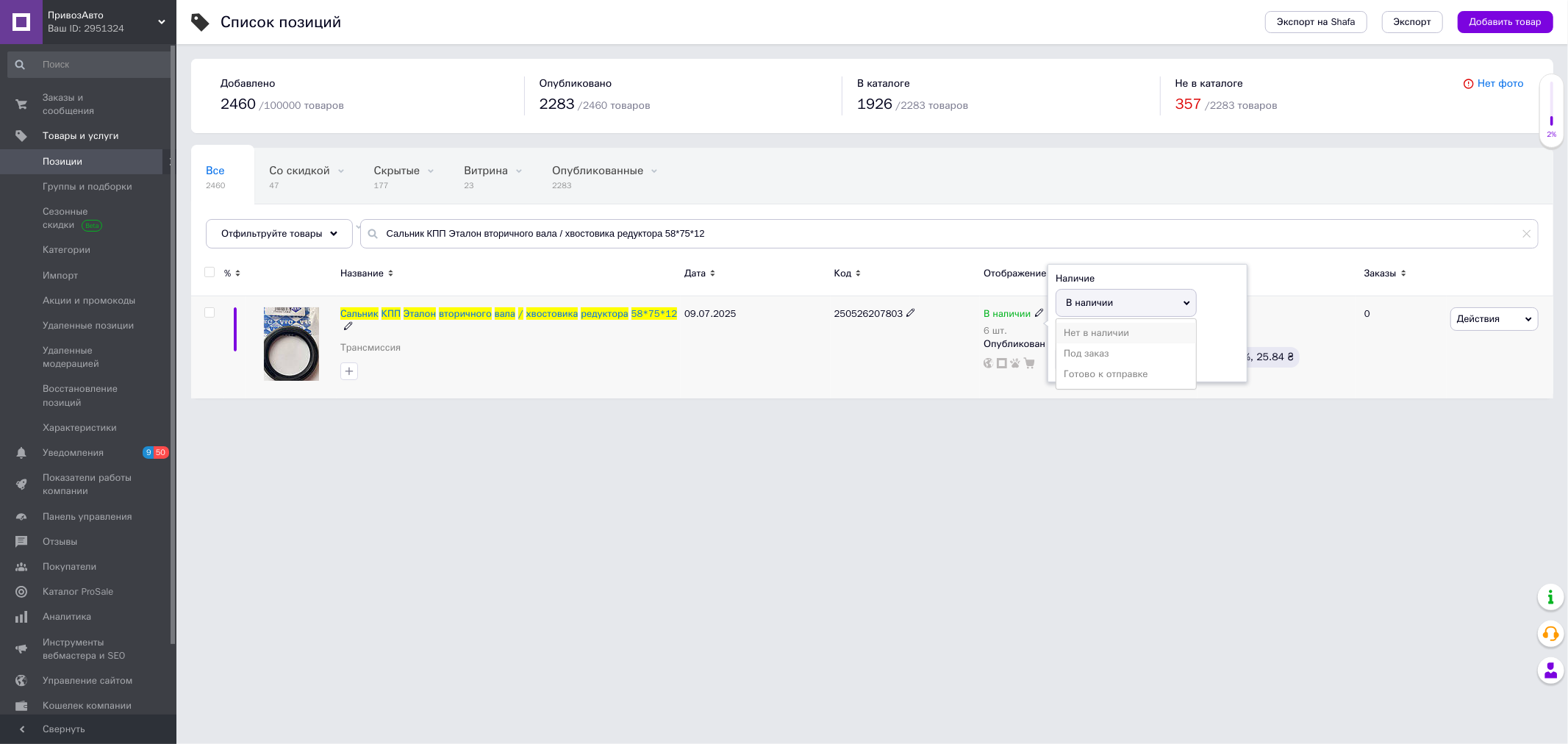 click on "Нет в наличии" at bounding box center [1126, 333] 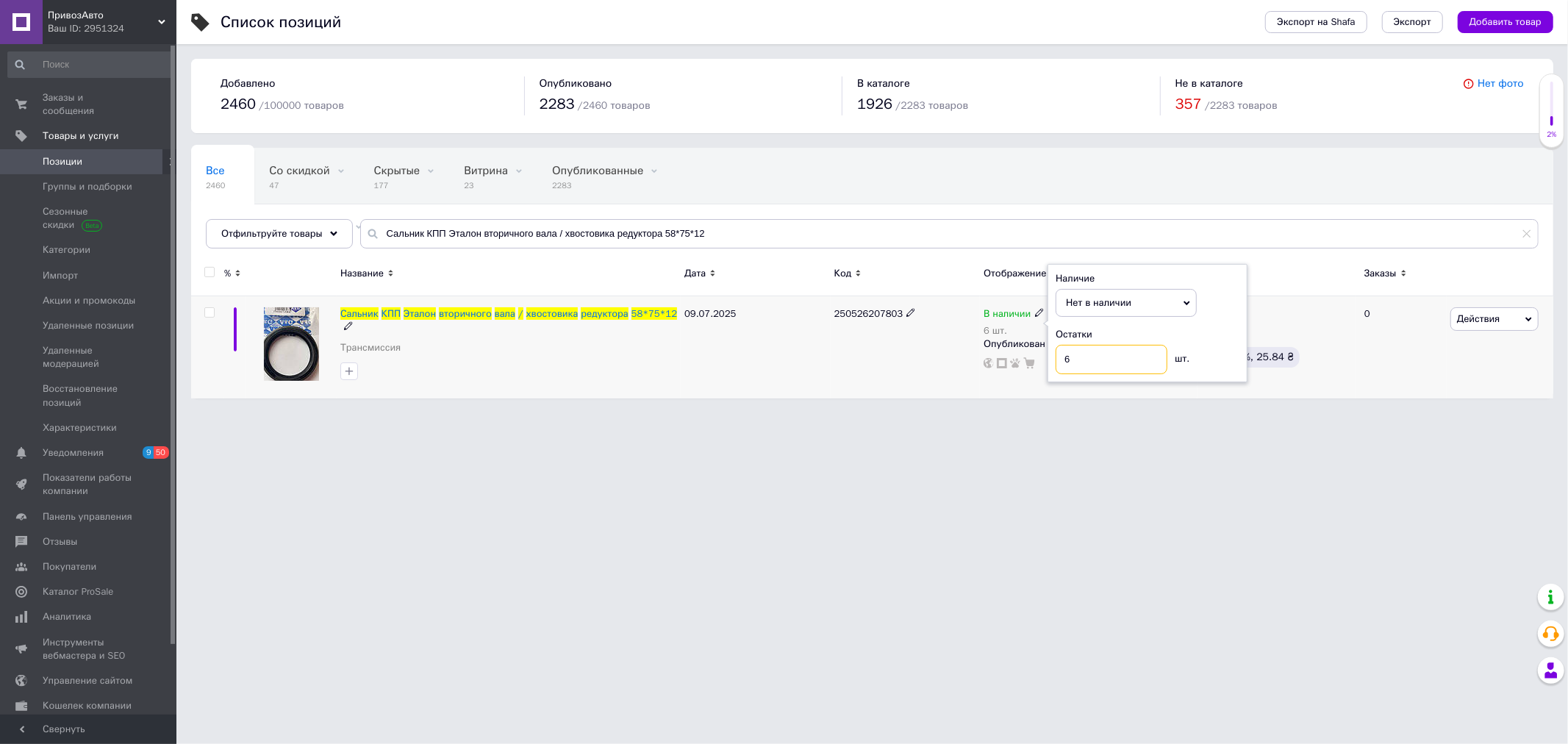 drag, startPoint x: 1109, startPoint y: 361, endPoint x: 968, endPoint y: 355, distance: 141.1276 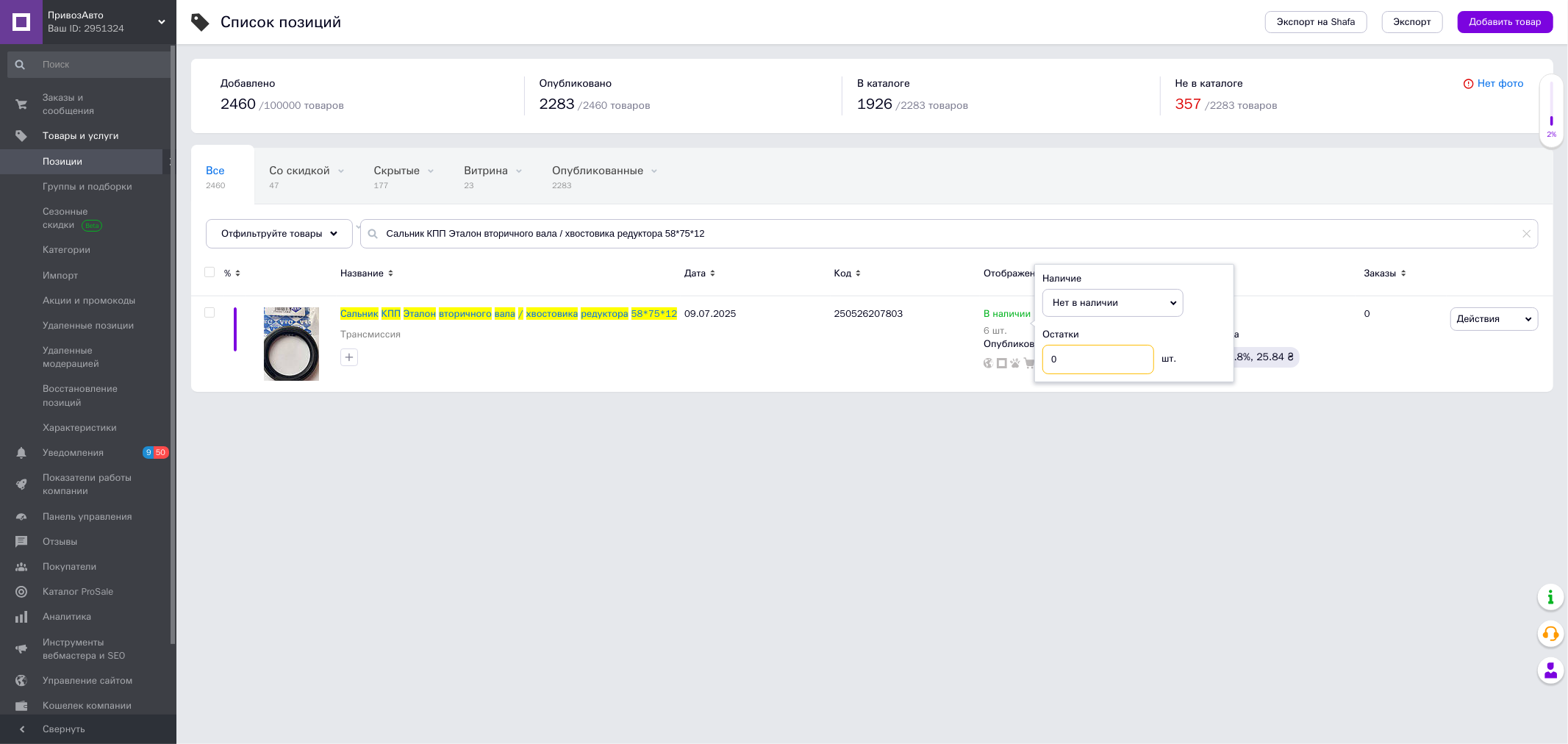 type on "0" 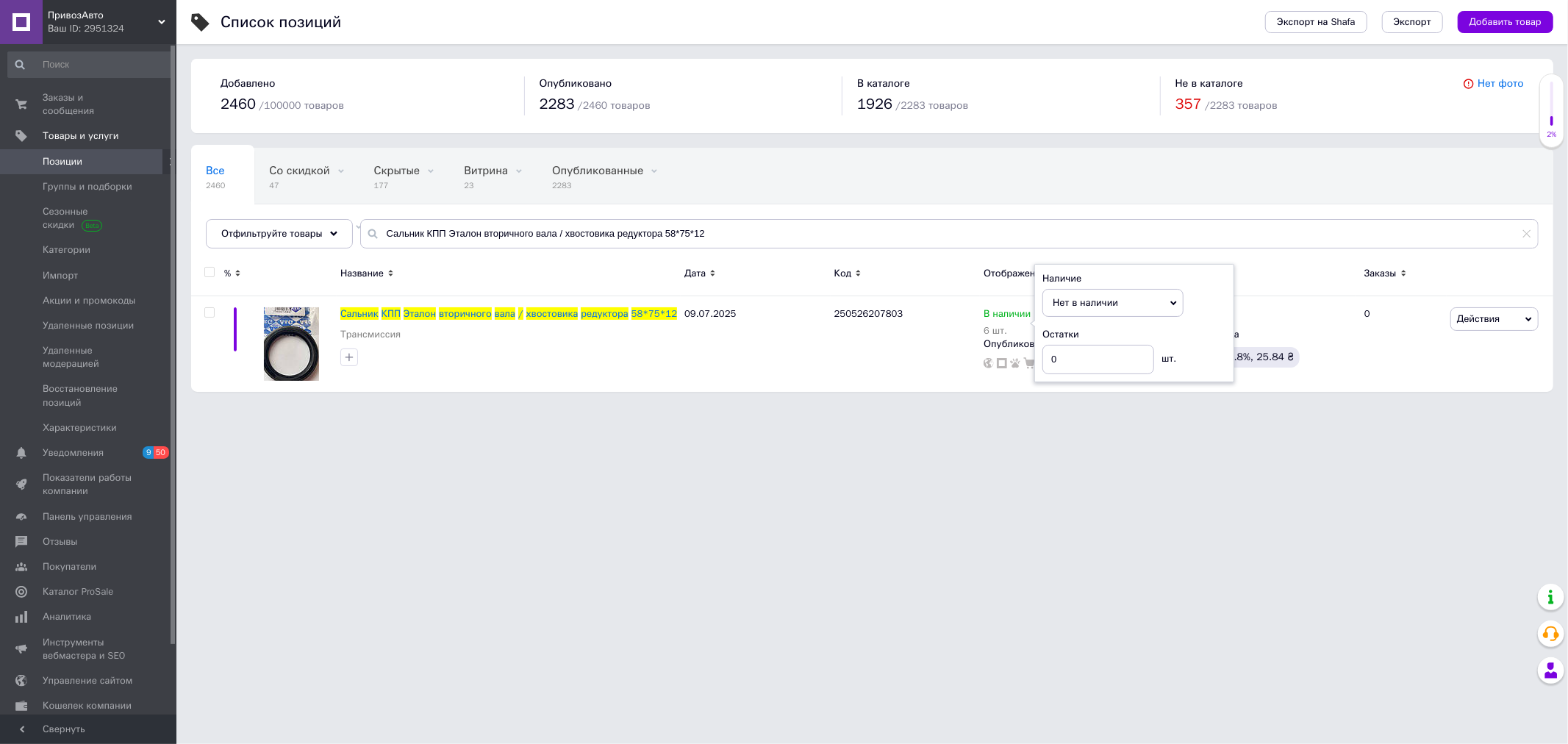click on "ПривозАвто Ваш ID: 2951324 Сайт ПривозАвто Кабинет покупателя Проверить состояние системы Страница на портале Маршруткін Дім Справка Выйти Заказы и сообщения 0 0 Товары и услуги Позиции Группы и подборки Сезонные скидки Категории Импорт Акции и промокоды Удаленные позиции Удаленные модерацией Восстановление позиций Характеристики Уведомления 9 50 Показатели работы компании Панель управления Отзывы Покупатели Каталог ProSale Аналитика Инструменты вебмастера и SEO Управление сайтом Кошелек компании Маркет" at bounding box center [784, 203] 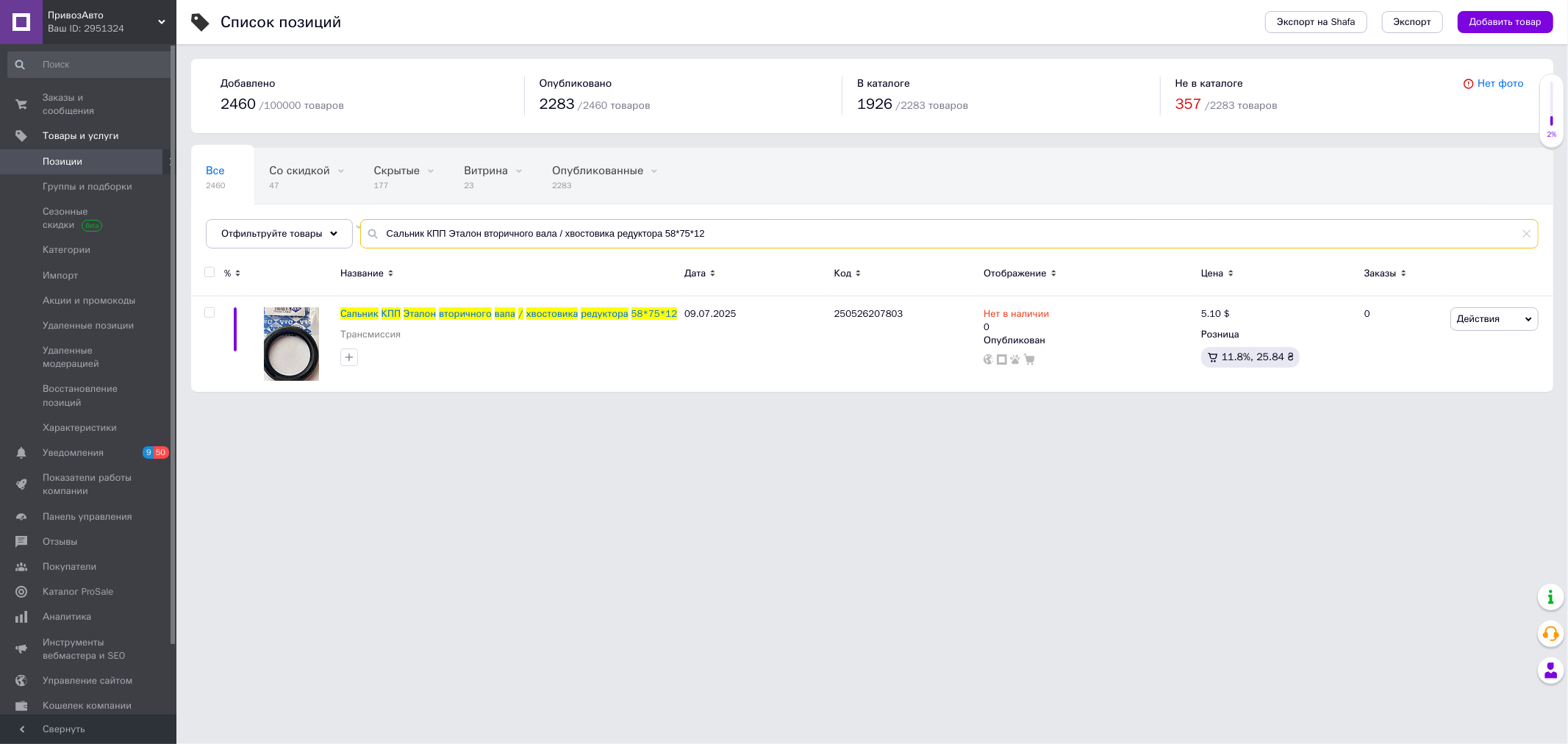 drag, startPoint x: 726, startPoint y: 233, endPoint x: 366, endPoint y: 226, distance: 360.06805 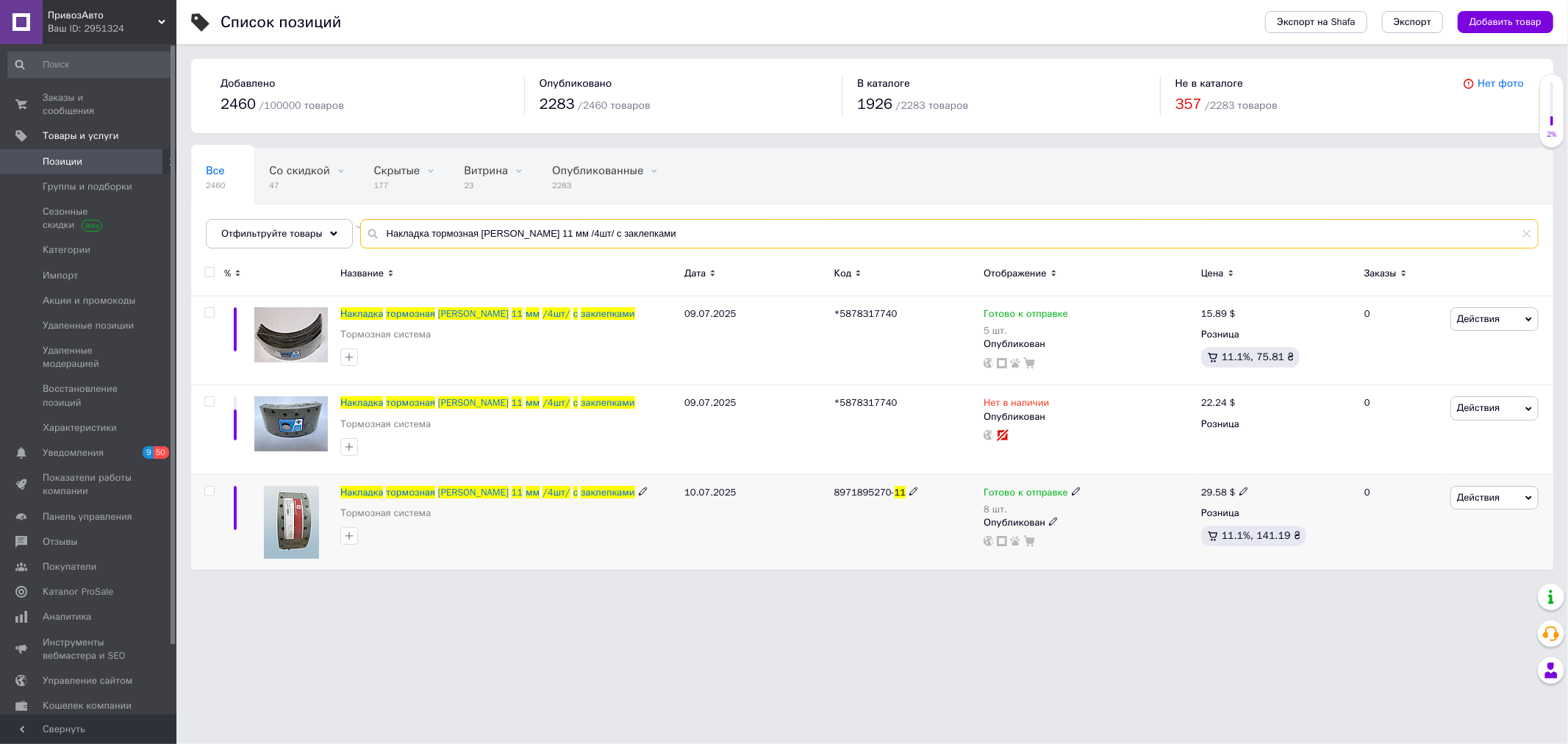 type on "Накладка тормозная Богдан 11 мм /4шт/ с заклепками" 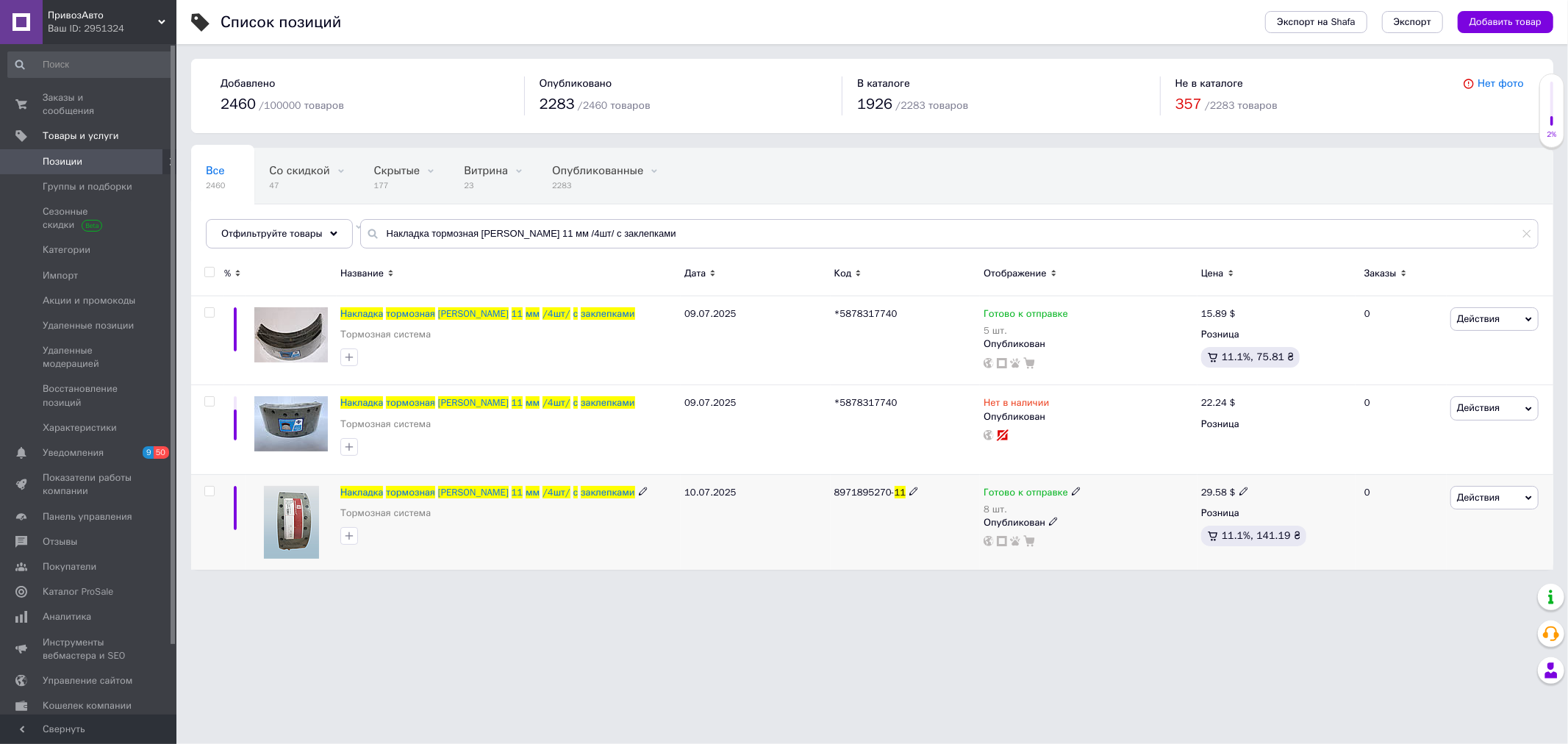 click 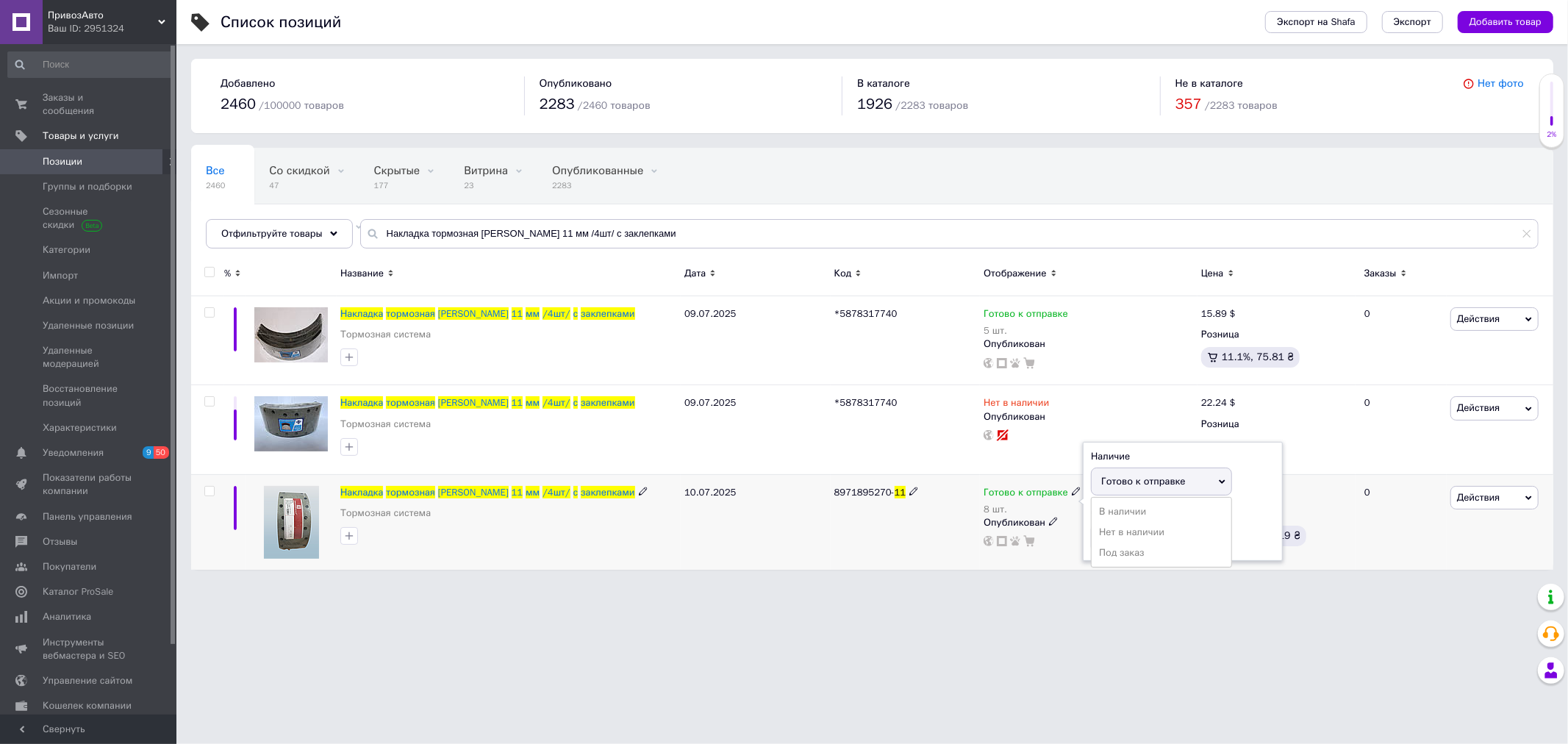 click on "Остатки" at bounding box center (1183, 513) 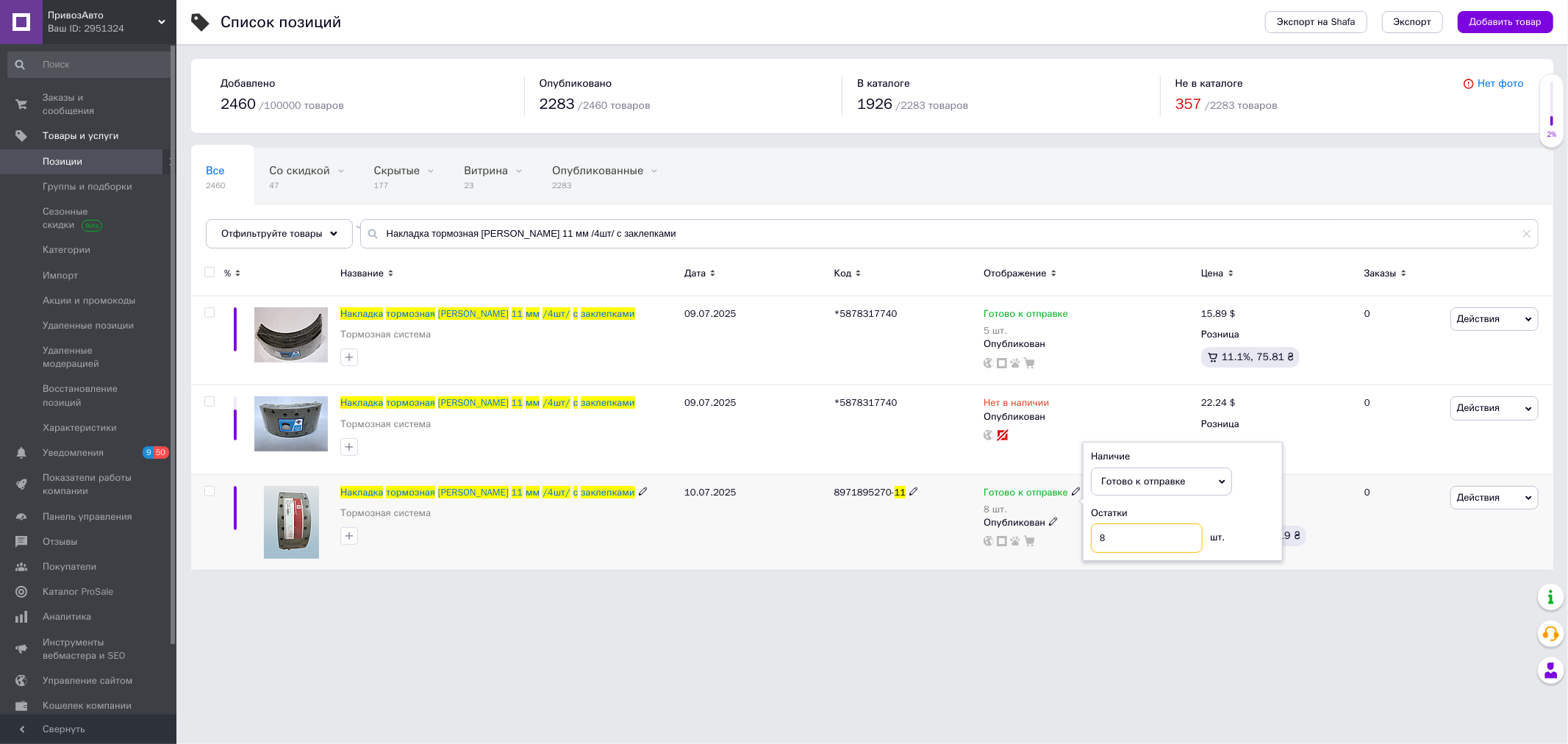 drag, startPoint x: 1144, startPoint y: 542, endPoint x: 957, endPoint y: 540, distance: 187.01069 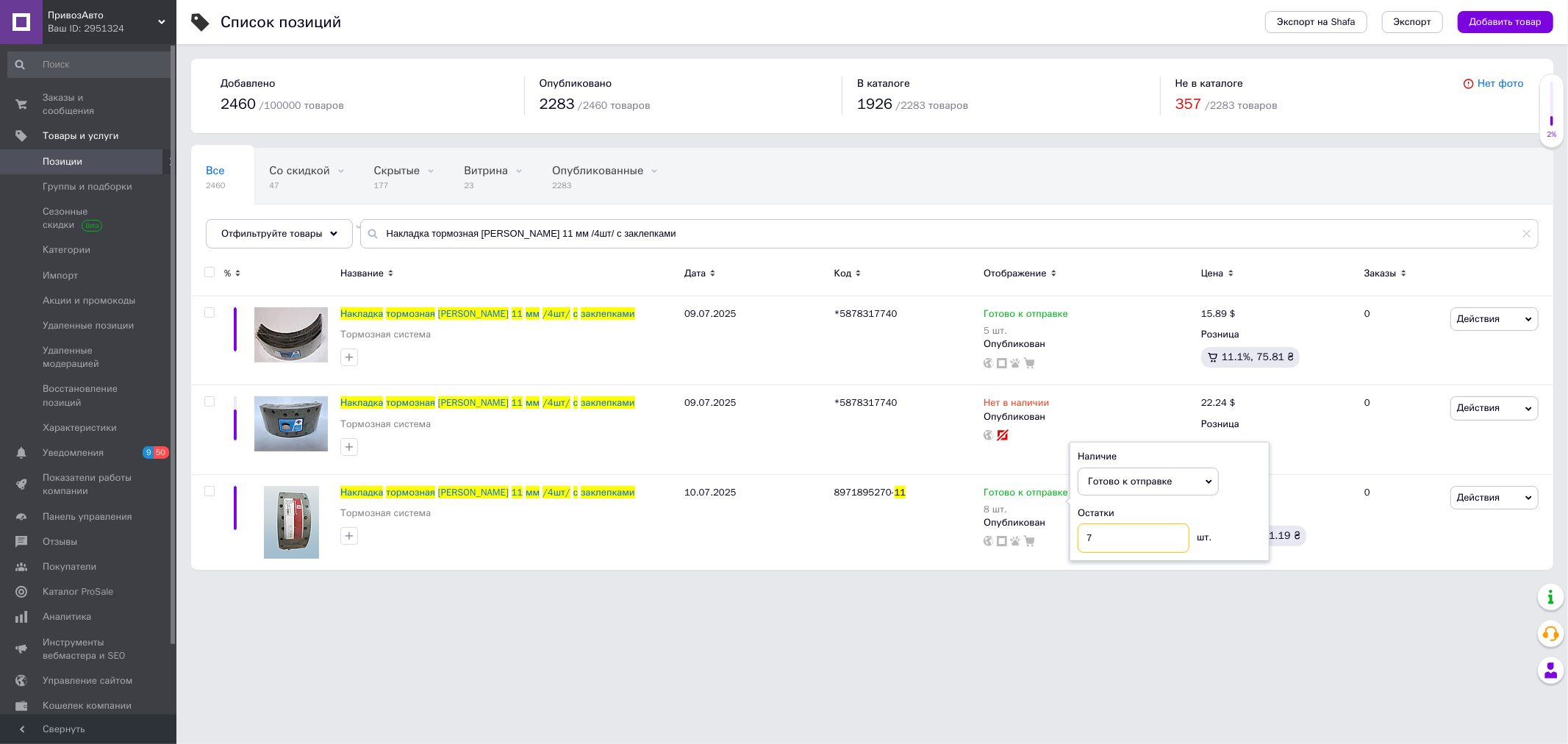 type on "7" 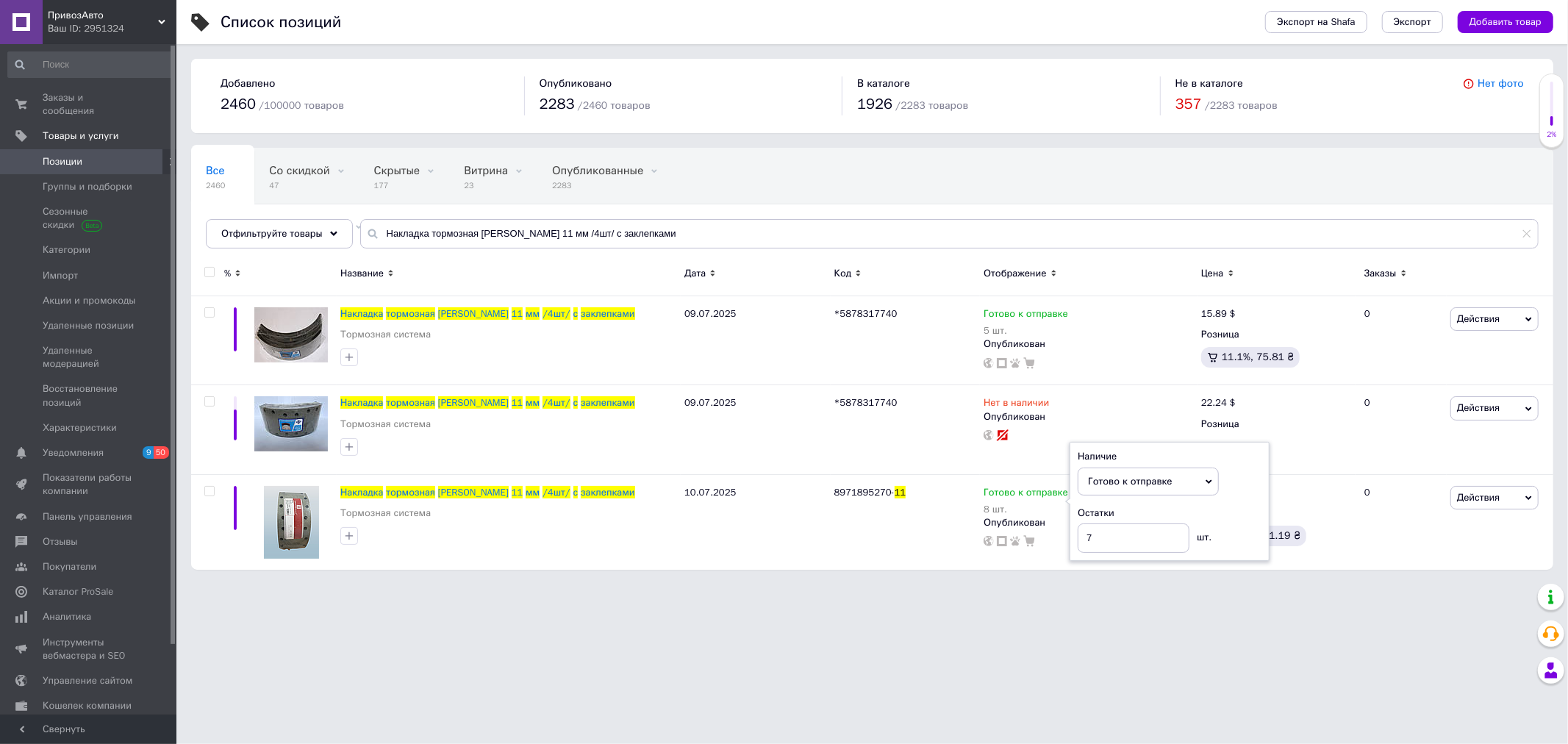 click on "ПривозАвто Ваш ID: 2951324 Сайт ПривозАвто Кабинет покупателя Проверить состояние системы Страница на портале Маршруткін Дім Справка Выйти Заказы и сообщения 0 0 Товары и услуги Позиции Группы и подборки Сезонные скидки Категории Импорт Акции и промокоды Удаленные позиции Удаленные модерацией Восстановление позиций Характеристики Уведомления 9 50 Показатели работы компании Панель управления Отзывы Покупатели Каталог ProSale Аналитика Инструменты вебмастера и SEO Управление сайтом Кошелек компании Маркет" at bounding box center (784, 292) 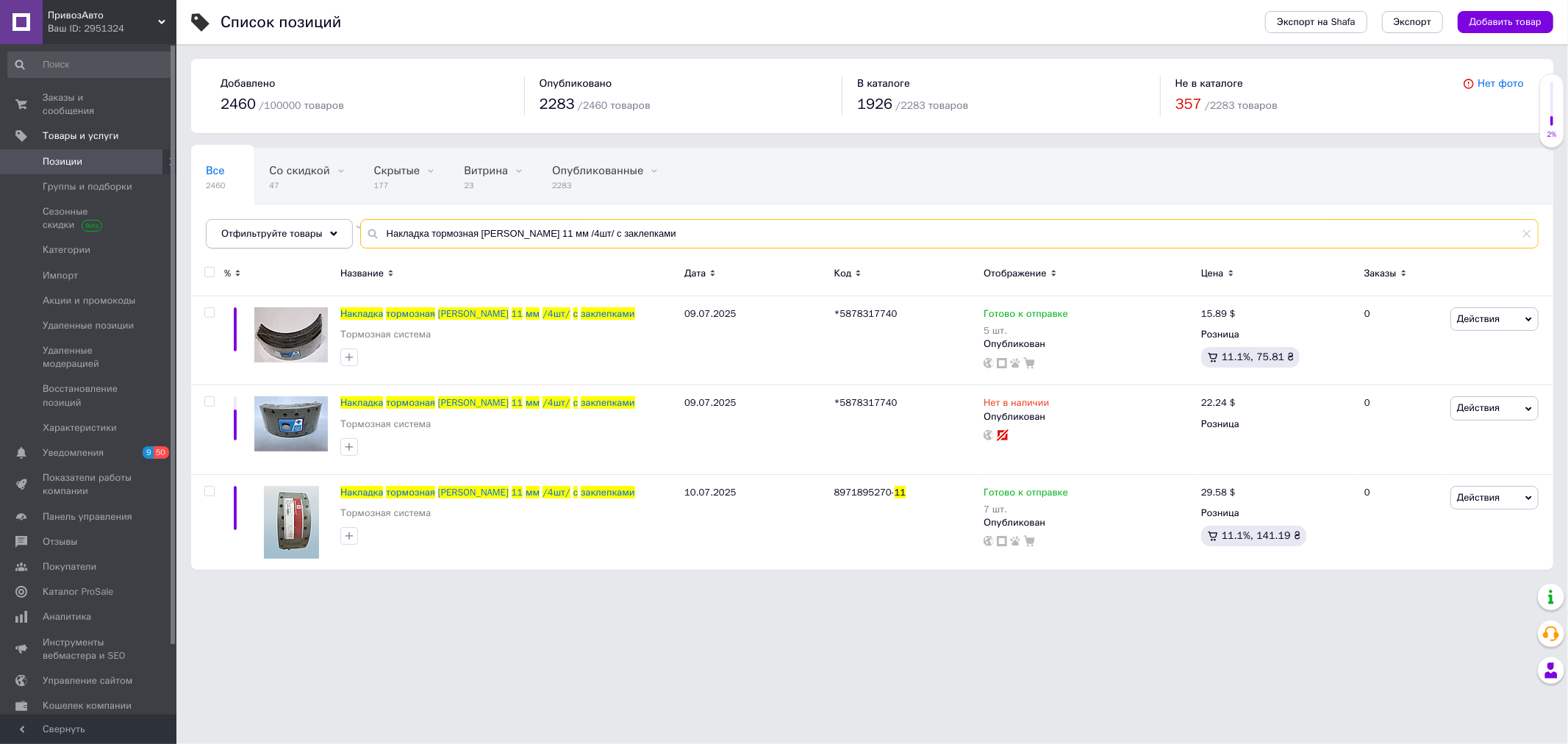drag, startPoint x: 665, startPoint y: 234, endPoint x: 251, endPoint y: 228, distance: 414.04348 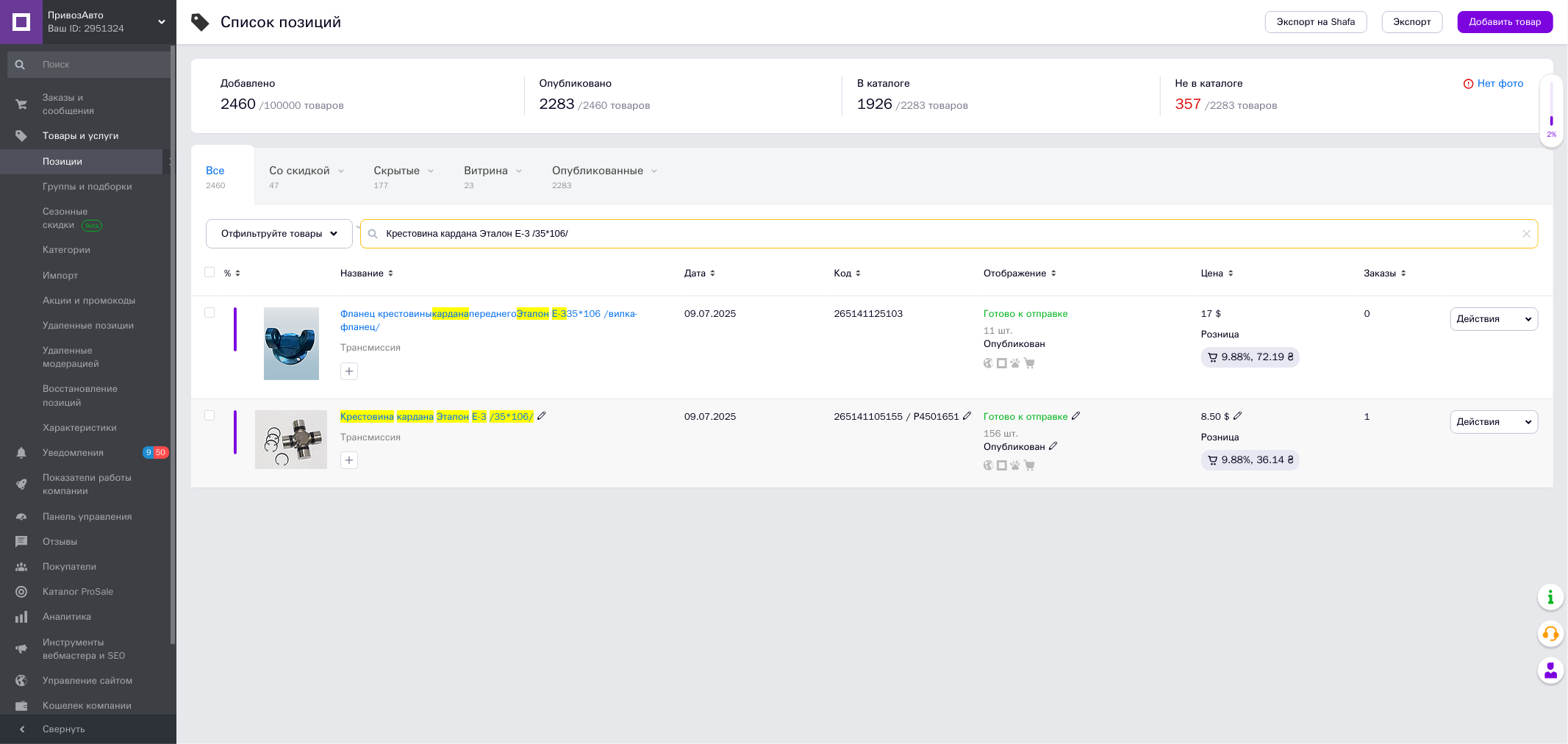 type on "Крестовина кардана Эталон Е-3 /35*106/" 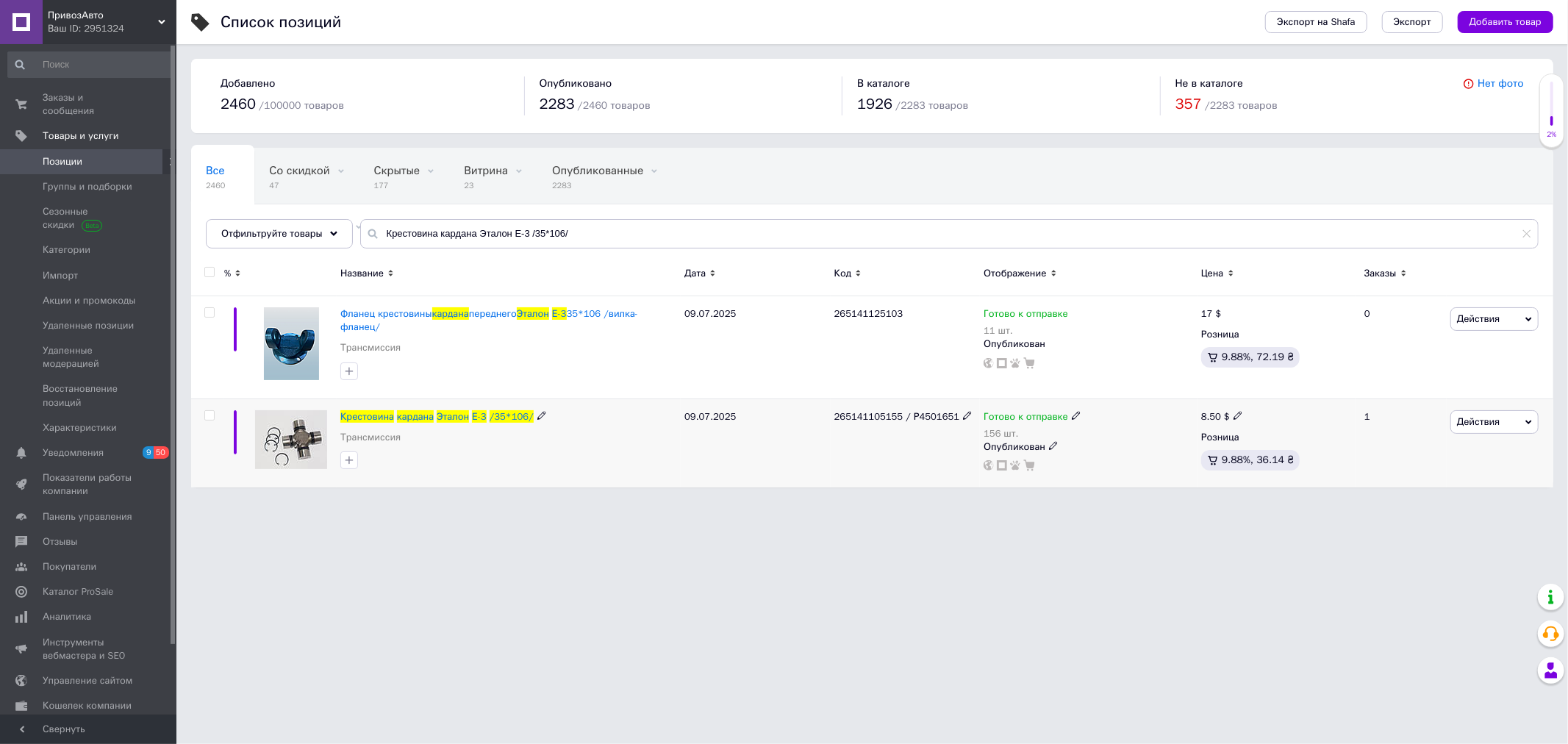 click 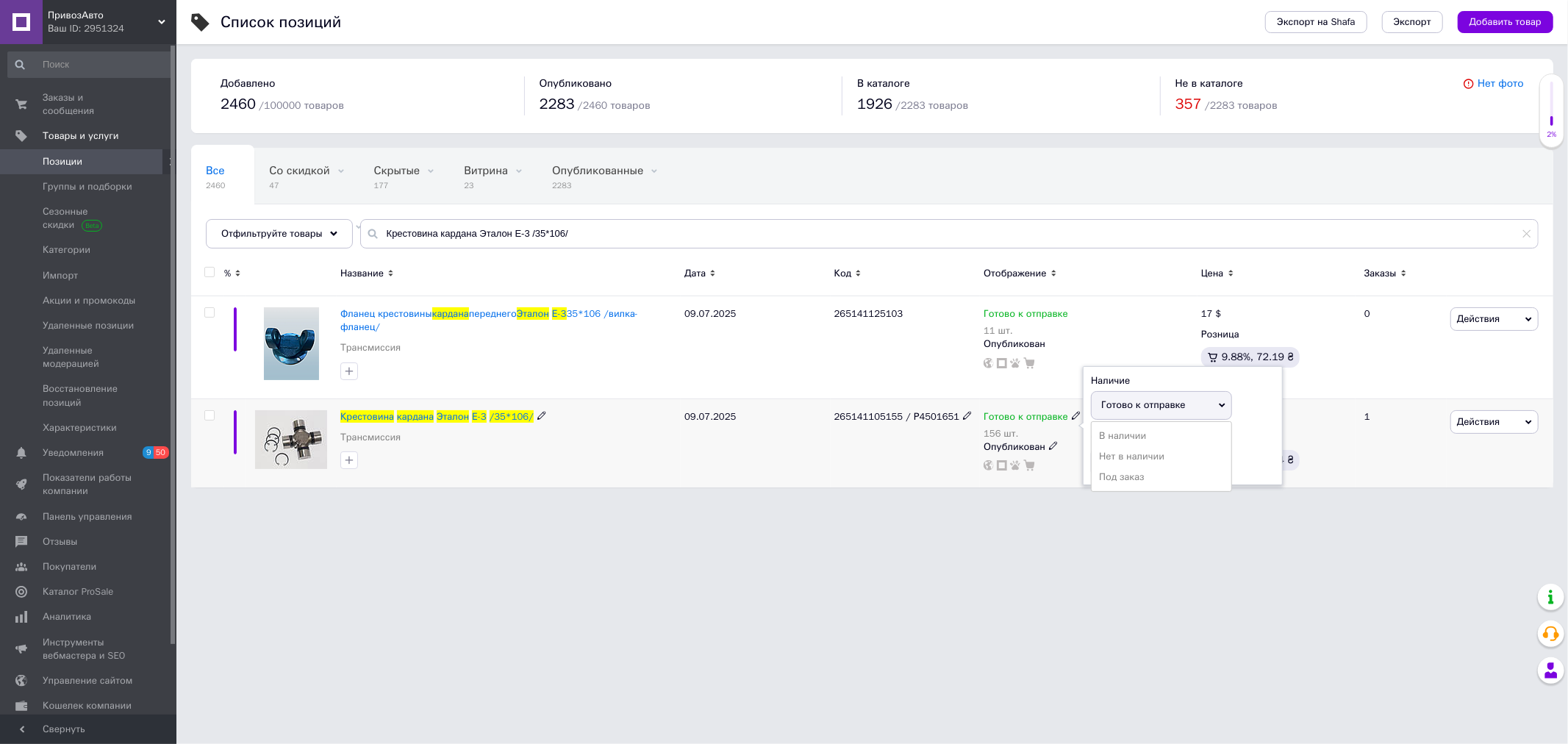 click on "Остатки" at bounding box center [1183, 437] 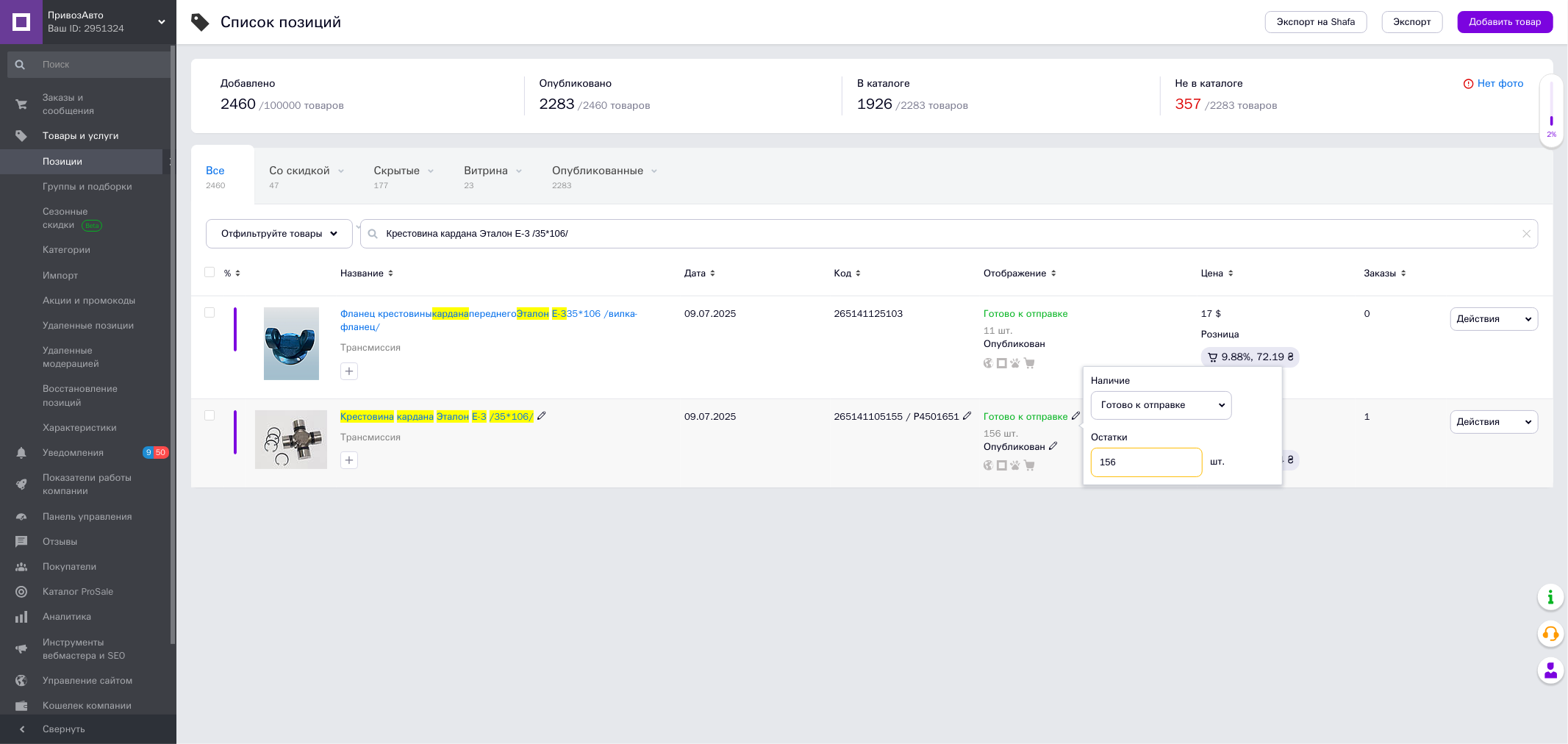 click on "Крестовина   кардана   Эталон   Е-3   /35*106/ Трансмиссия 09.07.2025 265141105155 / Р4501651 Готово к отправке 156 шт. Наличие Готово к отправке В наличии Нет в наличии Под заказ Остатки 156 шт. Опубликован 8.50   $ Розница 9.88%, 36.14 ₴ 1 Действия Редактировать Поднять в начало группы Копировать Скидка Подарок Сопутствующие Скрыть Ярлык Добавить на витрину Добавить в кампанию Каталог ProSale Удалить" at bounding box center [872, 443] 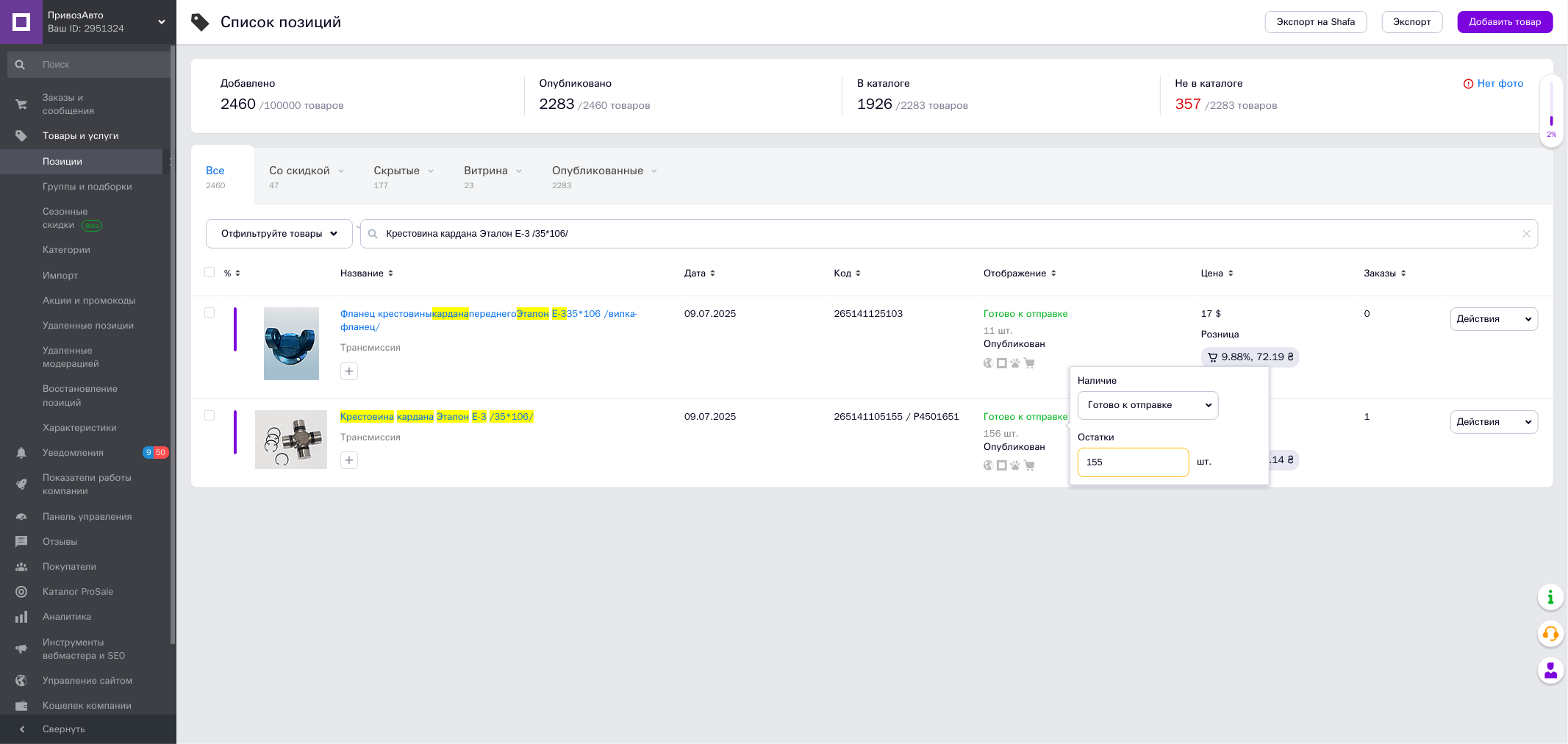 type on "155" 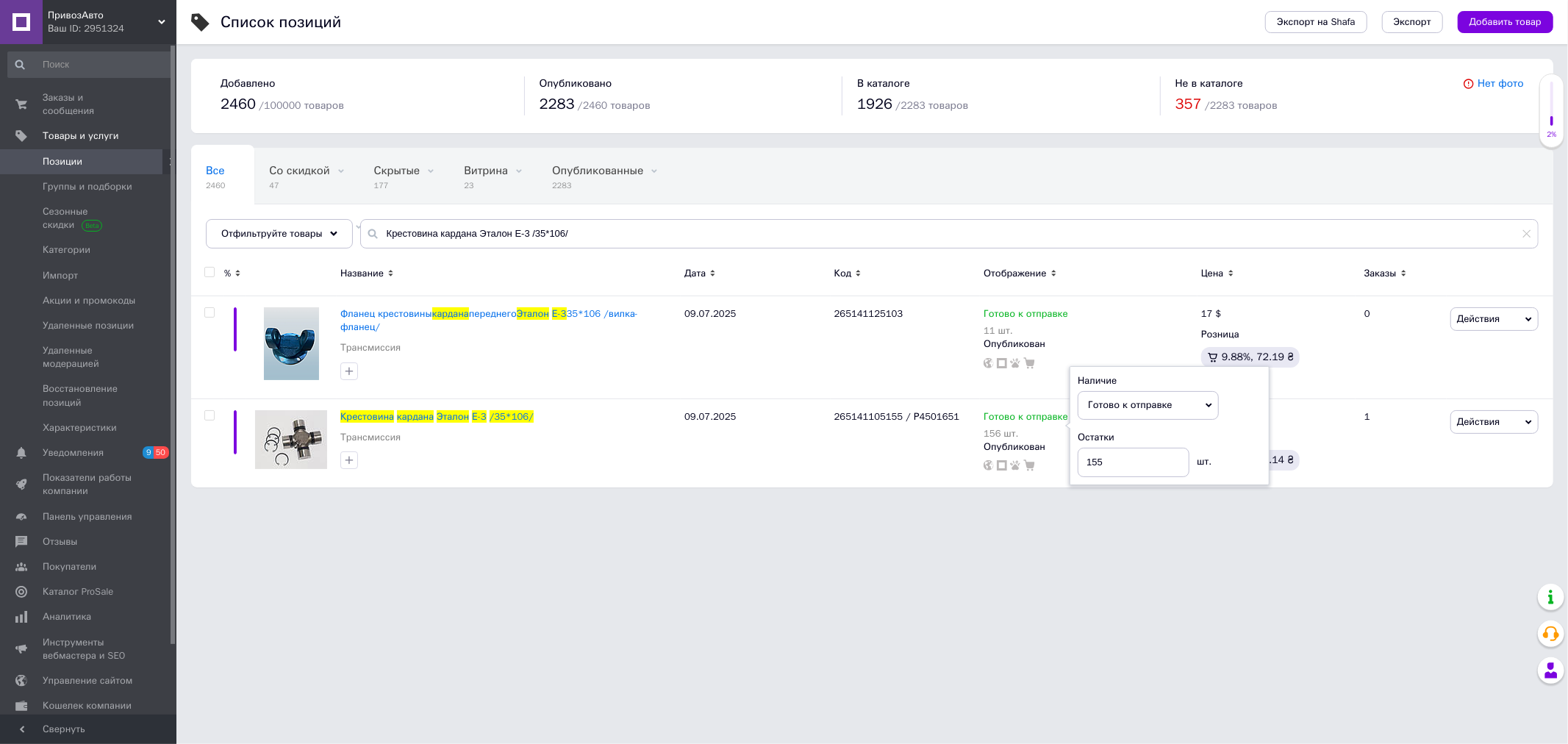 click on "ПривозАвто Ваш ID: 2951324 Сайт ПривозАвто Кабинет покупателя Проверить состояние системы Страница на портале Маршруткін Дім Справка Выйти Заказы и сообщения 0 0 Товары и услуги Позиции Группы и подборки Сезонные скидки Категории Импорт Акции и промокоды Удаленные позиции Удаленные модерацией Восстановление позиций Характеристики Уведомления 9 50 Показатели работы компании Панель управления Отзывы Покупатели Каталог ProSale Аналитика Инструменты вебмастера и SEO Управление сайтом Кошелек компании Маркет" at bounding box center [784, 251] 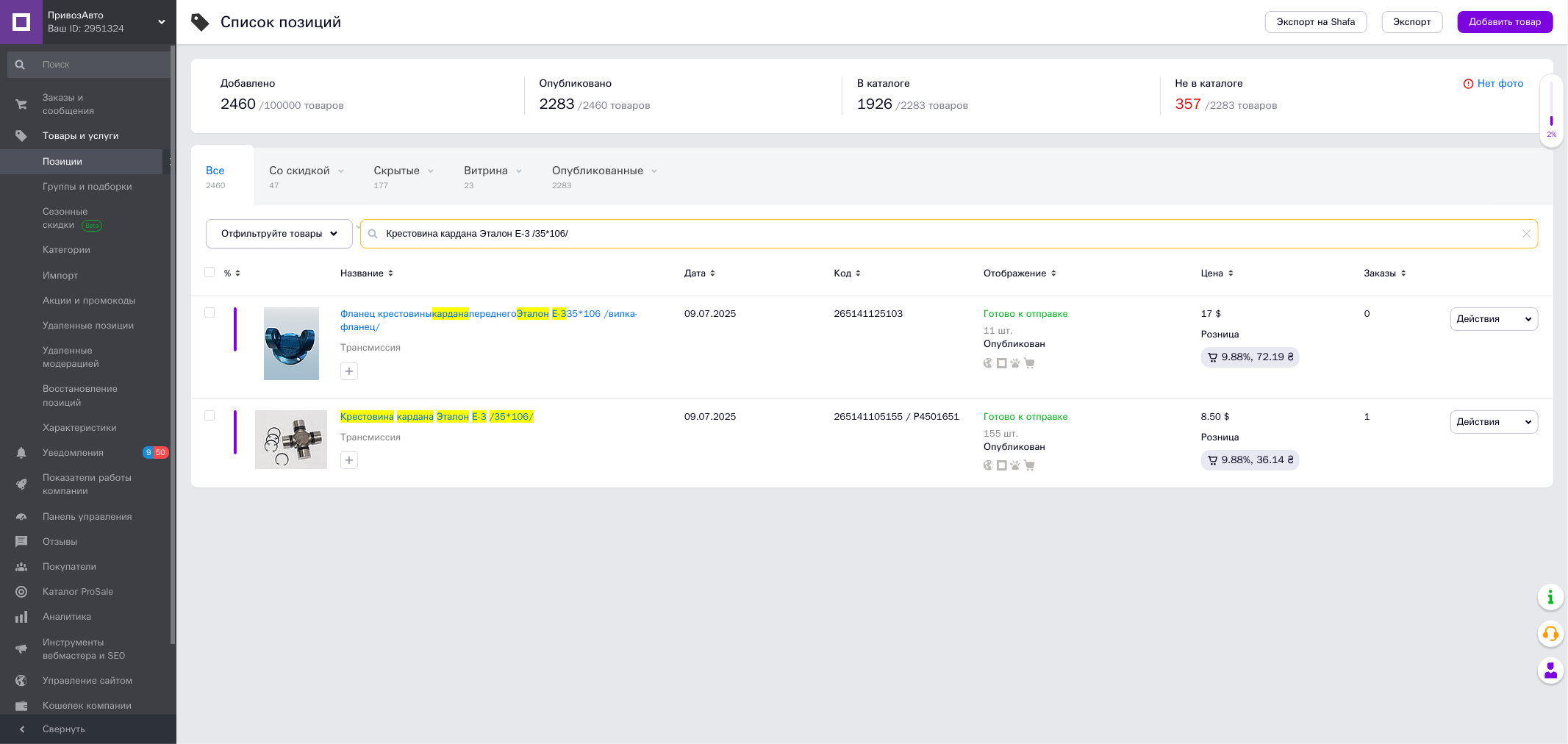 drag, startPoint x: 585, startPoint y: 232, endPoint x: 300, endPoint y: 223, distance: 285.14207 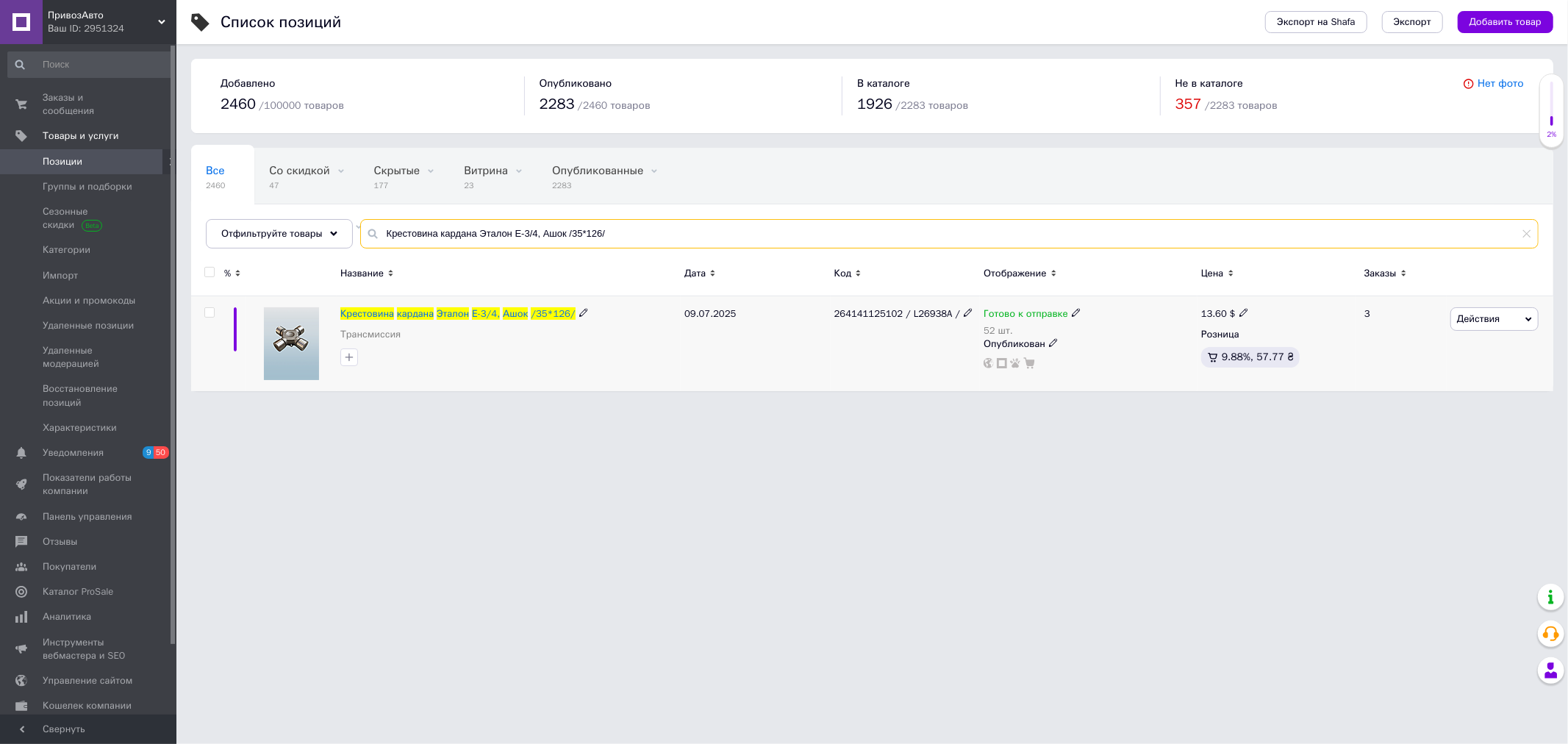 type on "Крестовина кардана Эталон Е-3/4, Ашок /35*126/" 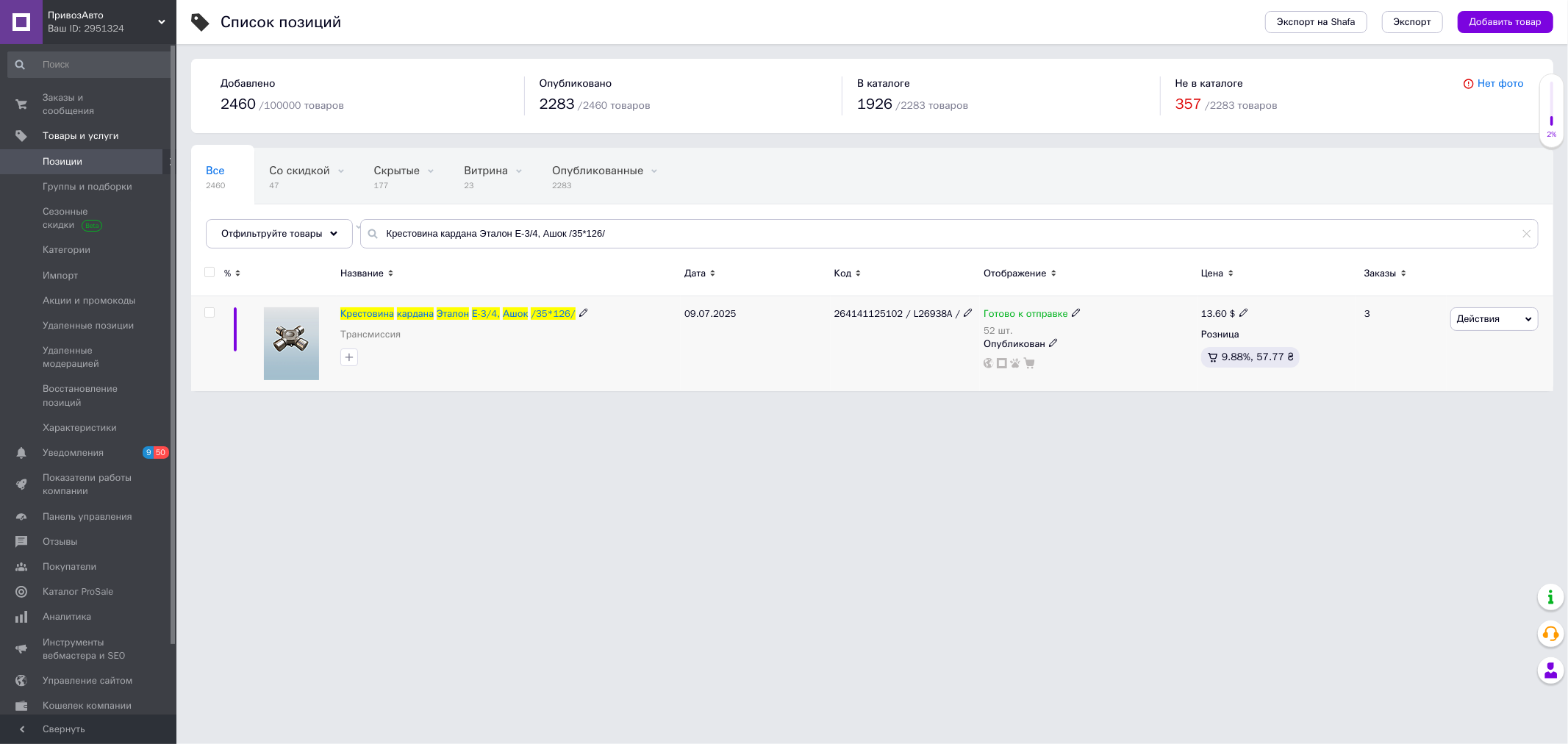 click 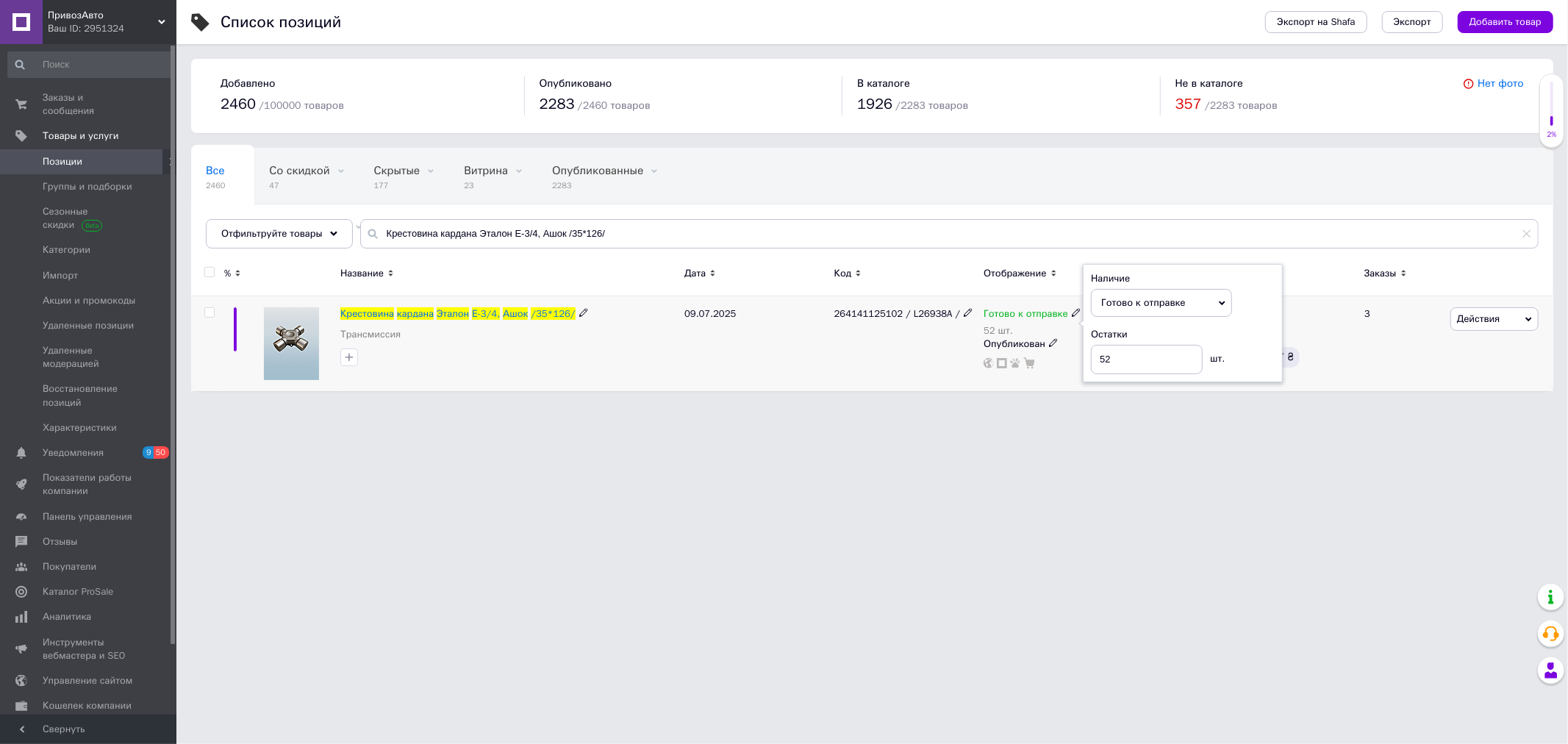 click on "Остатки" at bounding box center (1183, 335) 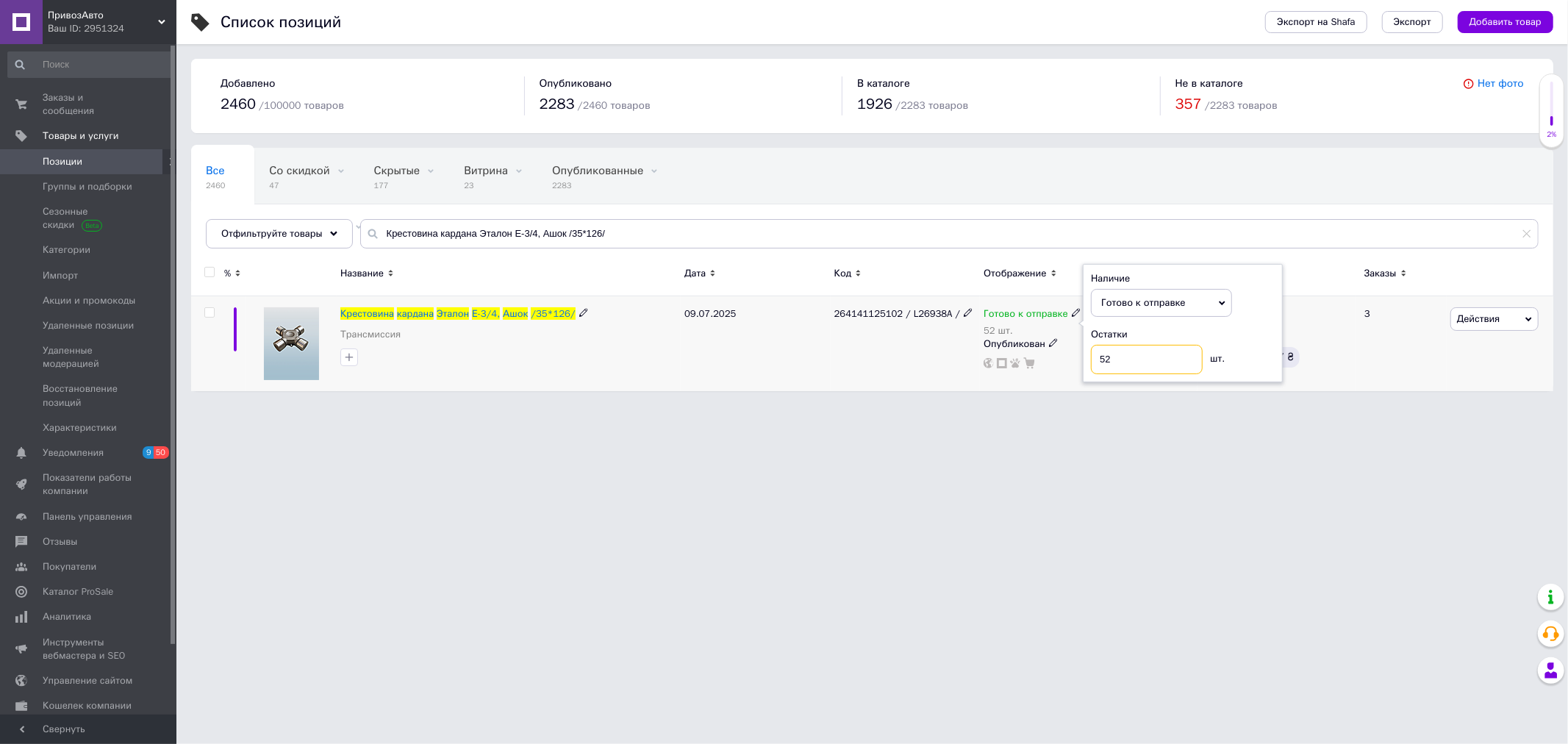 drag, startPoint x: 1042, startPoint y: 354, endPoint x: 965, endPoint y: 354, distance: 77 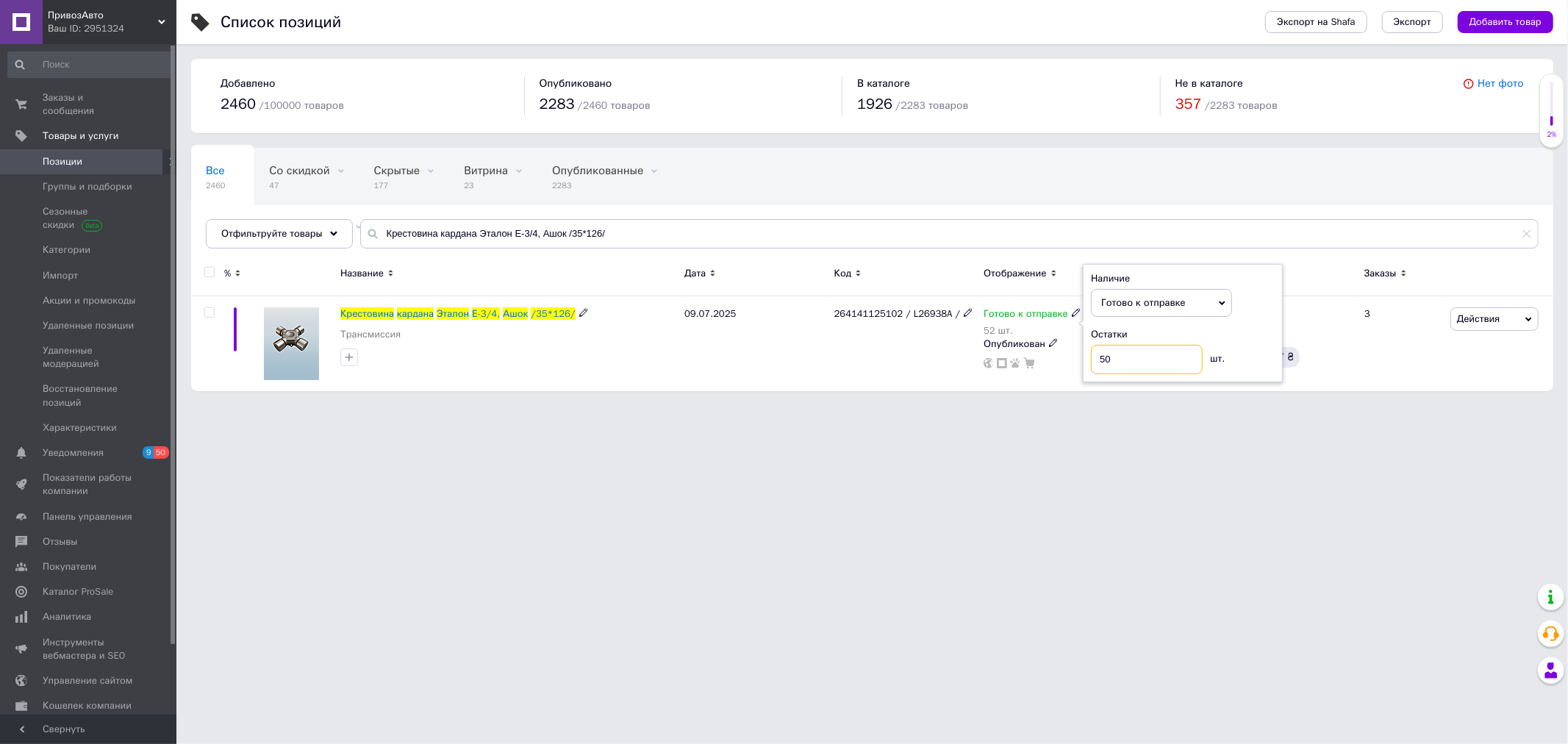 type on "50" 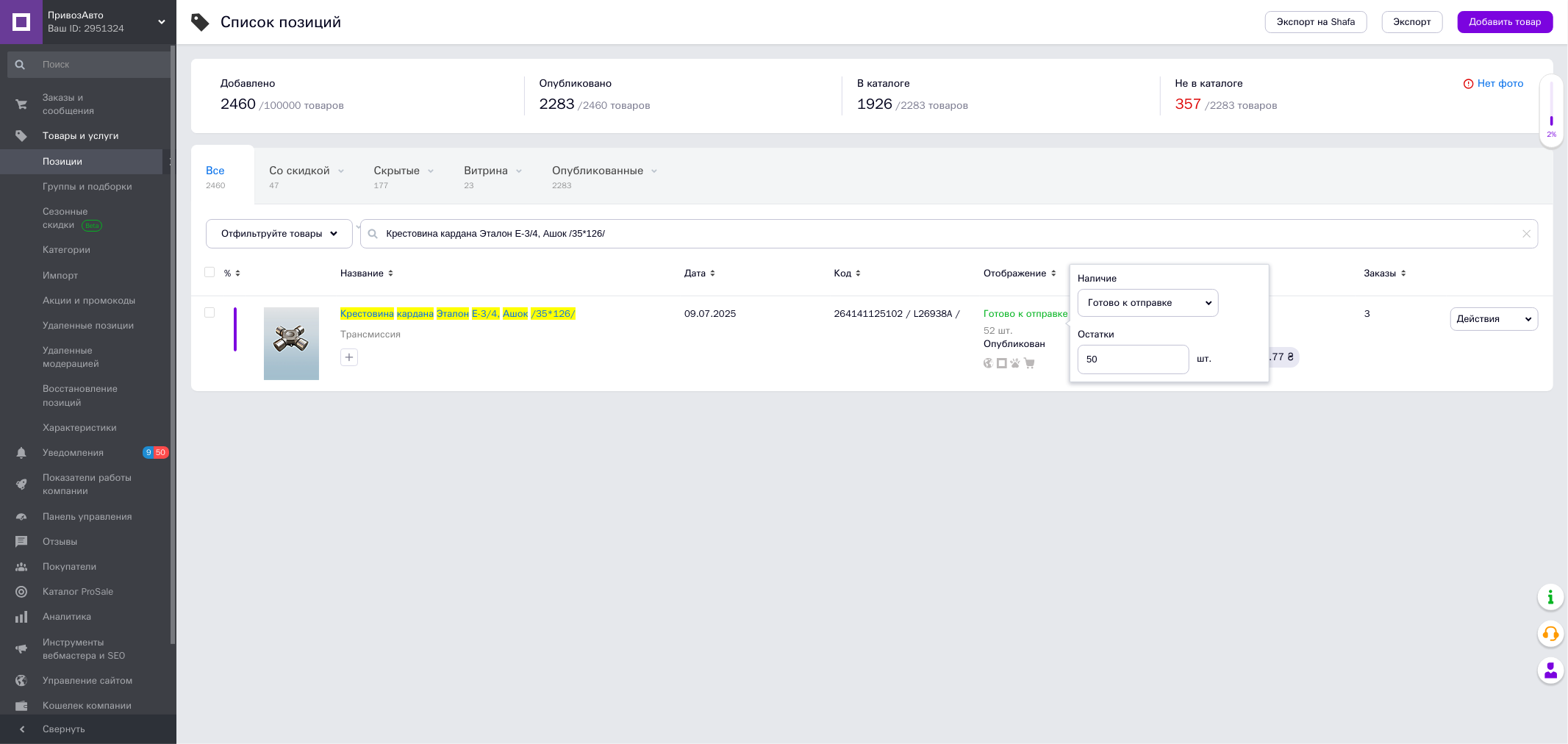 click on "ПривозАвто Ваш ID: 2951324 Сайт ПривозАвто Кабинет покупателя Проверить состояние системы Страница на портале Маршруткін Дім Справка Выйти Заказы и сообщения 0 0 Товары и услуги Позиции Группы и подборки Сезонные скидки Категории Импорт Акции и промокоды Удаленные позиции Удаленные модерацией Восстановление позиций Характеристики Уведомления 9 50 Показатели работы компании Панель управления Отзывы Покупатели Каталог ProSale Аналитика Инструменты вебмастера и SEO Управление сайтом Кошелек компании Маркет" at bounding box center [784, 203] 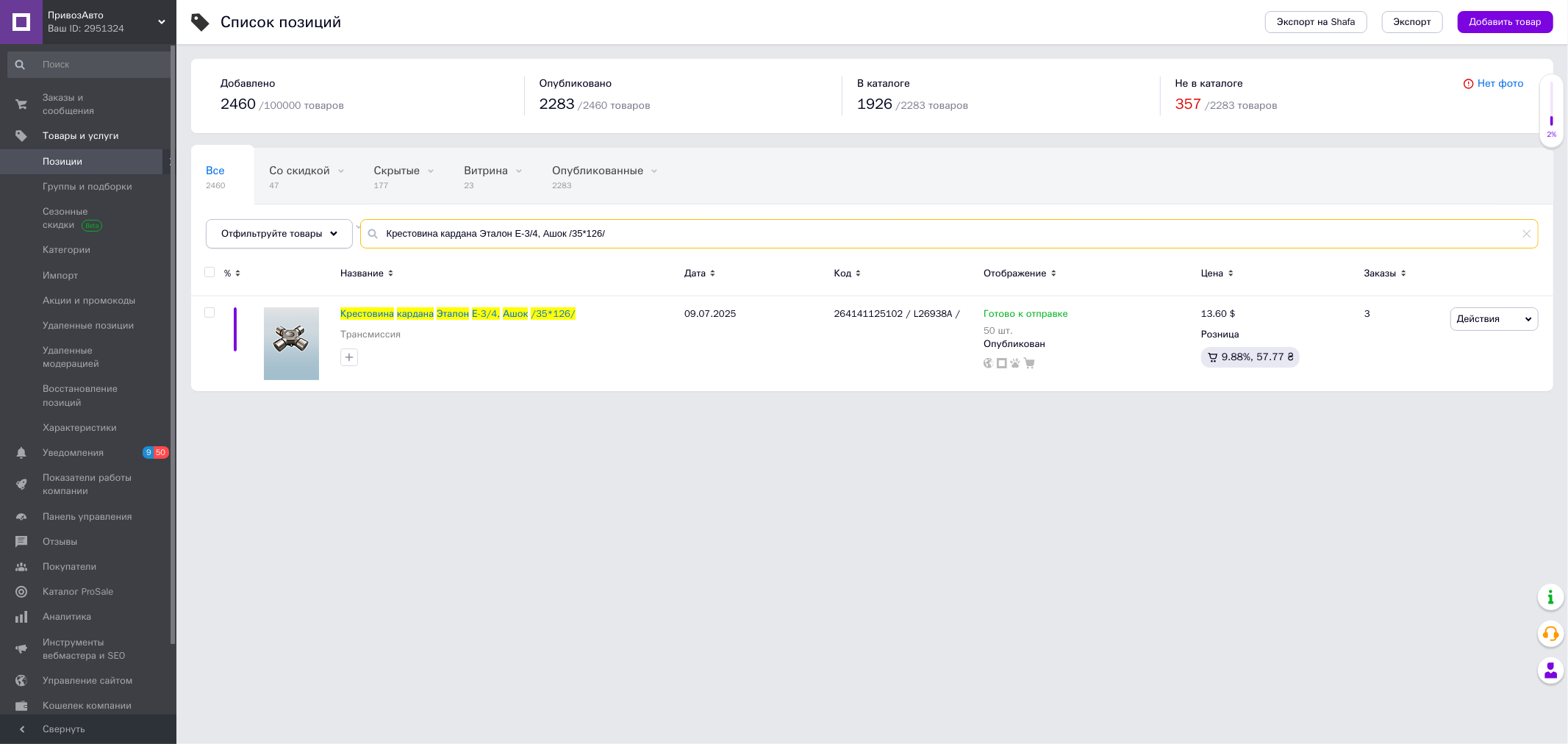 drag, startPoint x: 613, startPoint y: 223, endPoint x: 259, endPoint y: 221, distance: 354.00565 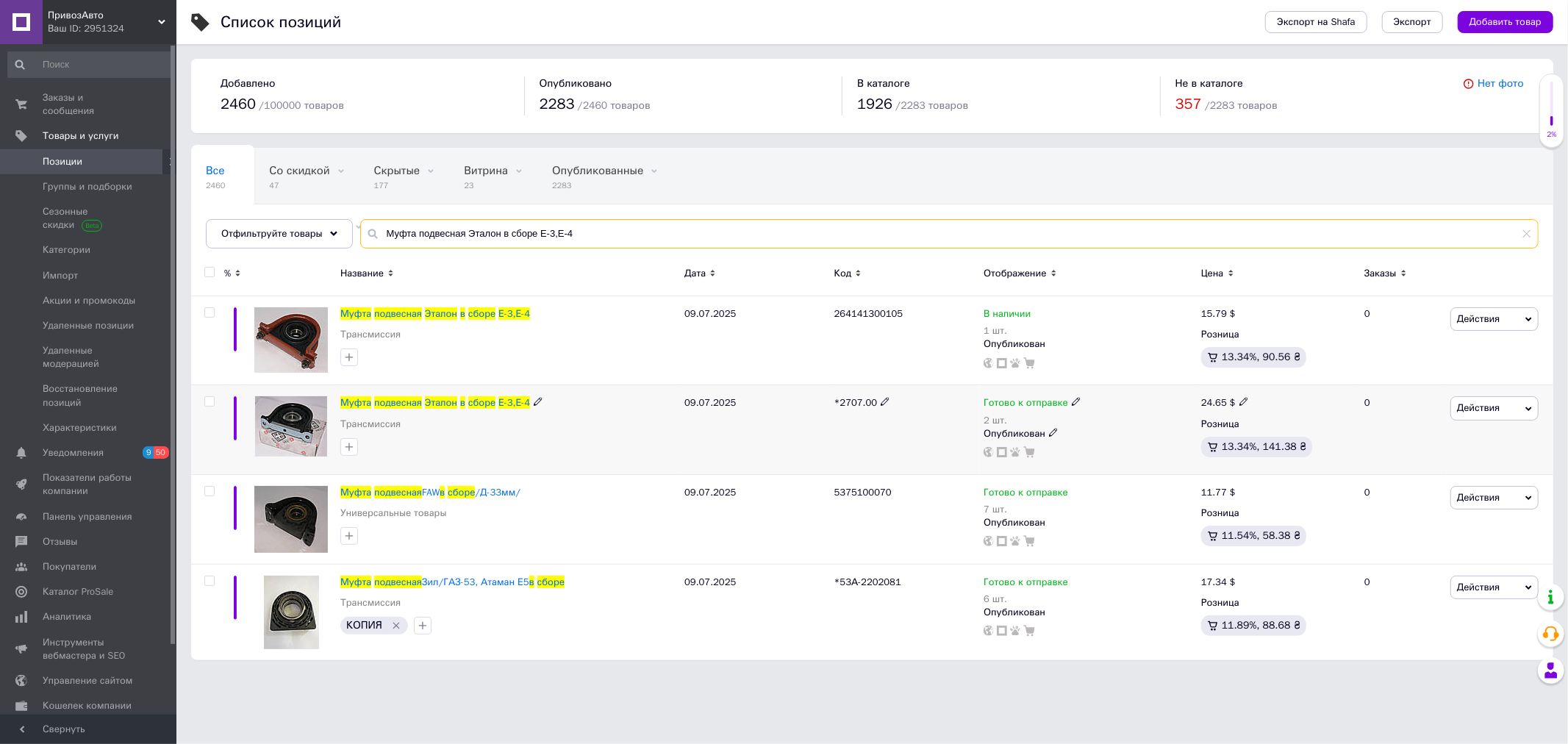 type on "Муфта подвесная Эталон в сборе Е-3,Е-4" 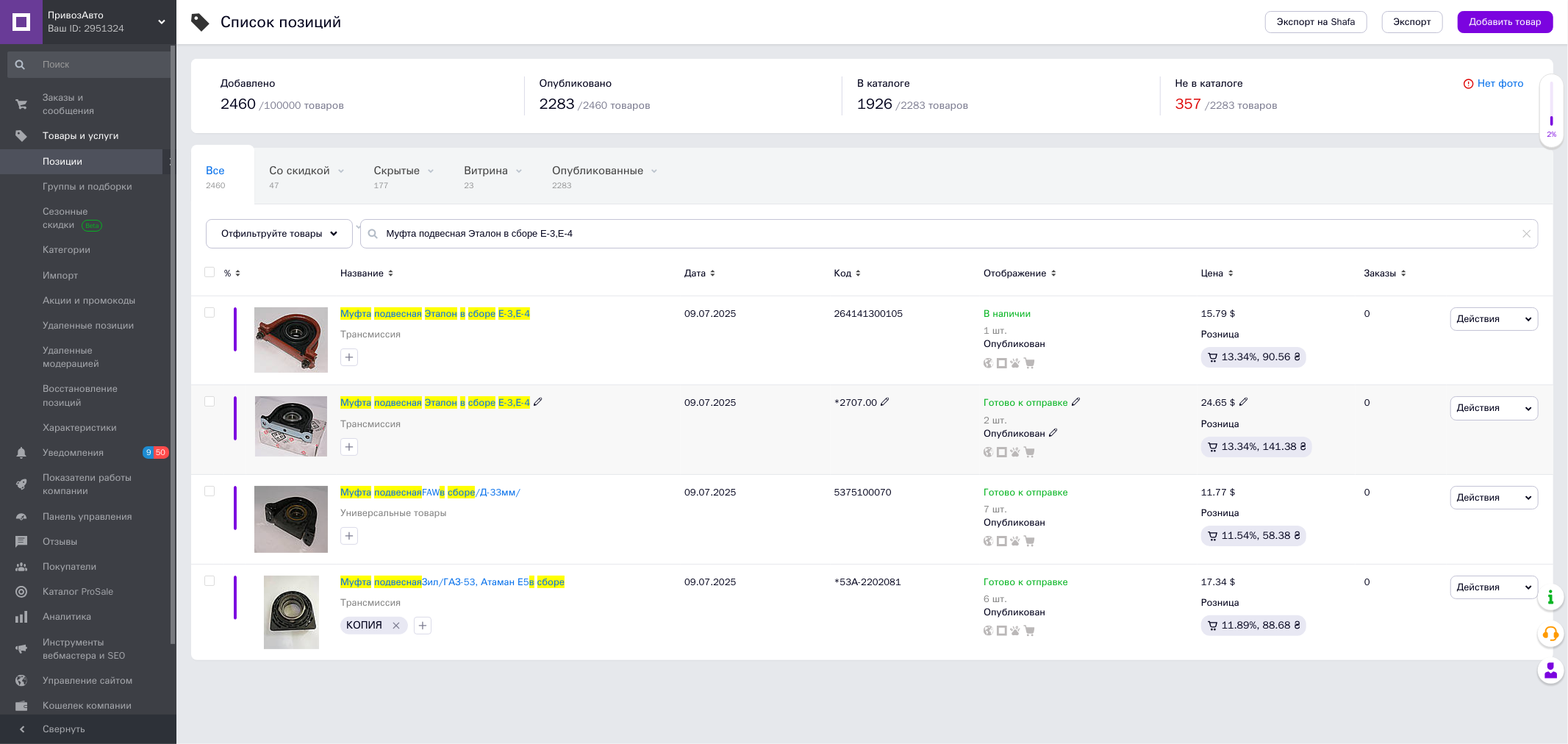 click 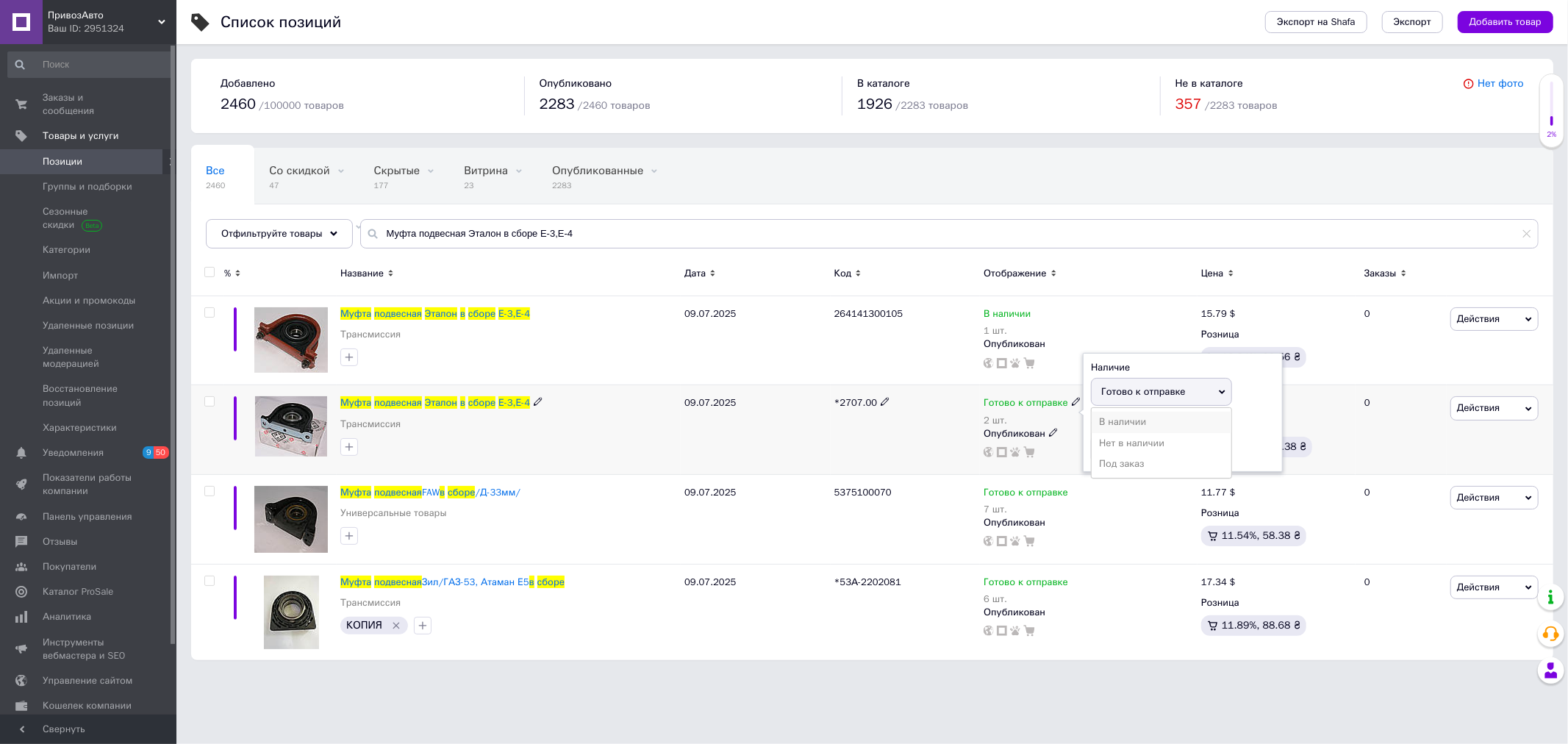 click on "В наличии" at bounding box center [1161, 422] 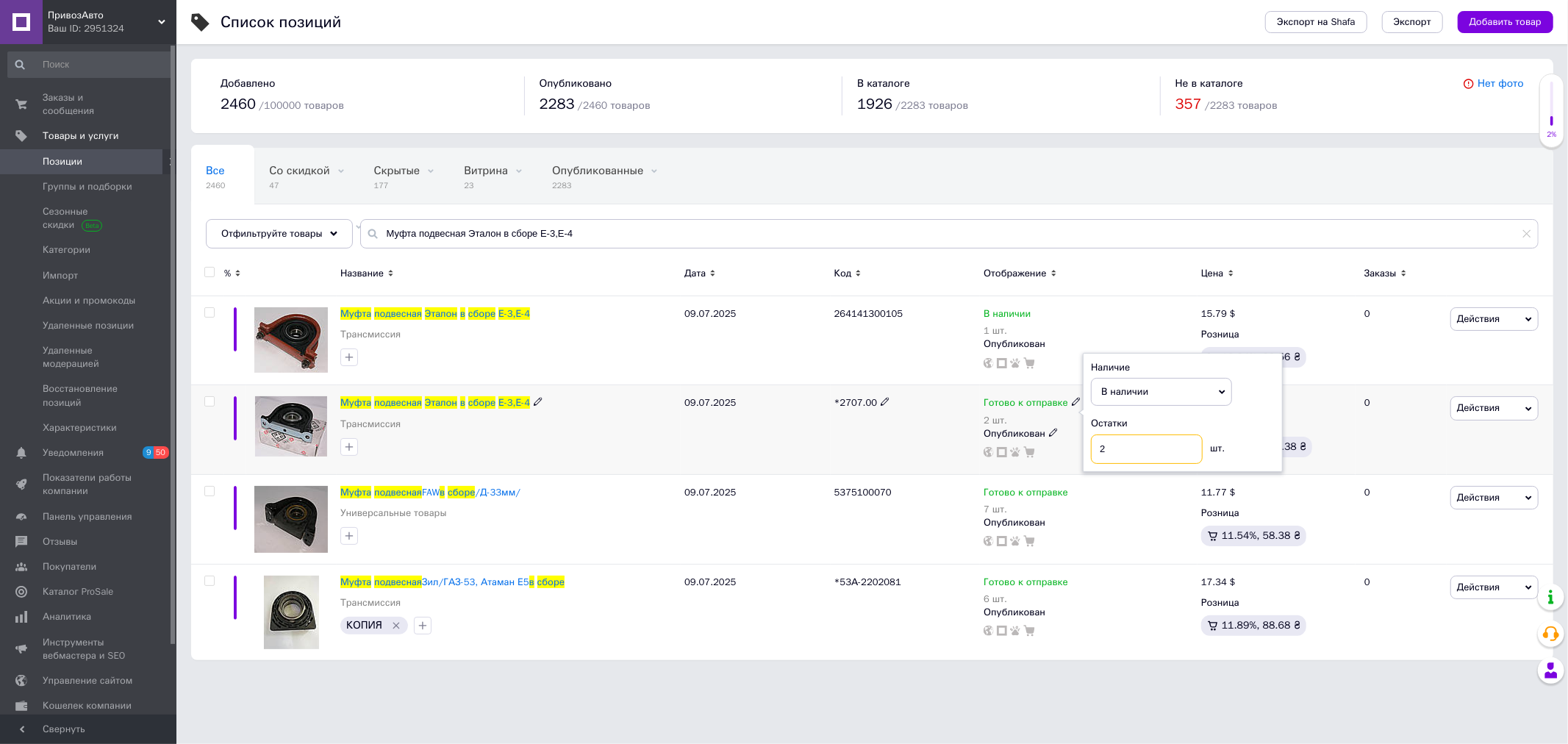 drag, startPoint x: 1118, startPoint y: 441, endPoint x: 853, endPoint y: 437, distance: 265.03019 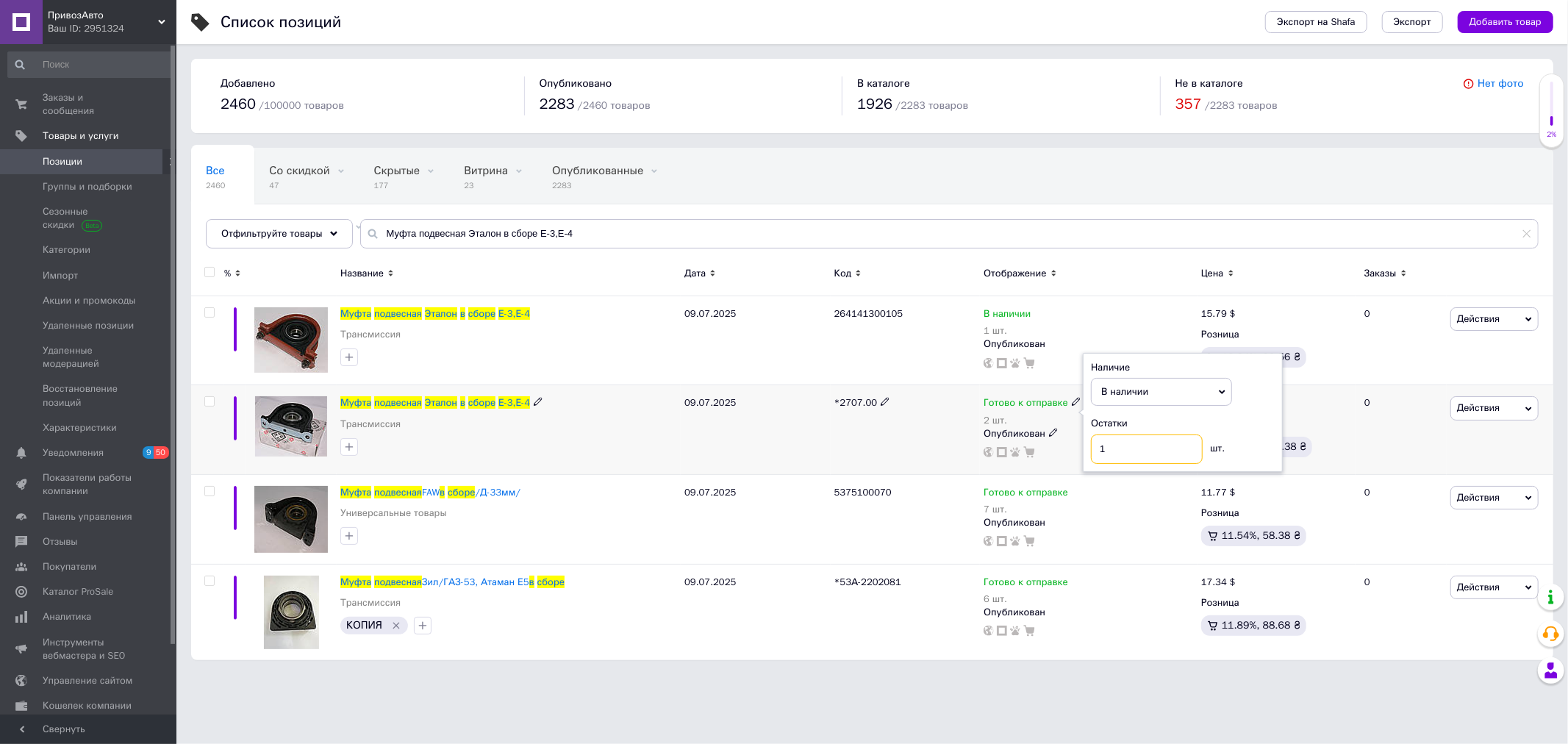 type on "1" 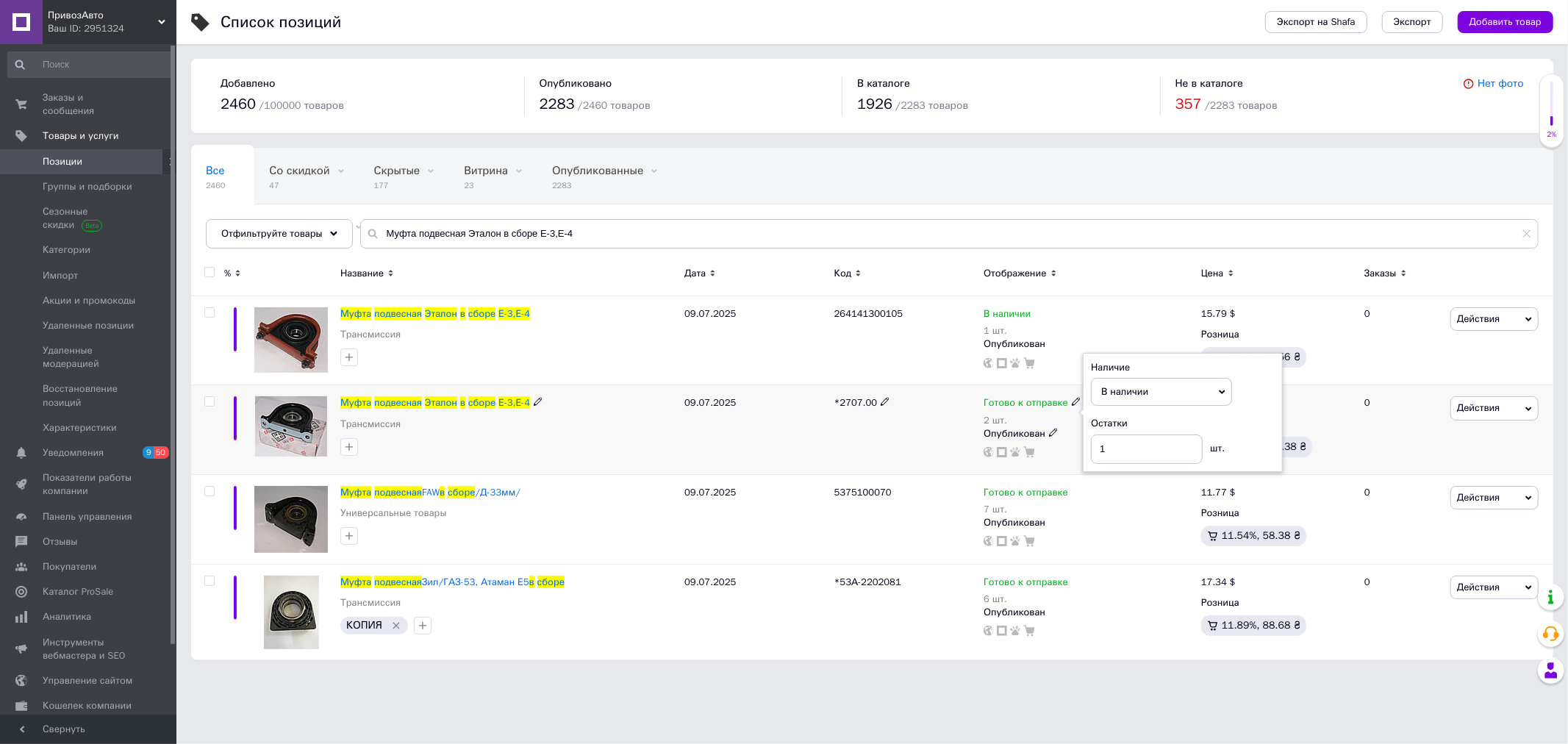 click on "*2707.00" at bounding box center (906, 429) 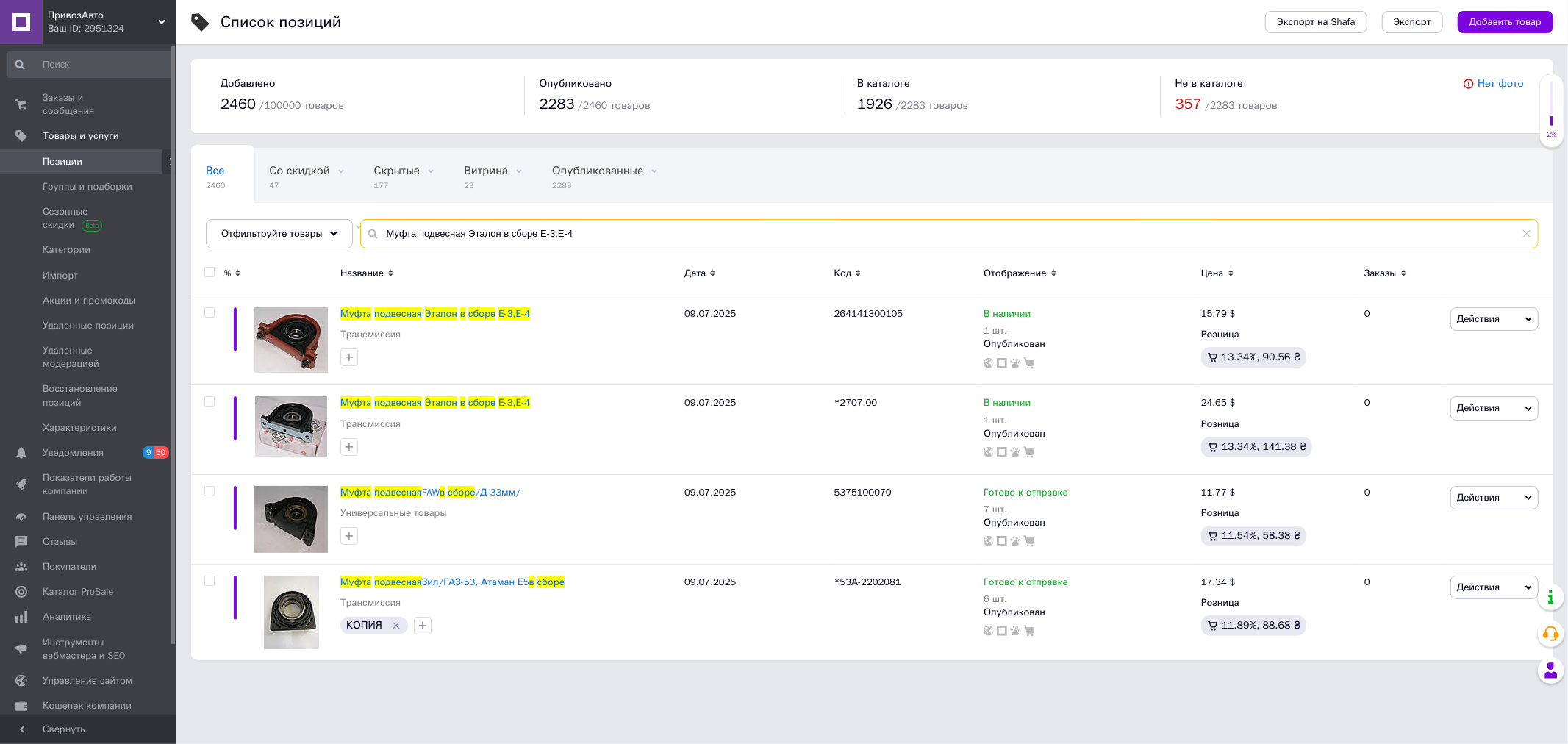 drag, startPoint x: 594, startPoint y: 225, endPoint x: 259, endPoint y: 214, distance: 335.18055 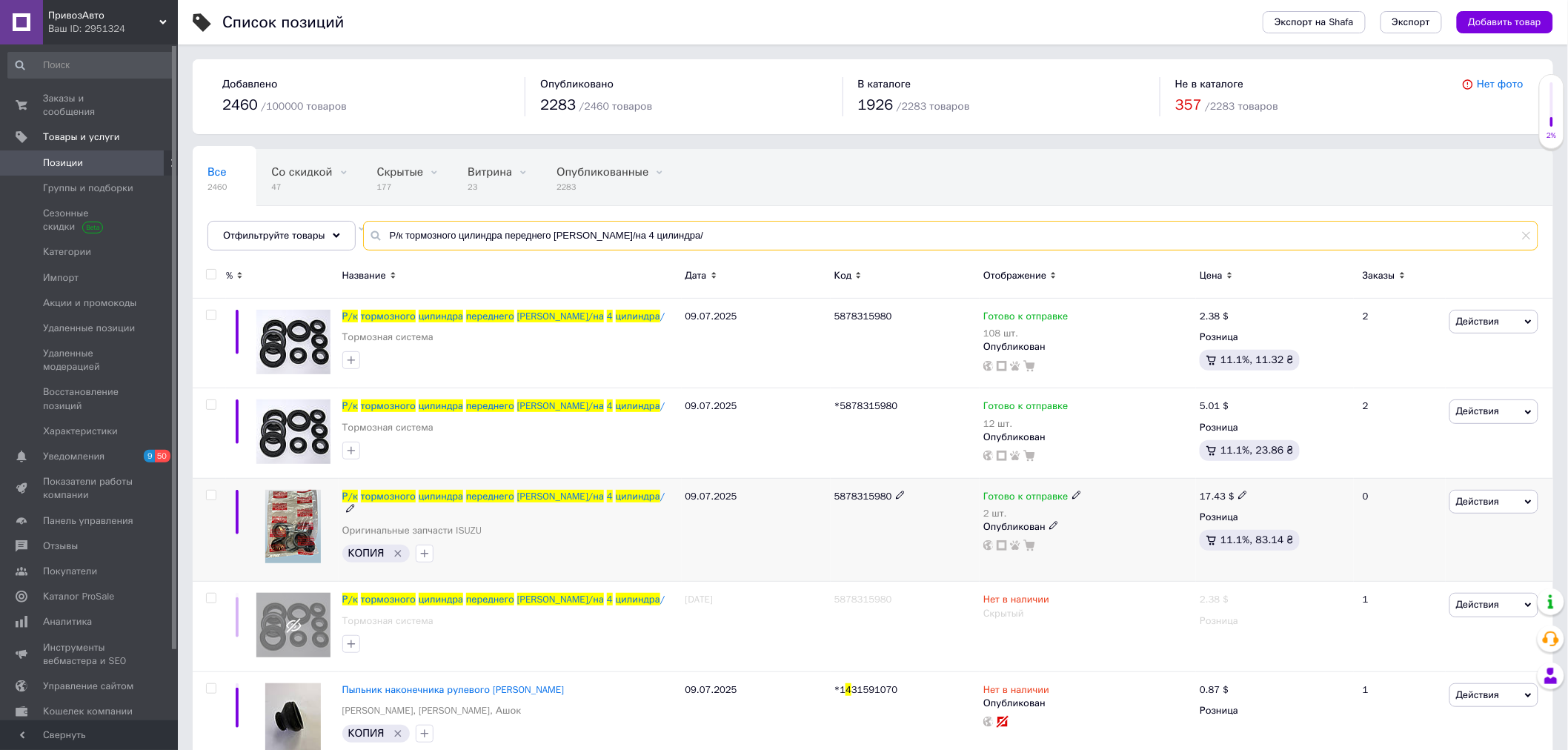 type on "Р/к тормозного цилиндра переднего Богдан/на 4 цилиндра/" 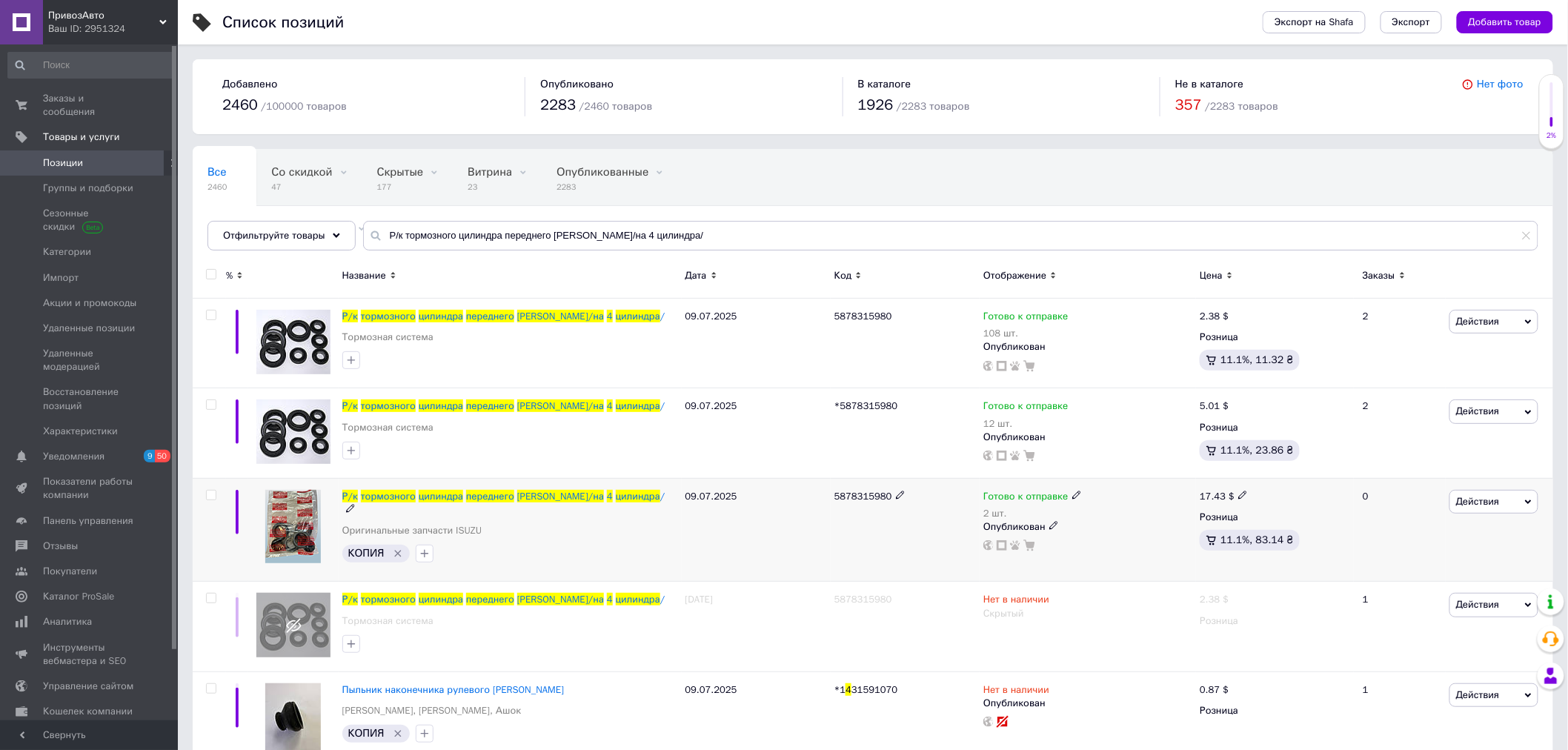 click 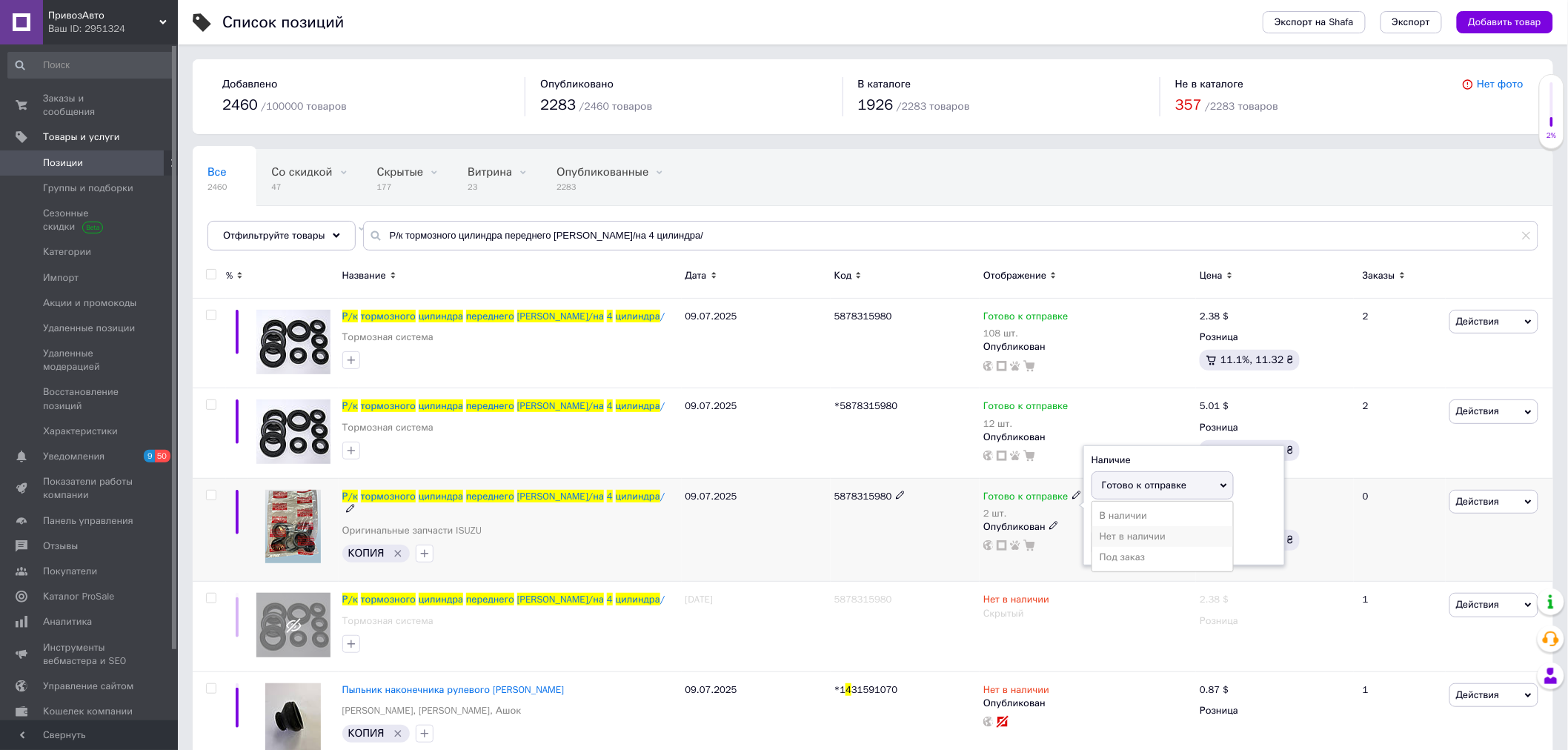 click on "Нет в наличии" at bounding box center (1163, 537) 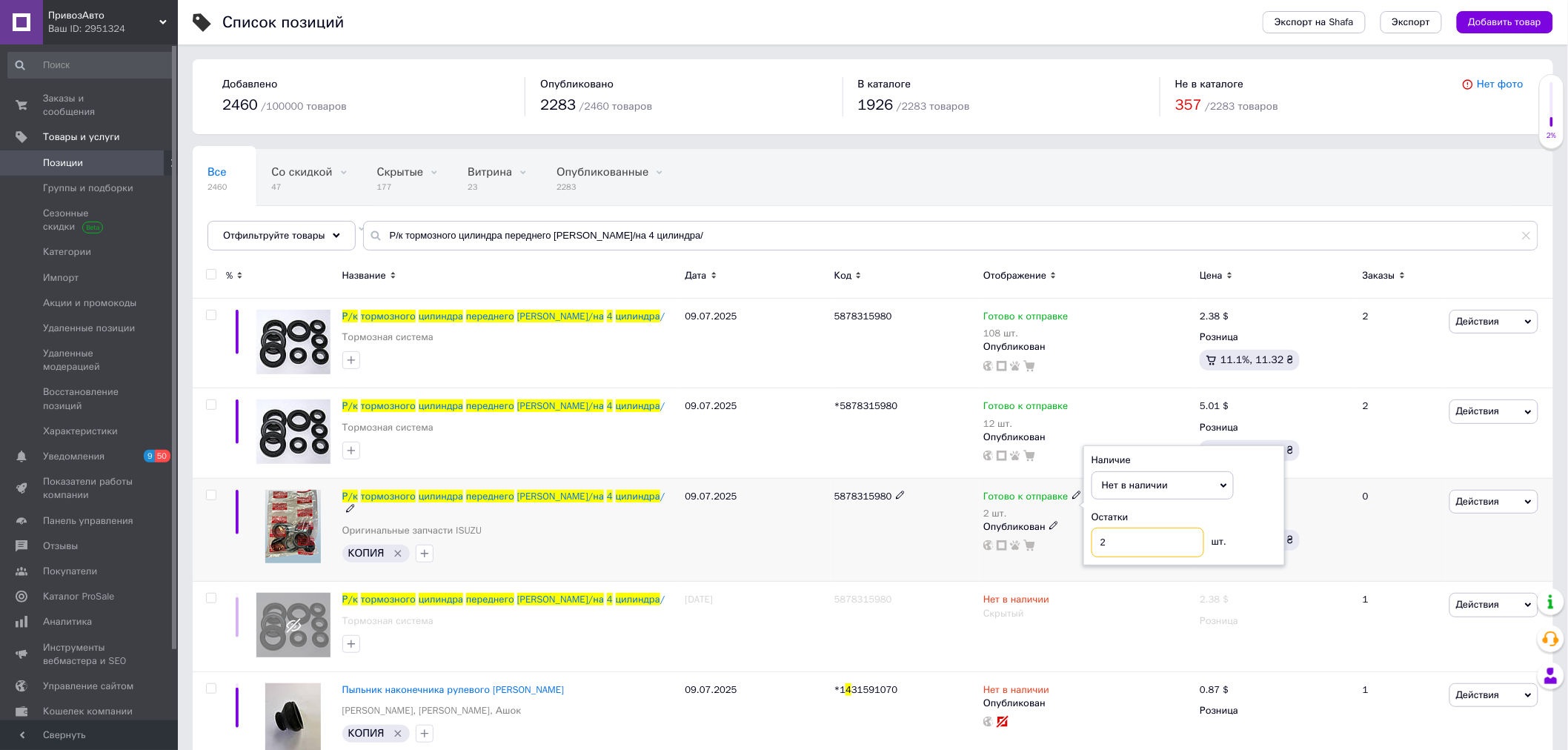 click on "Готово к отправке 2 шт. Наличие Нет в наличии В наличии Под заказ Готово к отправке Остатки 2 шт. Опубликован" at bounding box center (1088, 530) 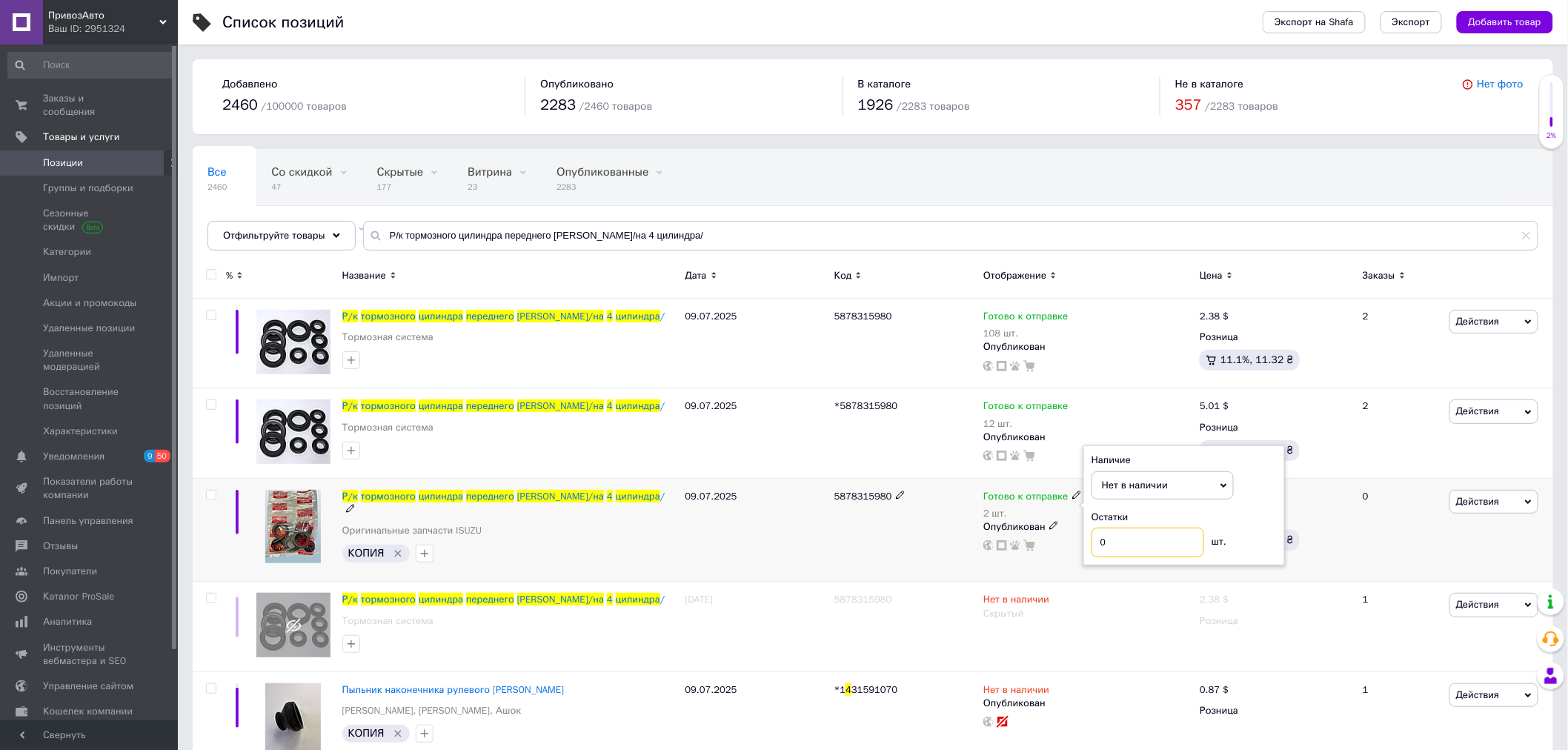 type on "0" 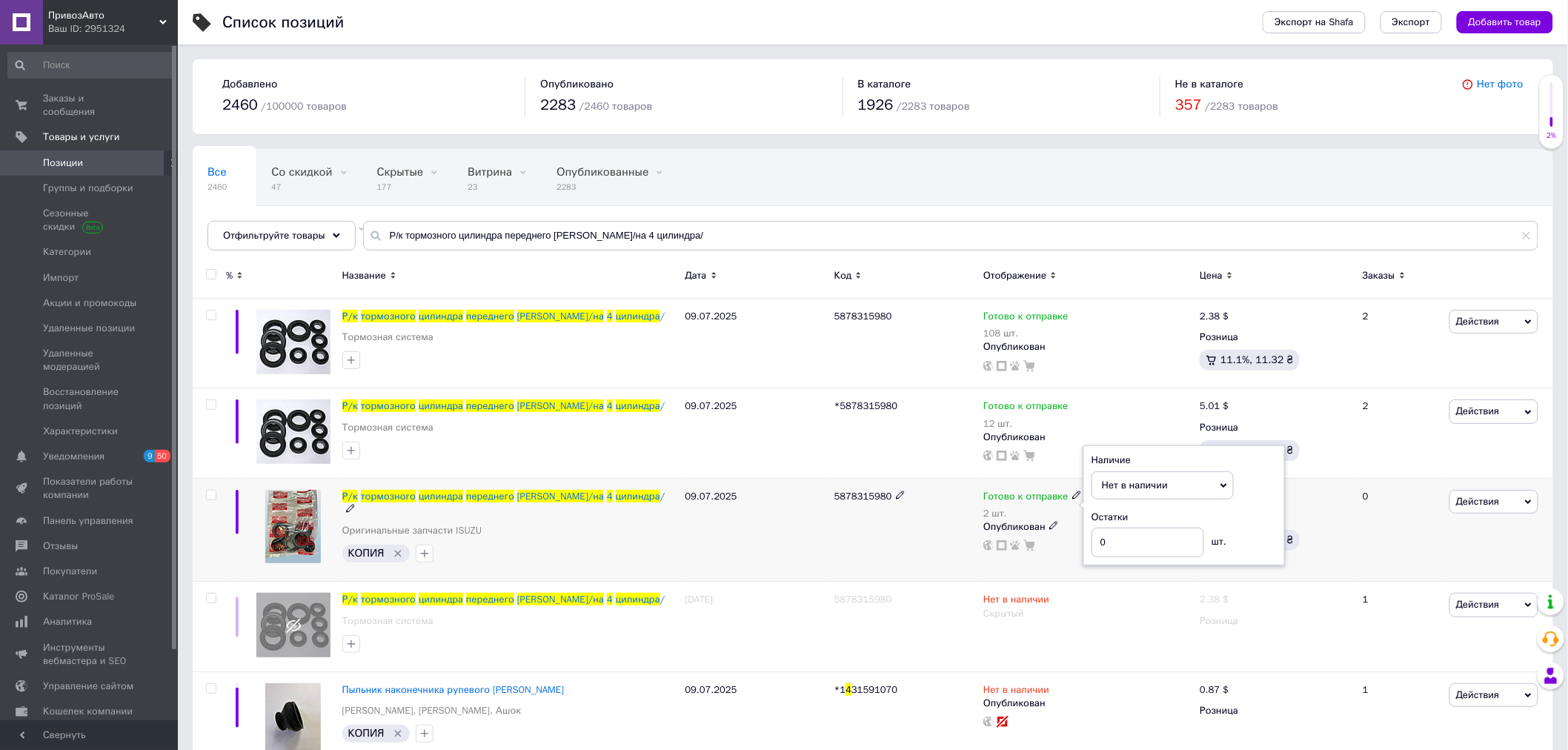 click on "5878315980" at bounding box center [905, 530] 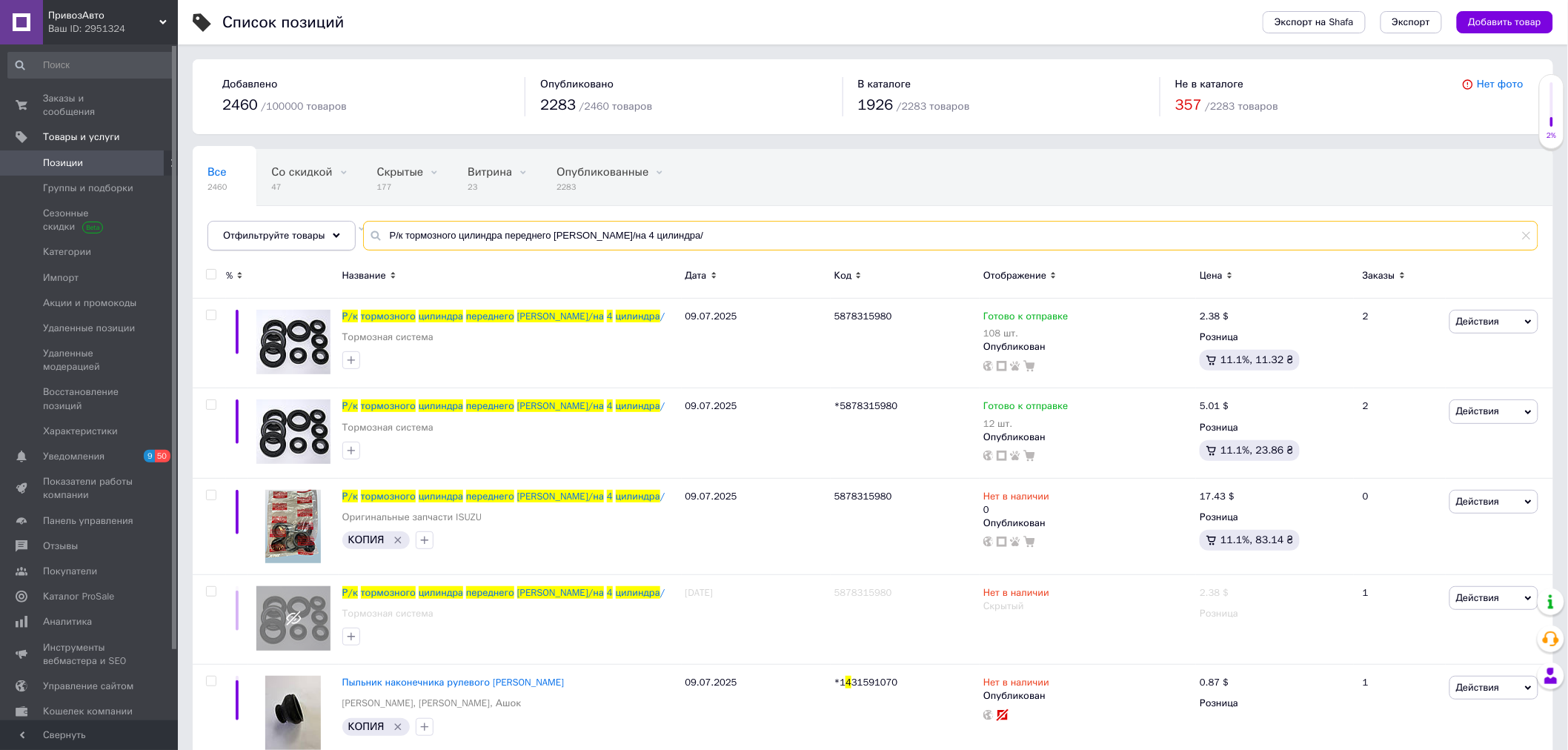 drag, startPoint x: 693, startPoint y: 231, endPoint x: 265, endPoint y: 221, distance: 428.1168 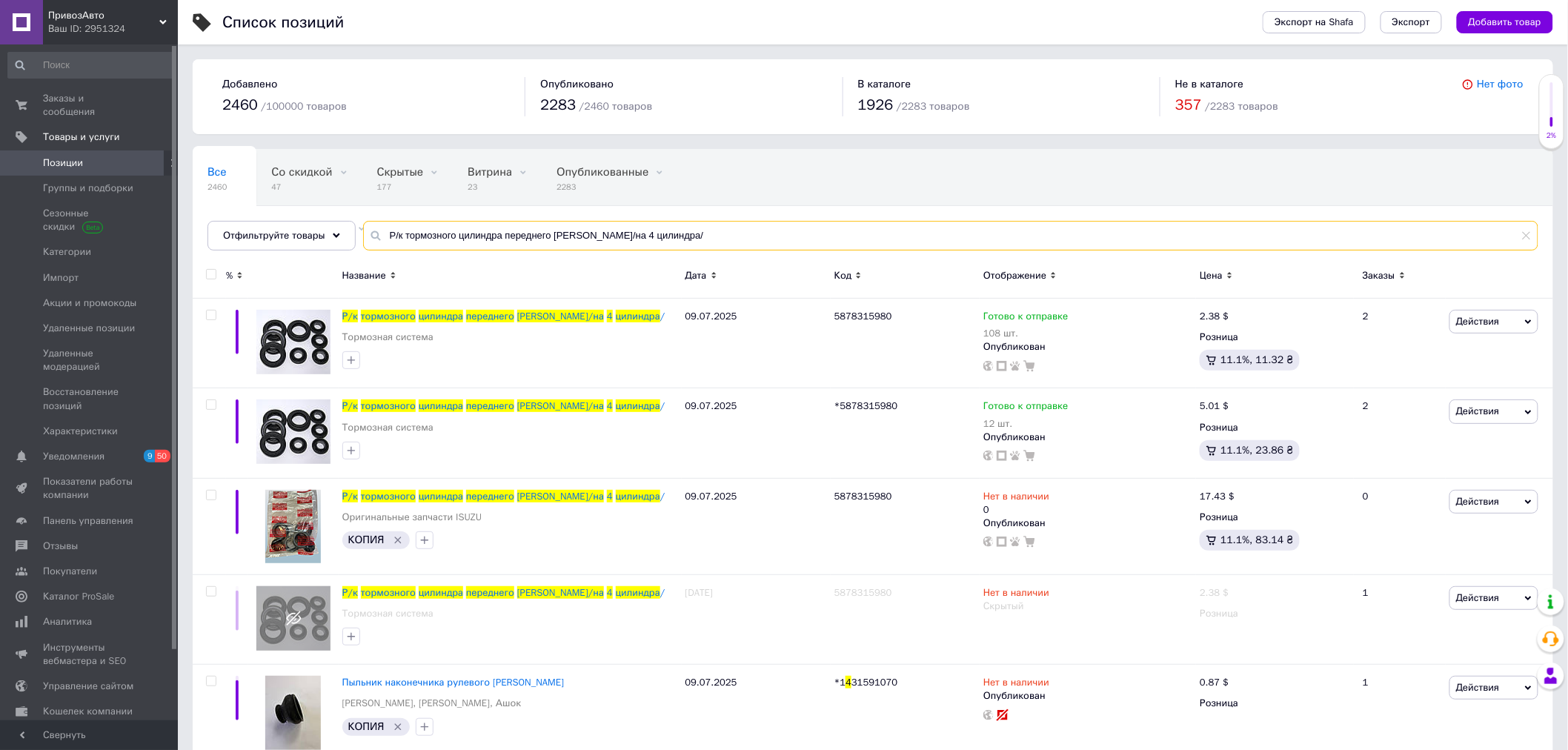 paste on "ронштейн муфты подвесной Эталон /скоба+планк" 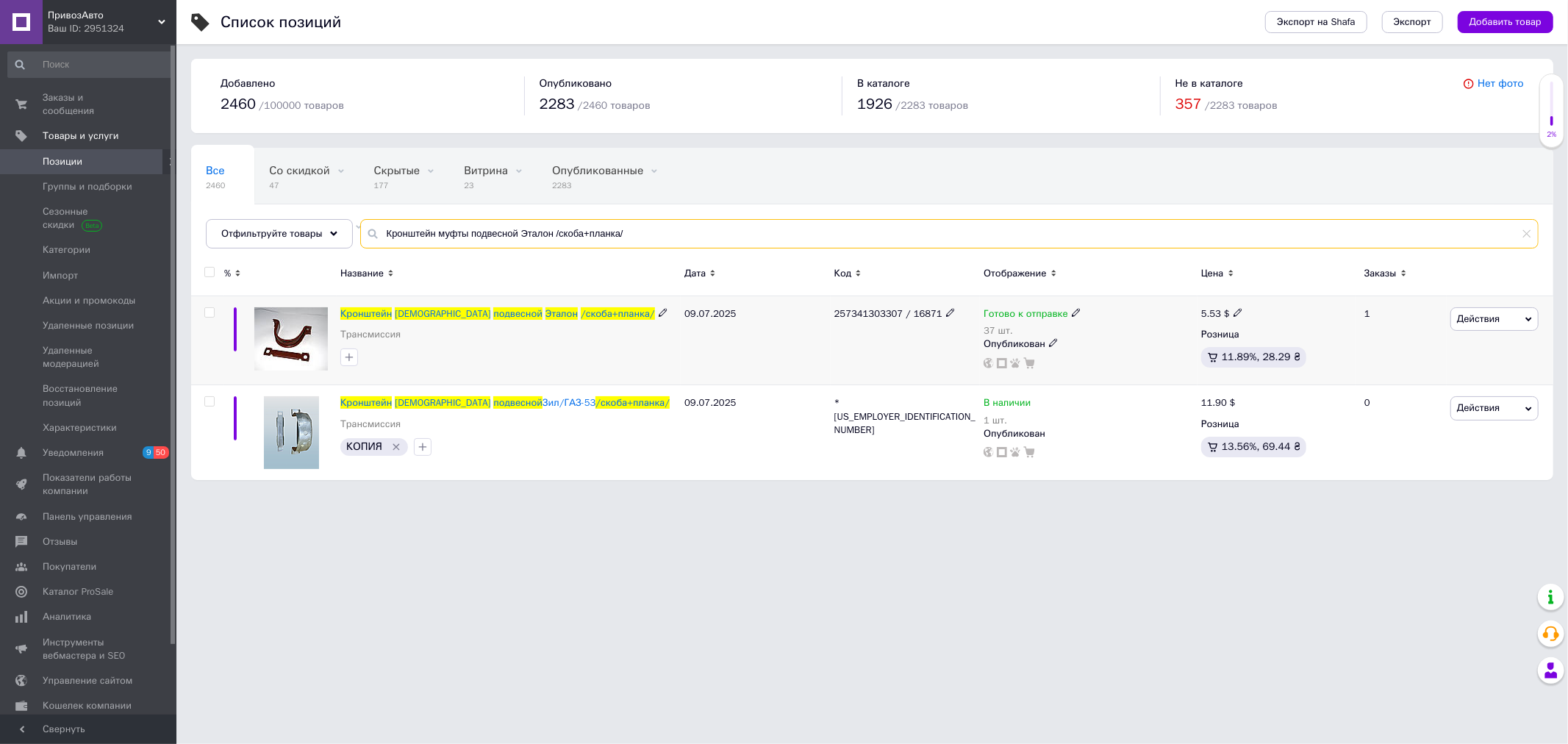 type on "Кронштейн муфты подвесной Эталон /скоба+планка/" 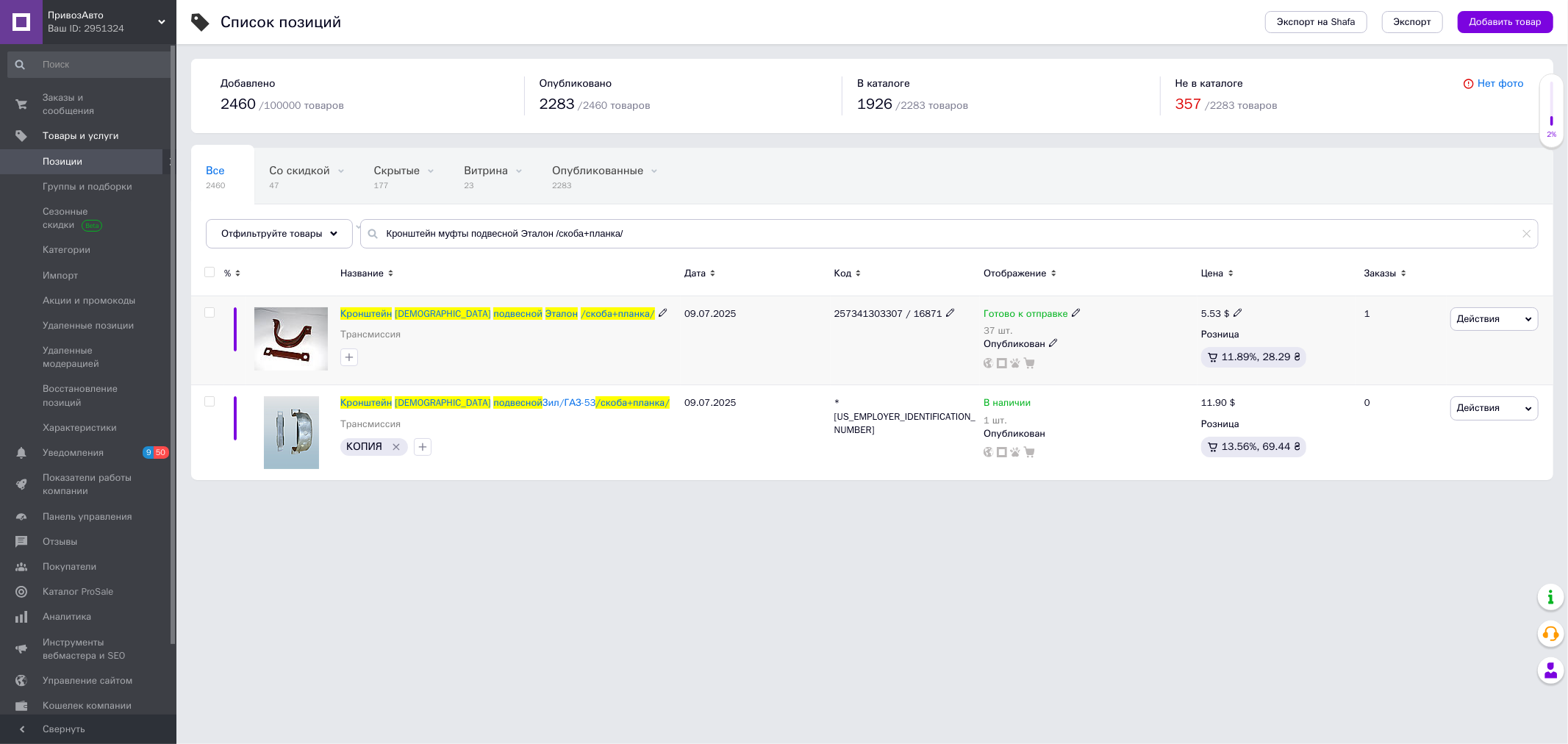 click 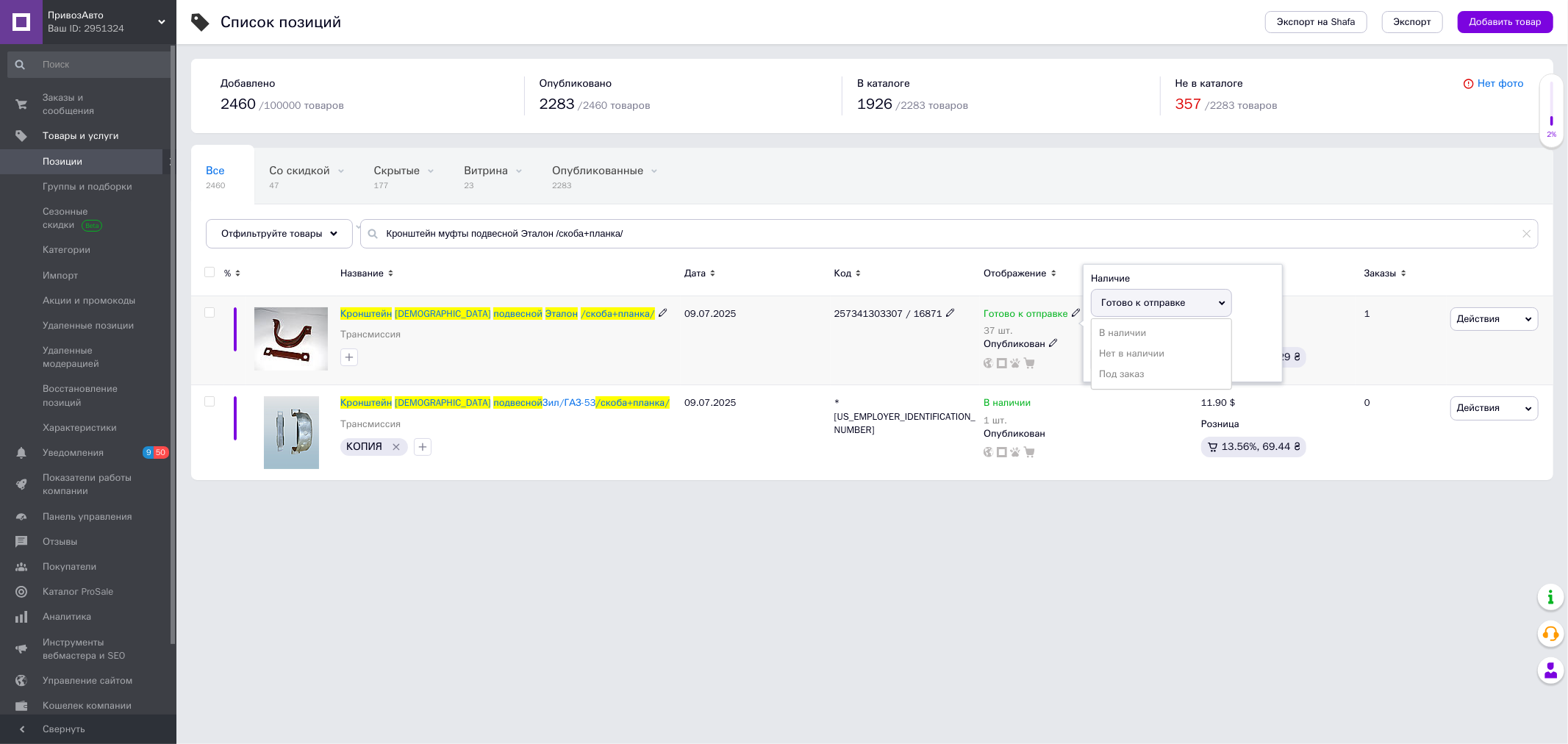 click on "Остатки" at bounding box center (1183, 335) 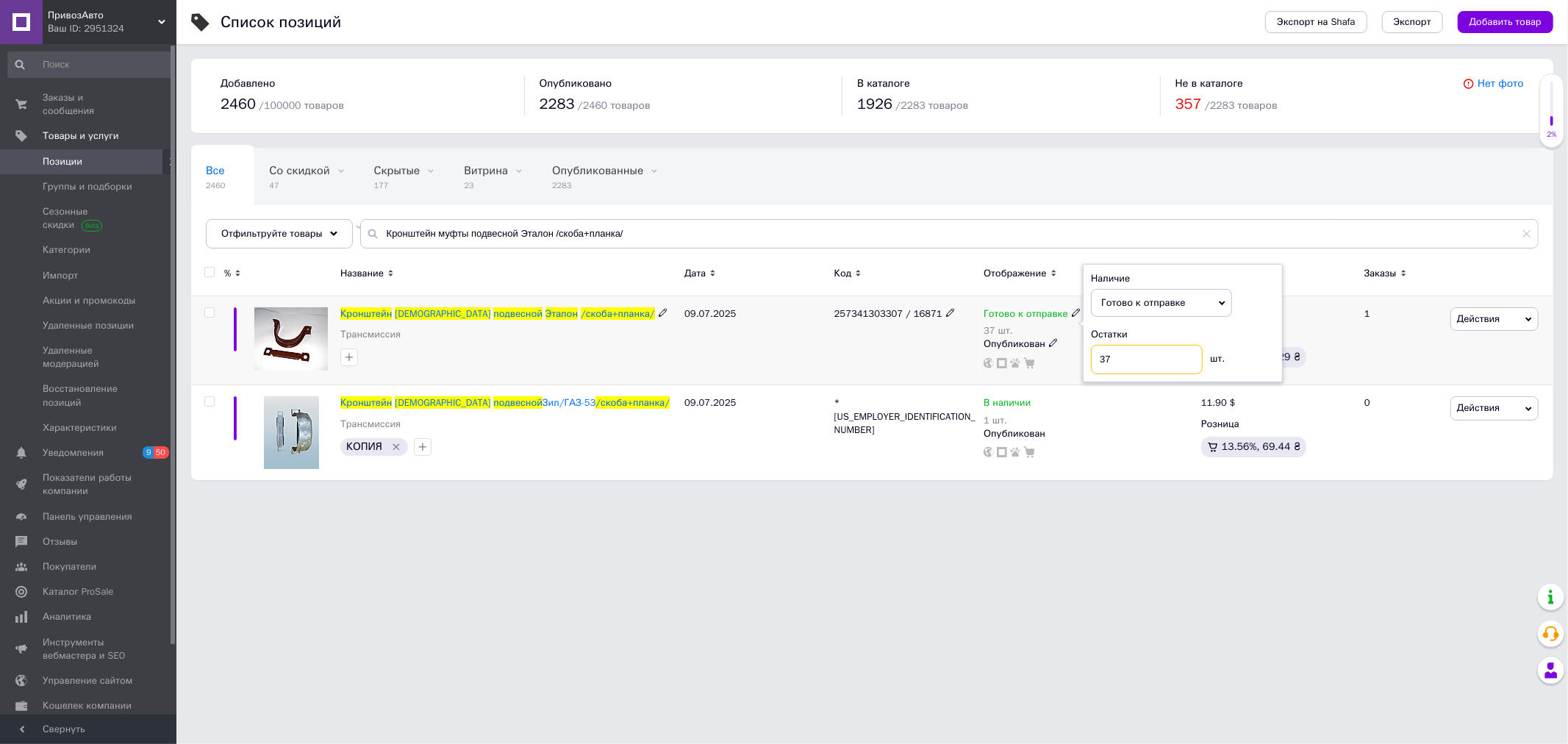 drag, startPoint x: 1069, startPoint y: 363, endPoint x: 941, endPoint y: 357, distance: 128.1405 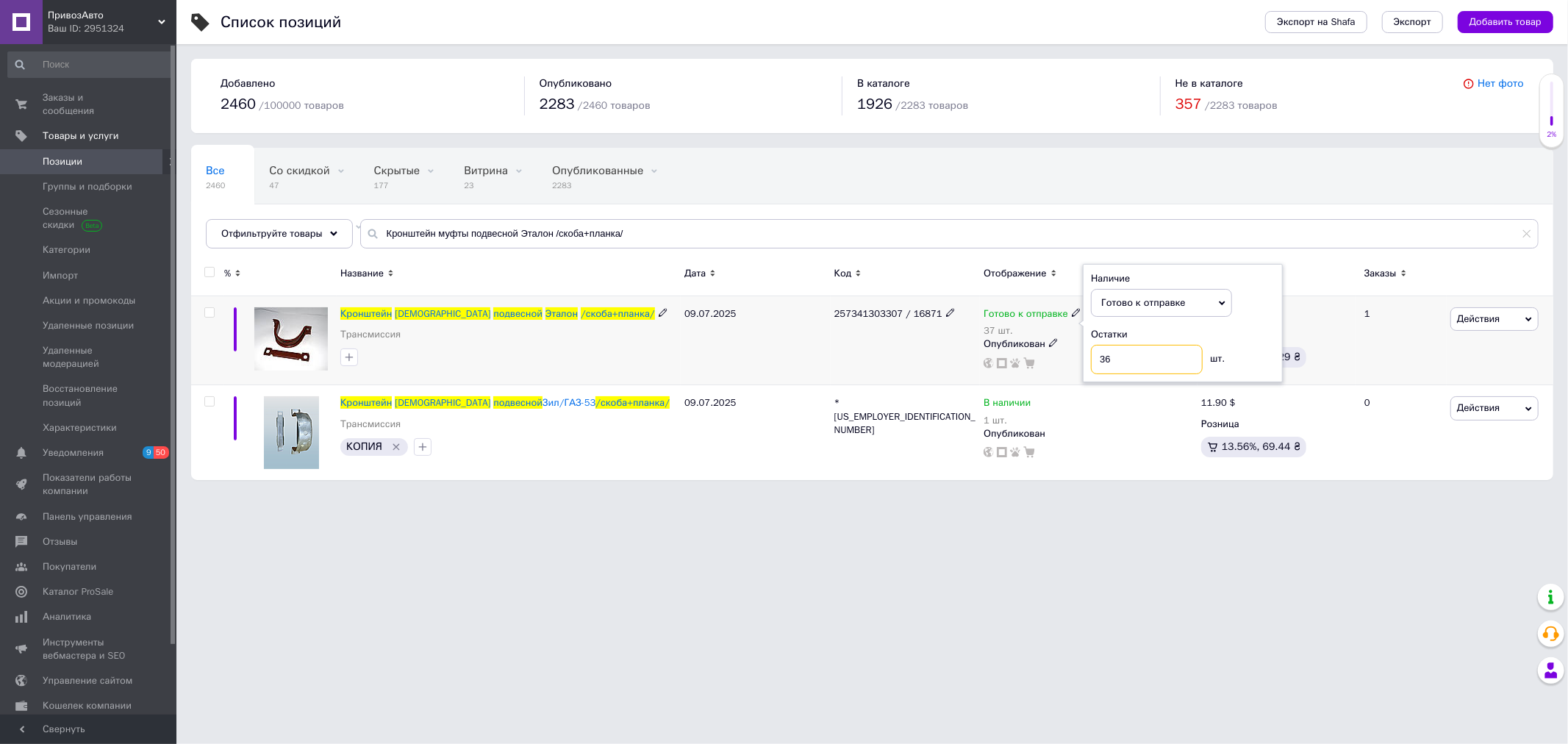 type on "36" 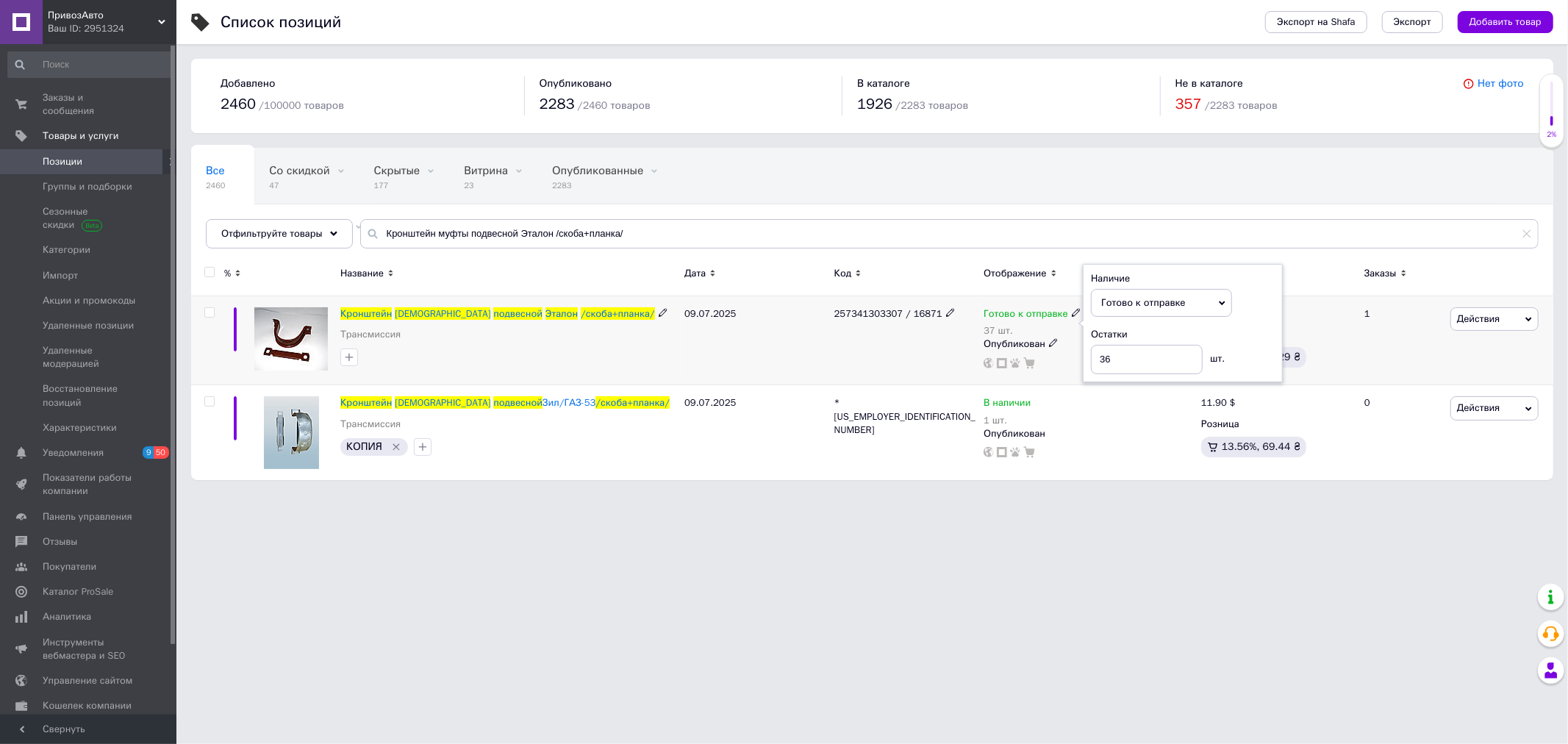 click on "257341303307 / 16871" at bounding box center [906, 340] 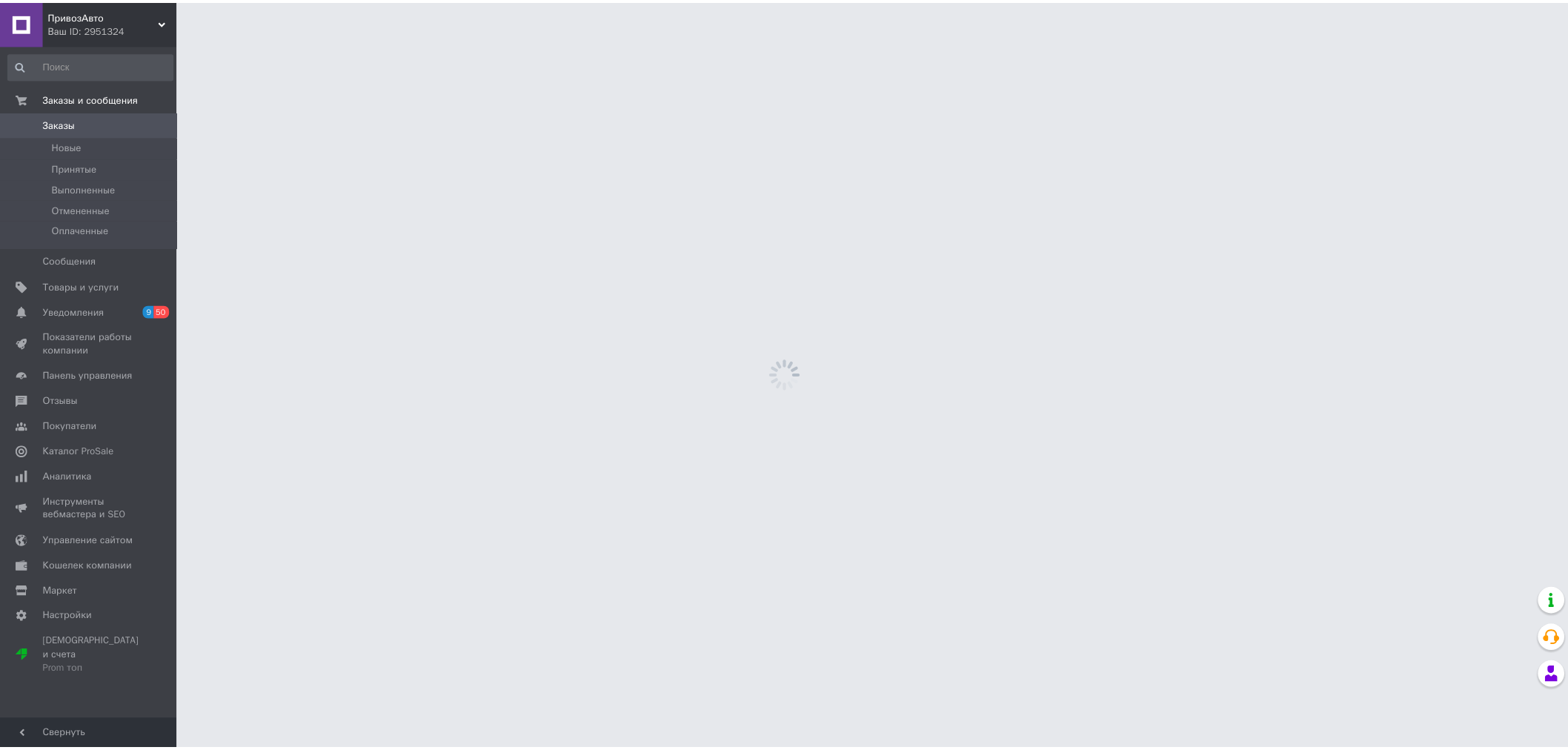 scroll, scrollTop: 0, scrollLeft: 0, axis: both 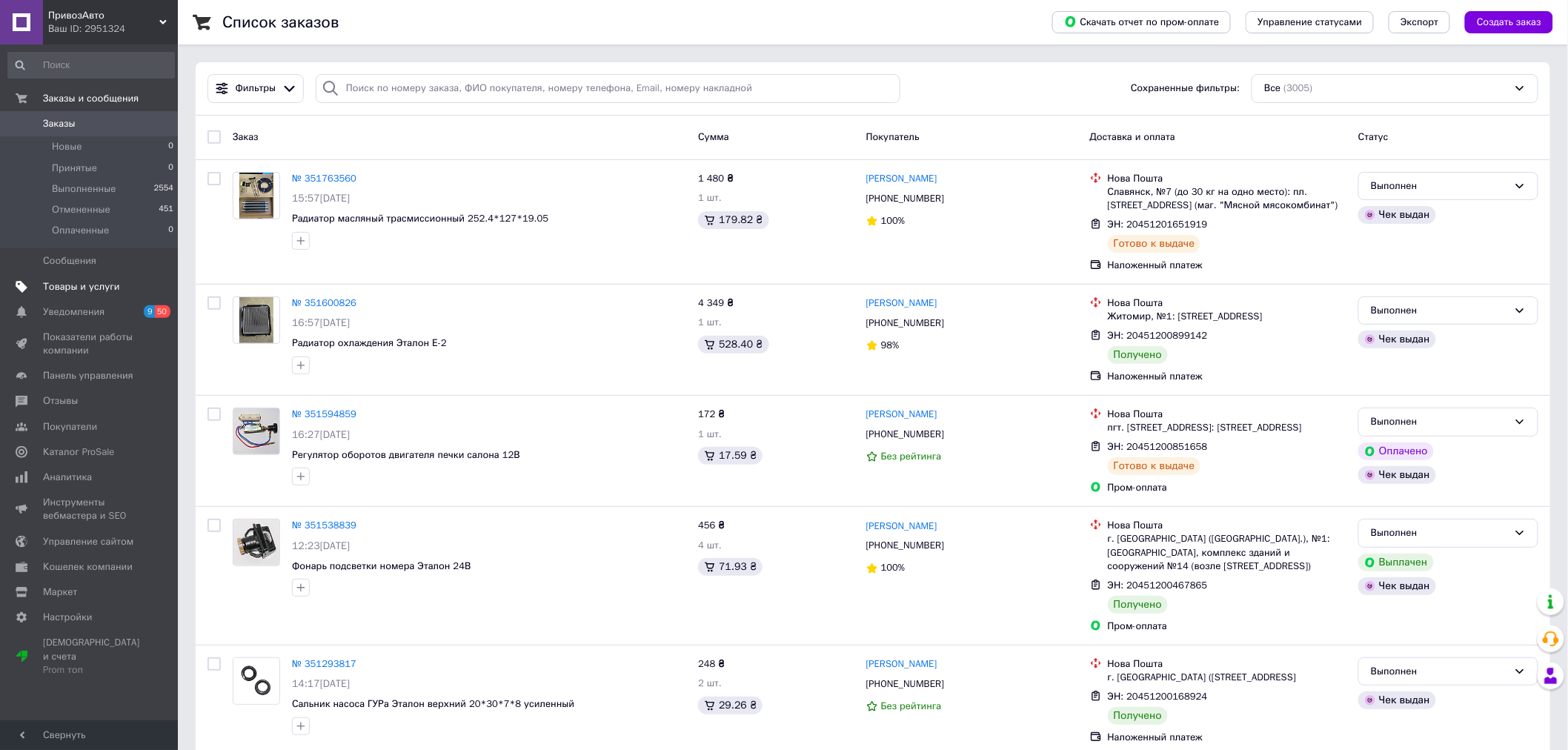 click on "Товары и услуги" at bounding box center (82, 287) 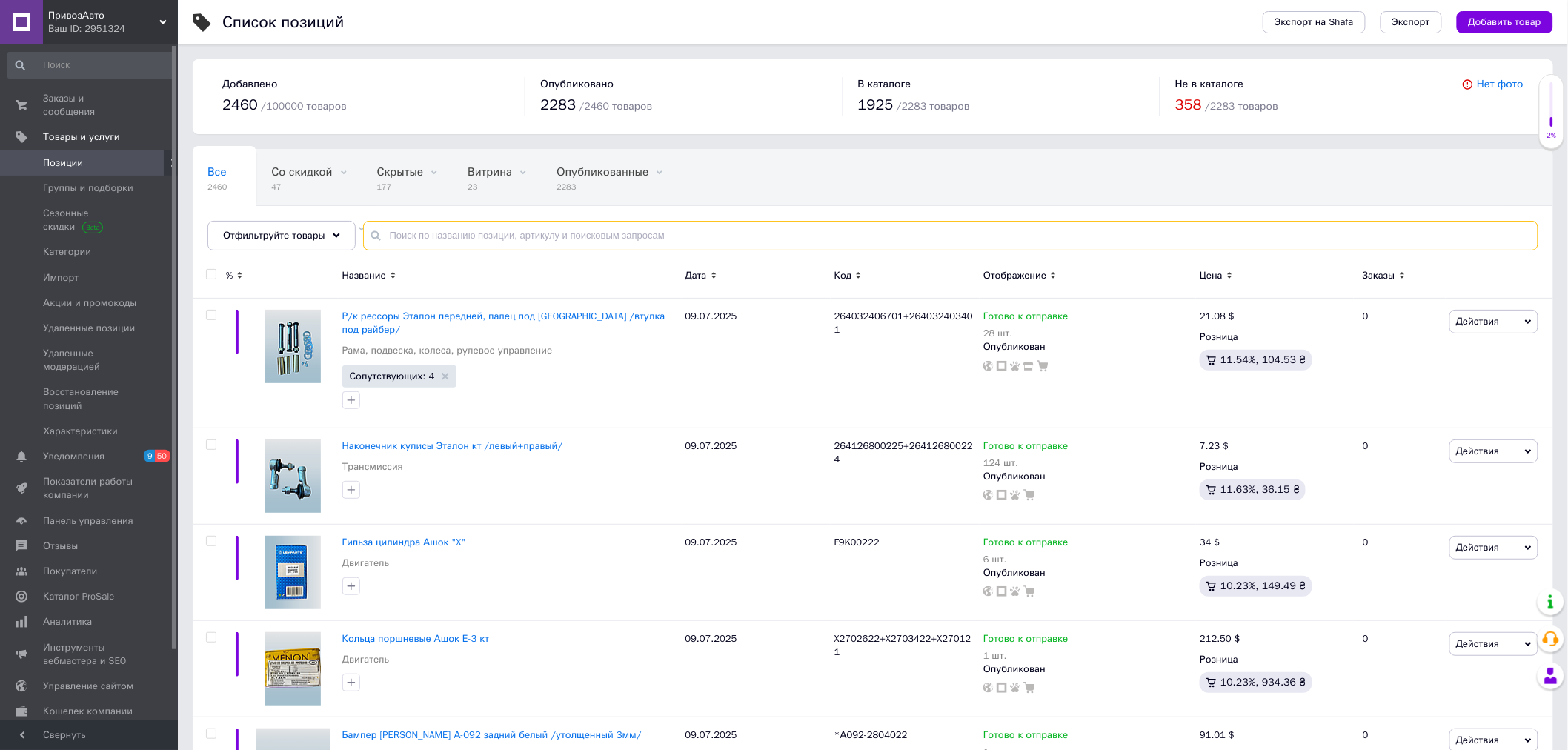 click at bounding box center [951, 236] 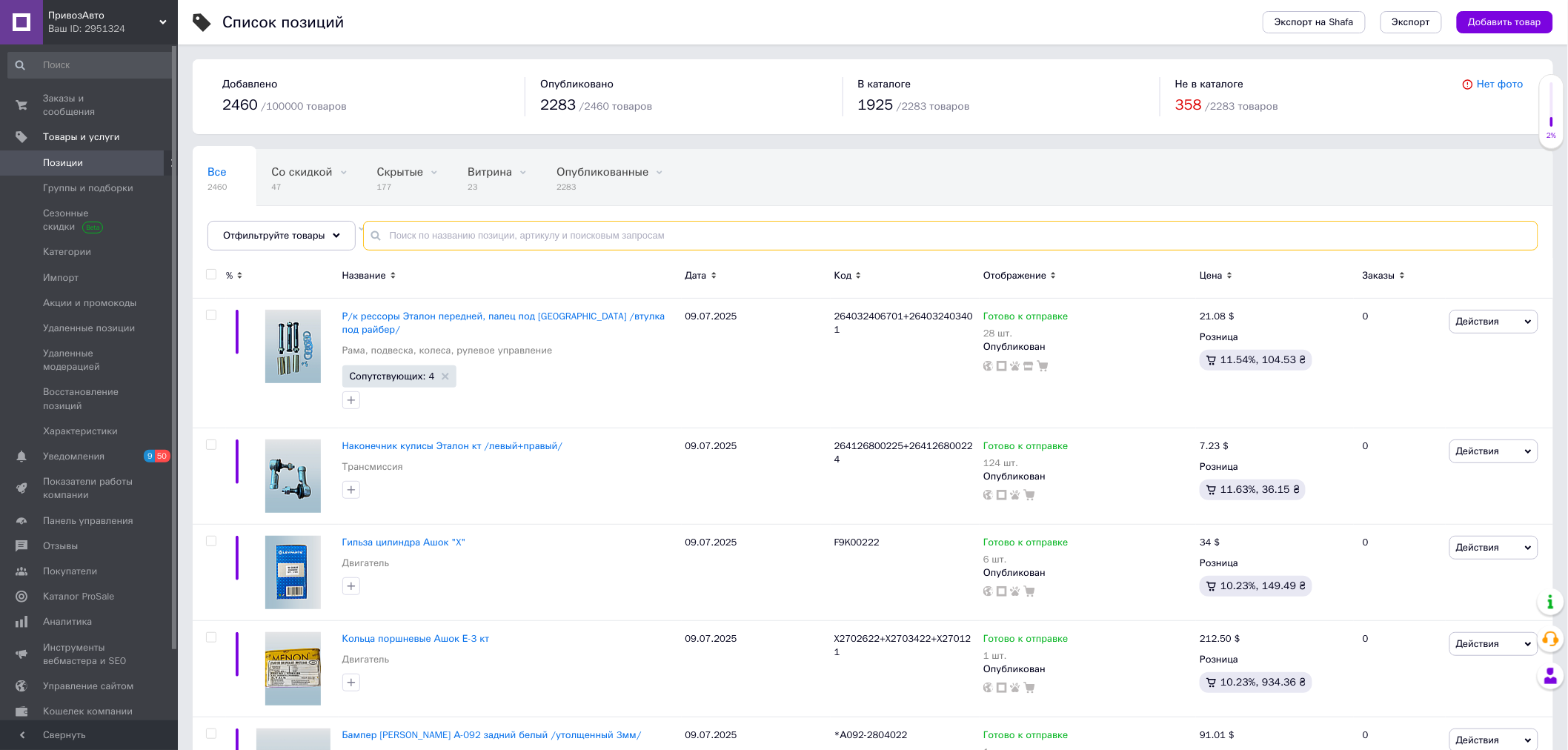 paste on "Втулка рессоры Ашок" 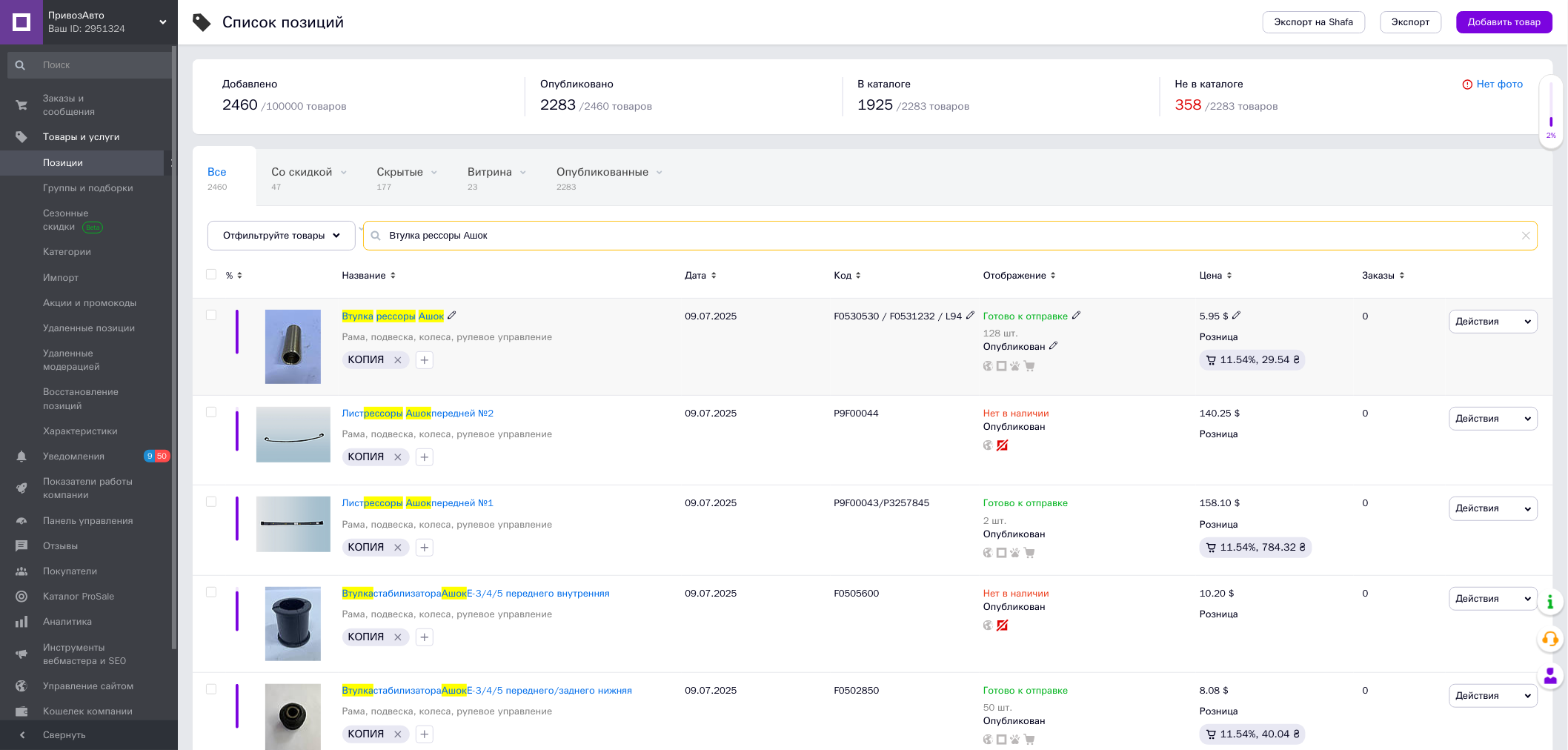type on "Втулка рессоры Ашок" 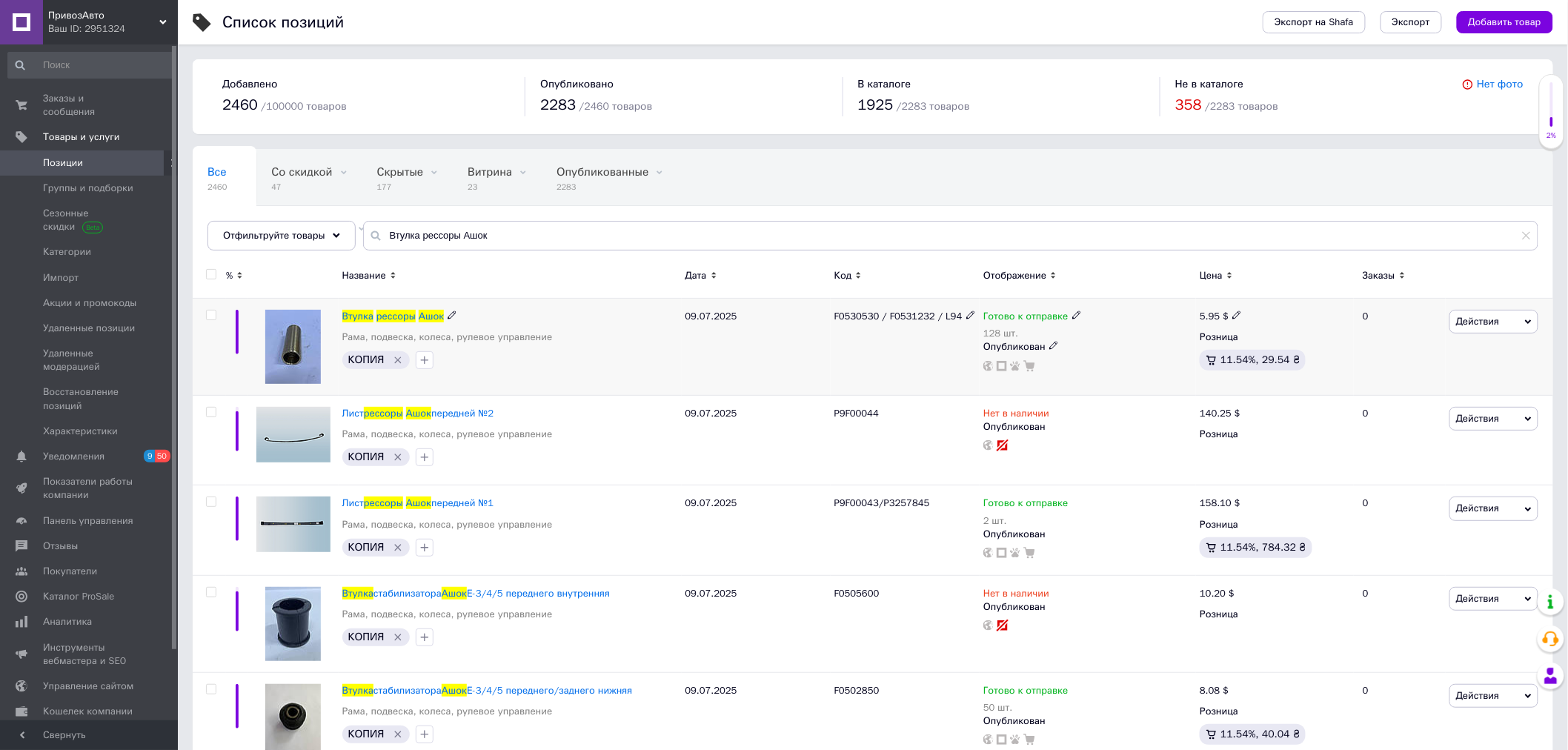 click 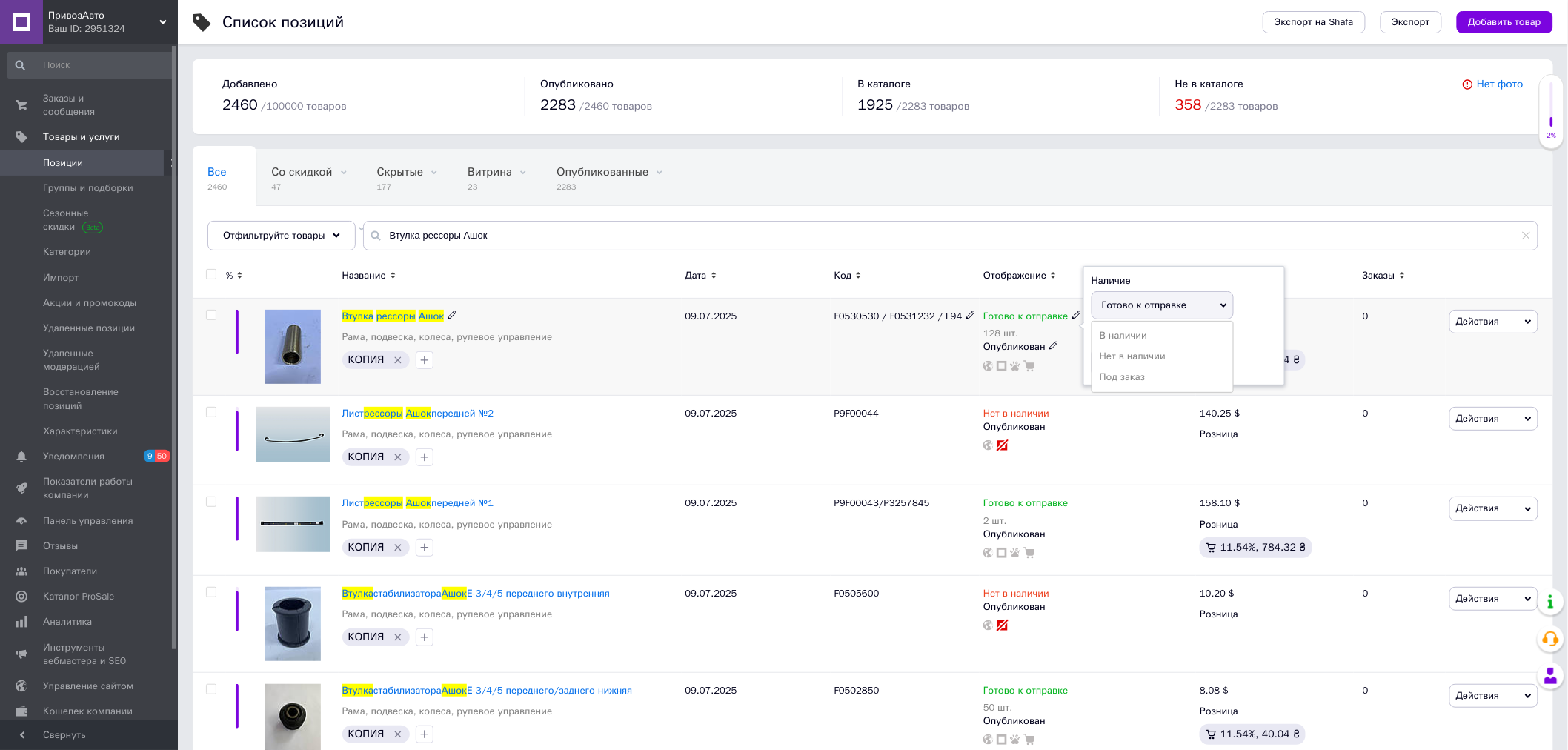 click on "Остатки 128 шт." at bounding box center [1184, 354] 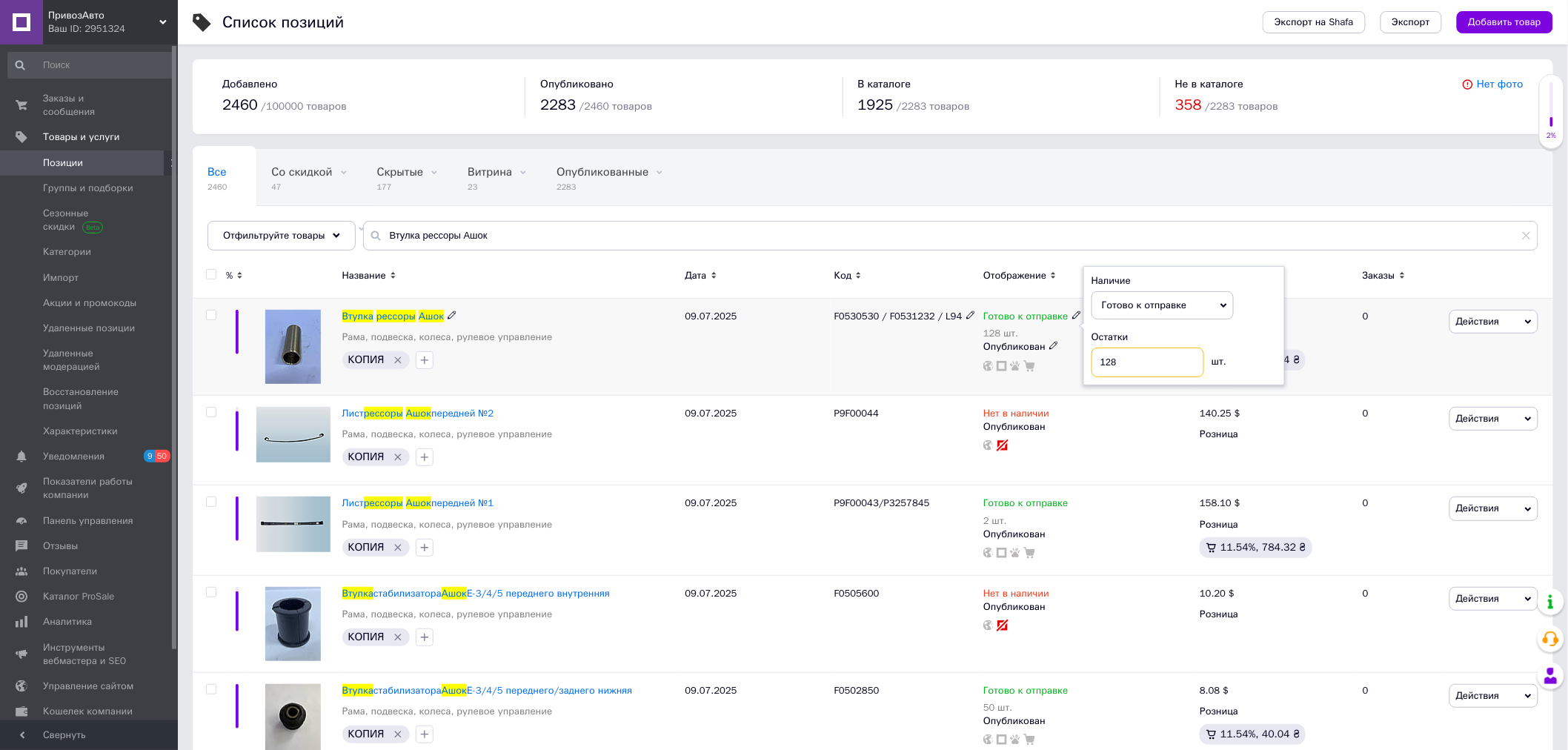 drag, startPoint x: 1143, startPoint y: 368, endPoint x: 957, endPoint y: 365, distance: 186.02419 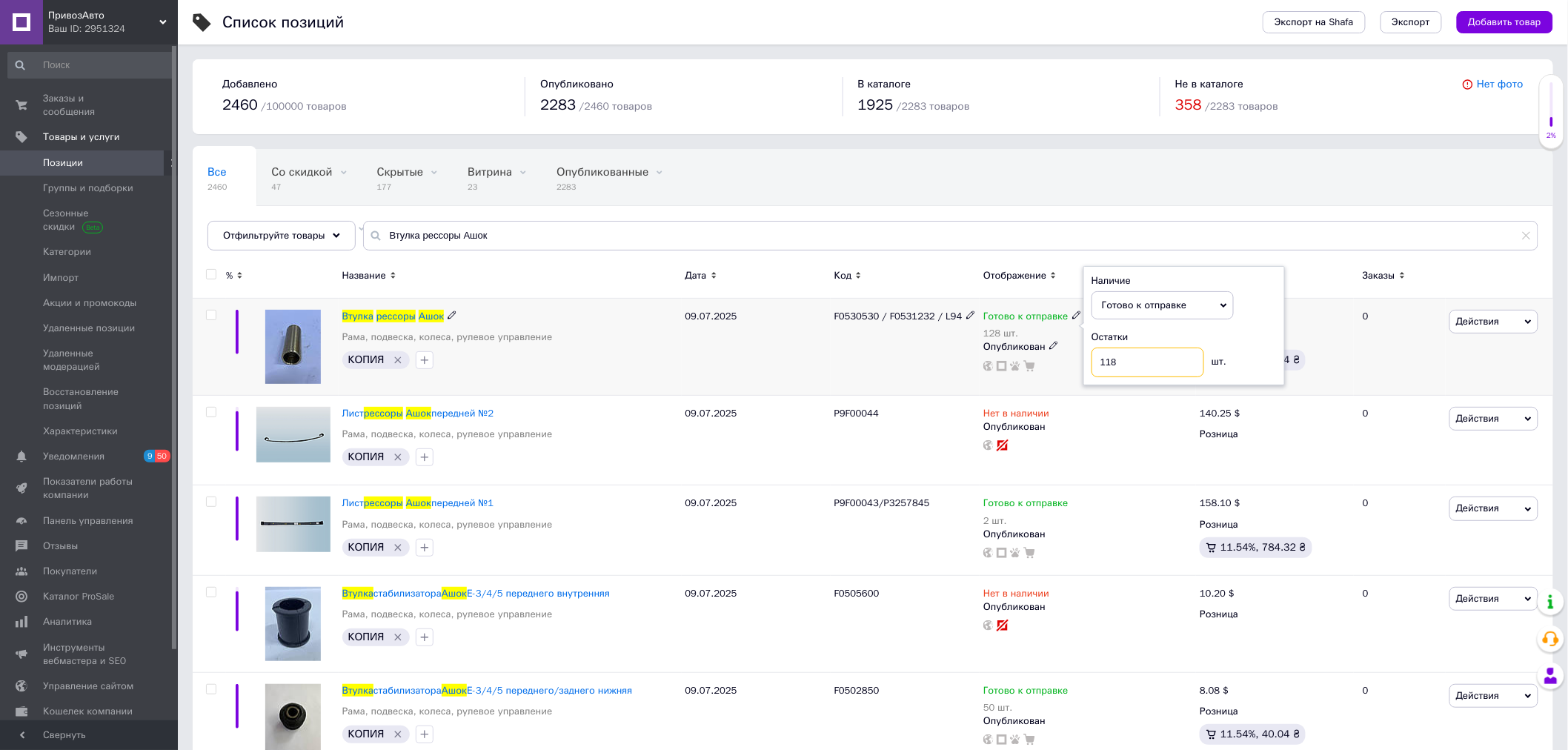 type on "118" 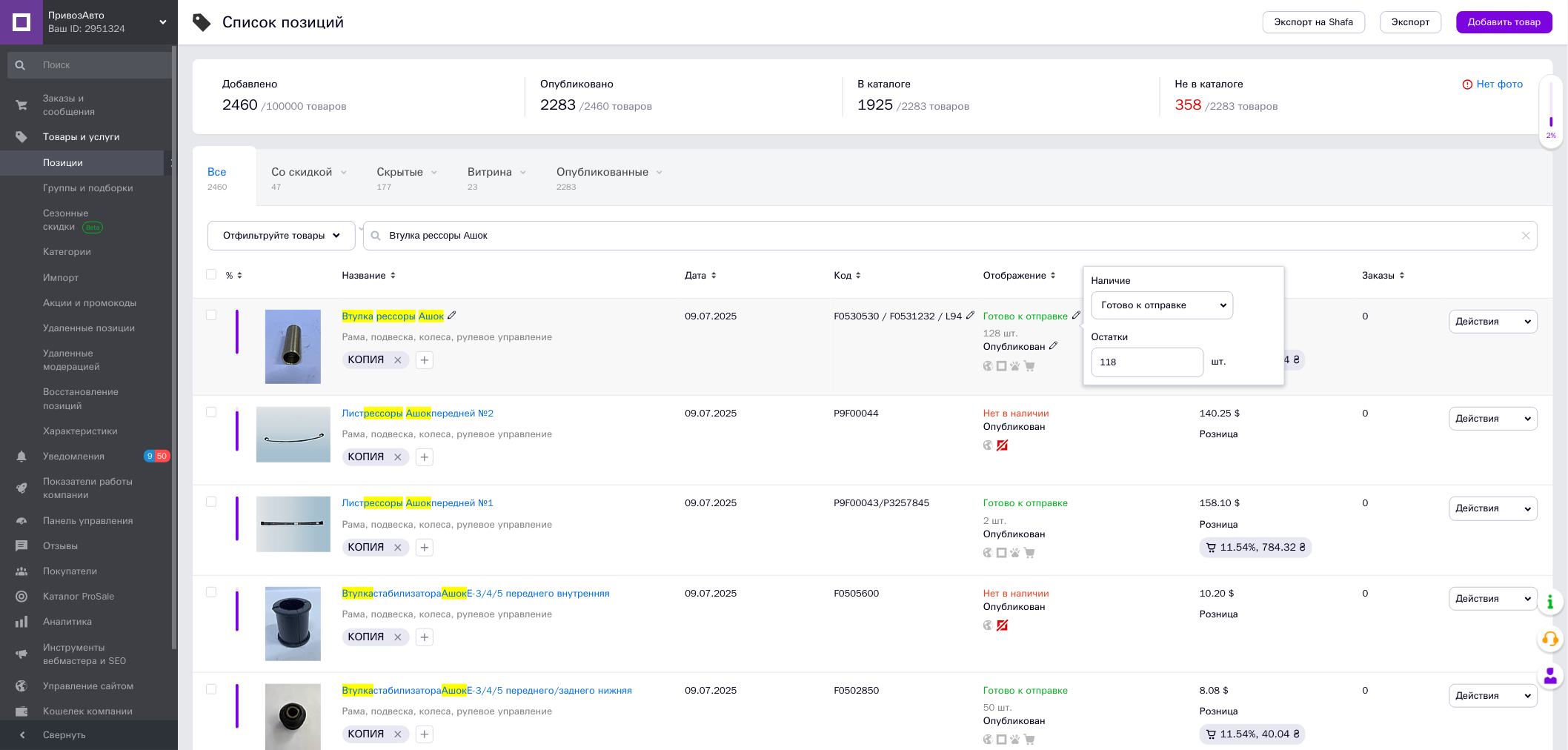 click on "F0530530 / F0531232 / L94" at bounding box center [905, 347] 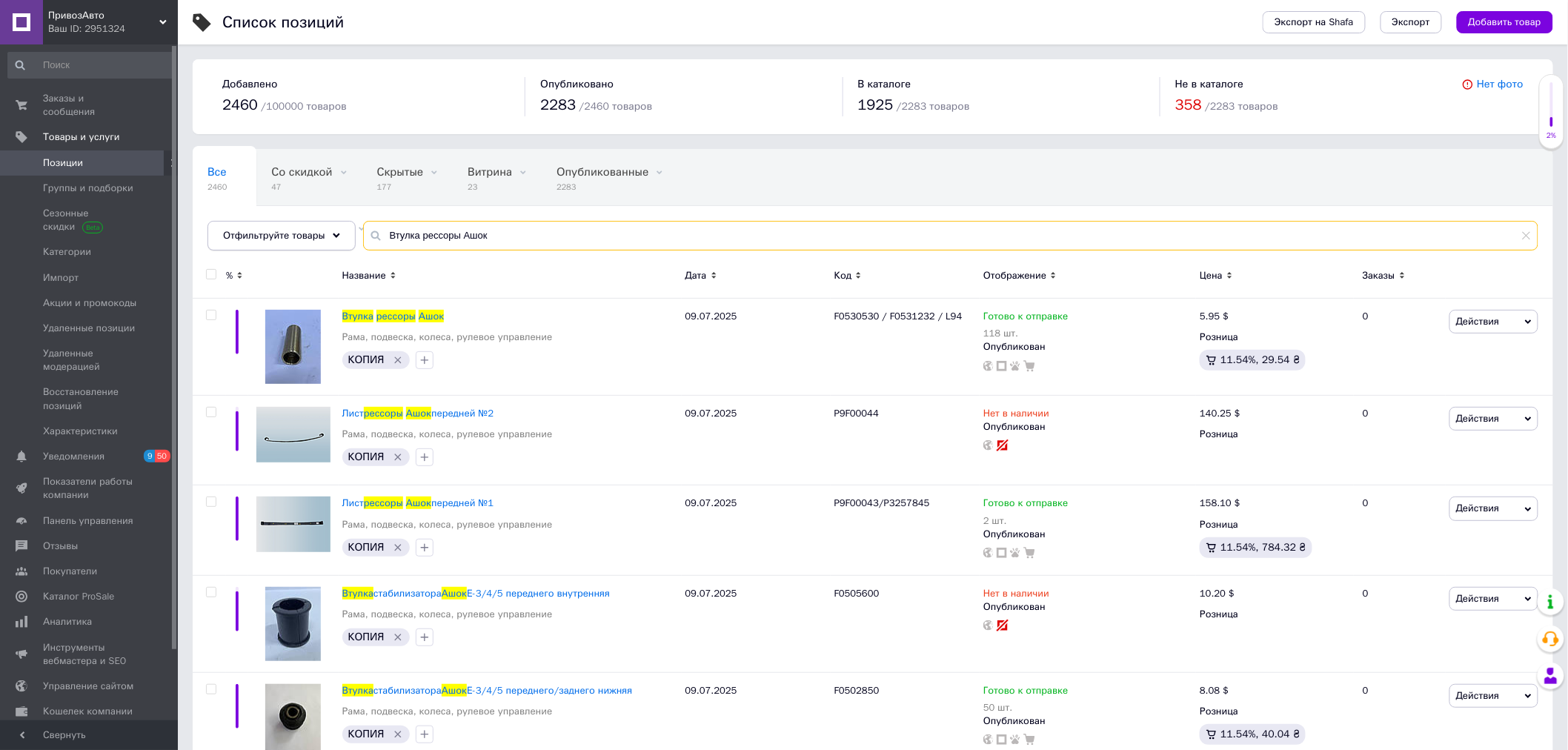 drag, startPoint x: 522, startPoint y: 234, endPoint x: 261, endPoint y: 226, distance: 261.12258 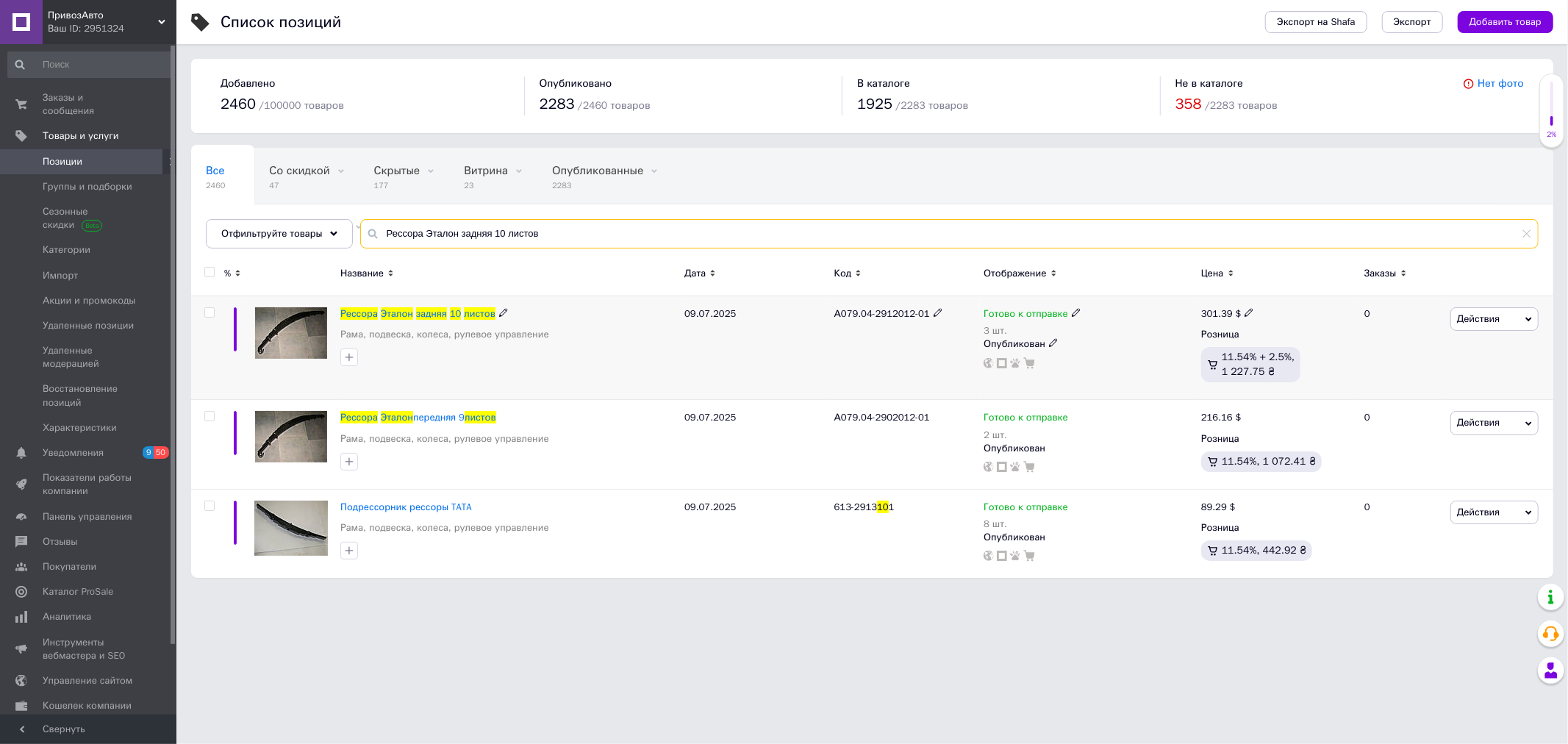 type on "Рессора Эталон задняя 10 листов" 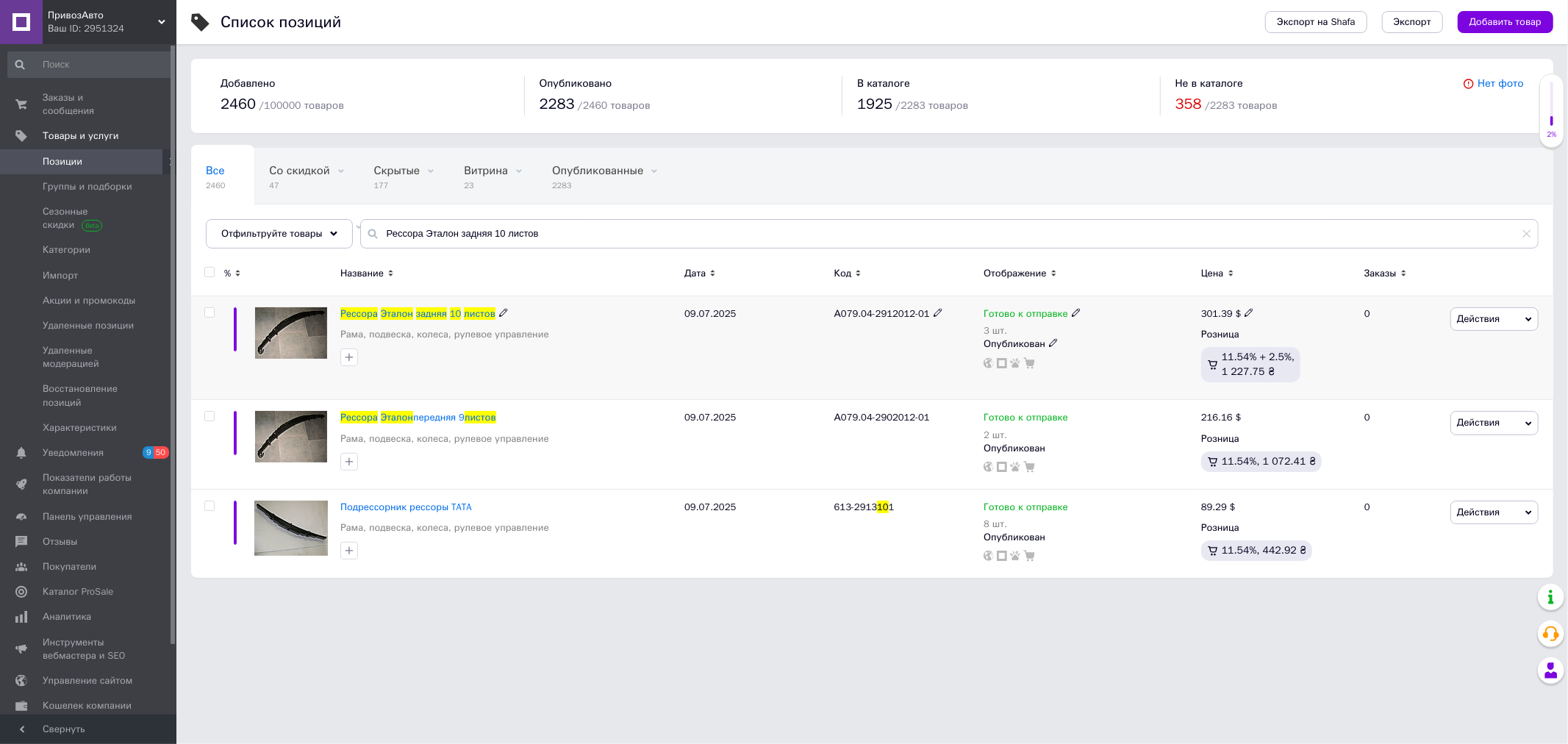 click 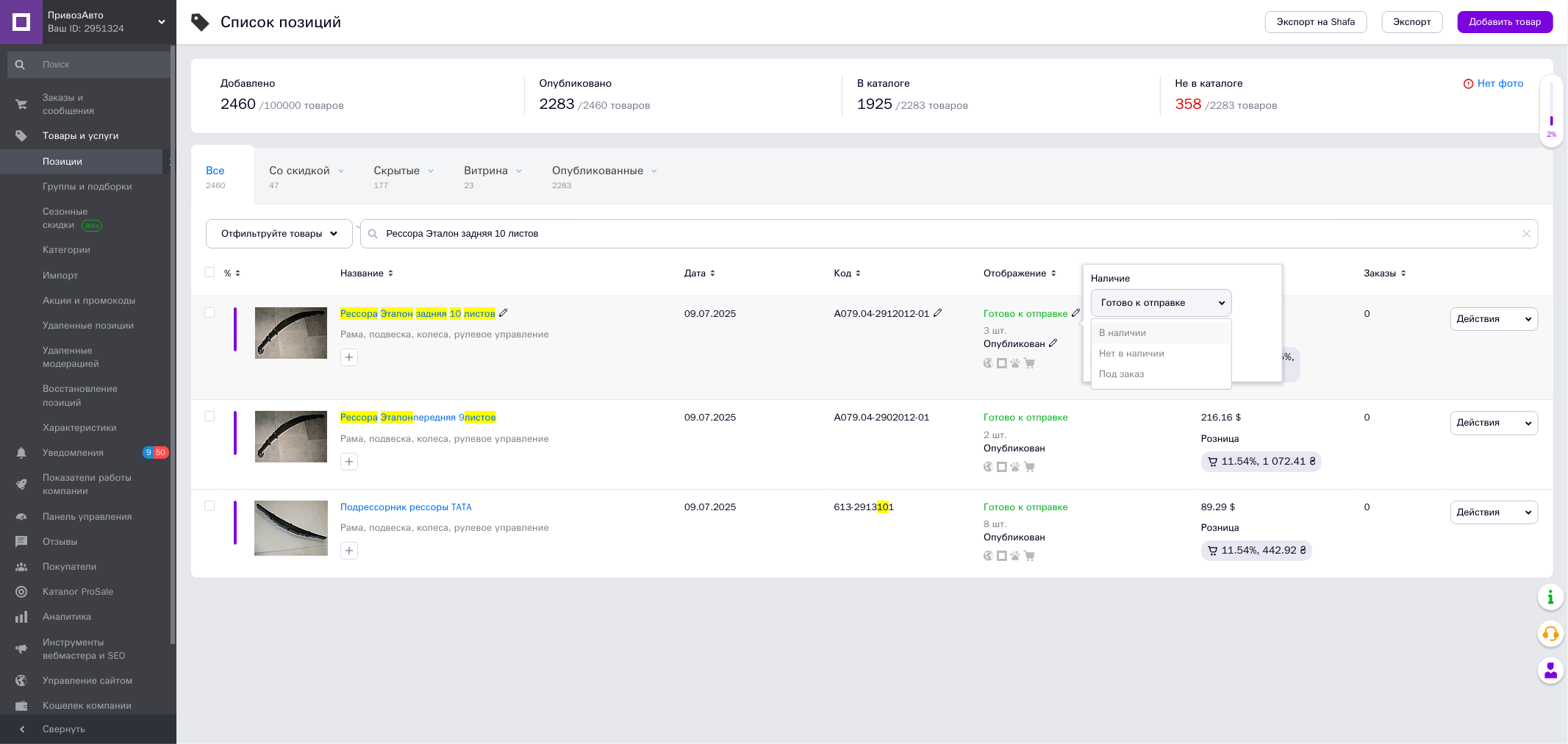 click on "В наличии" at bounding box center [1161, 333] 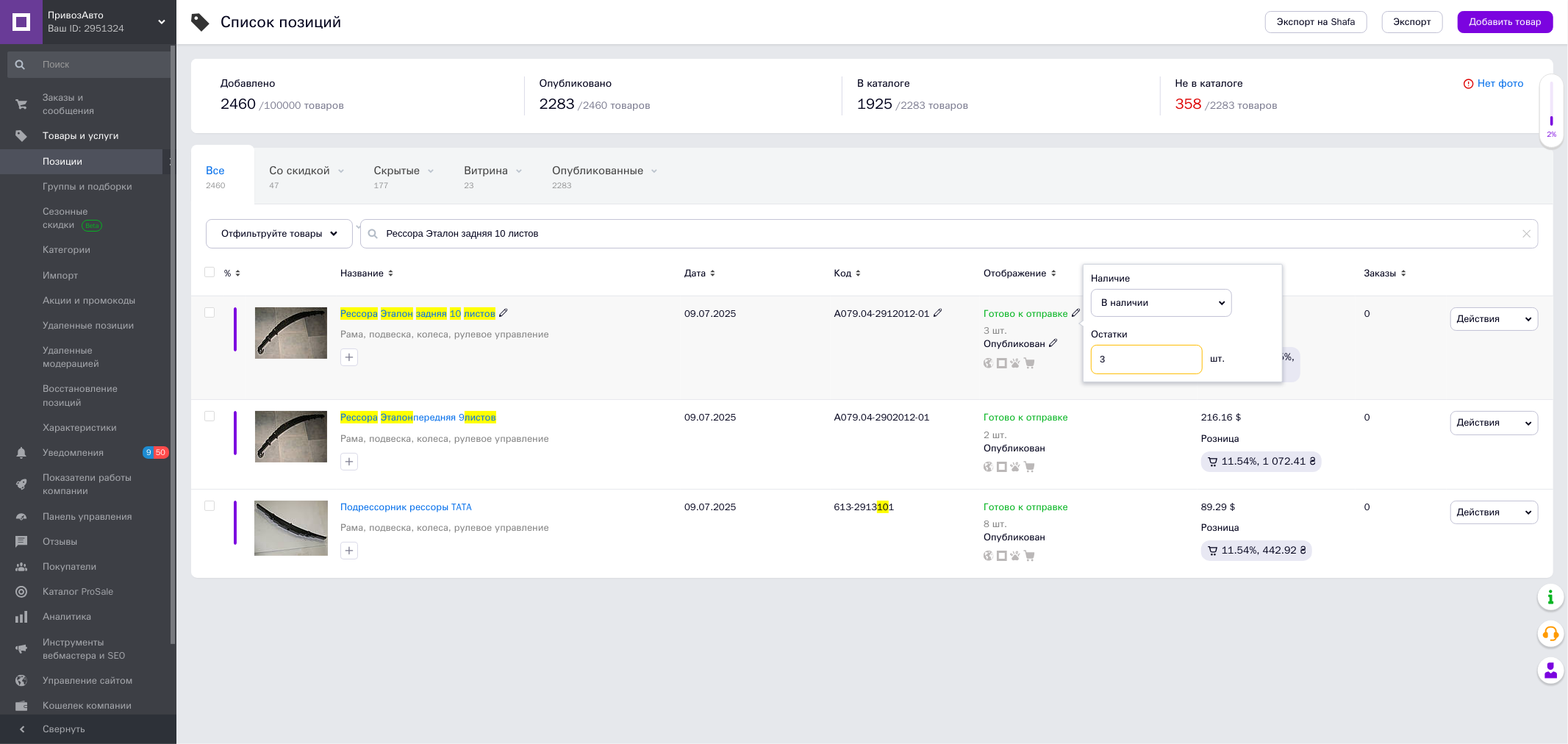 drag, startPoint x: 1125, startPoint y: 346, endPoint x: 976, endPoint y: 350, distance: 149.05368 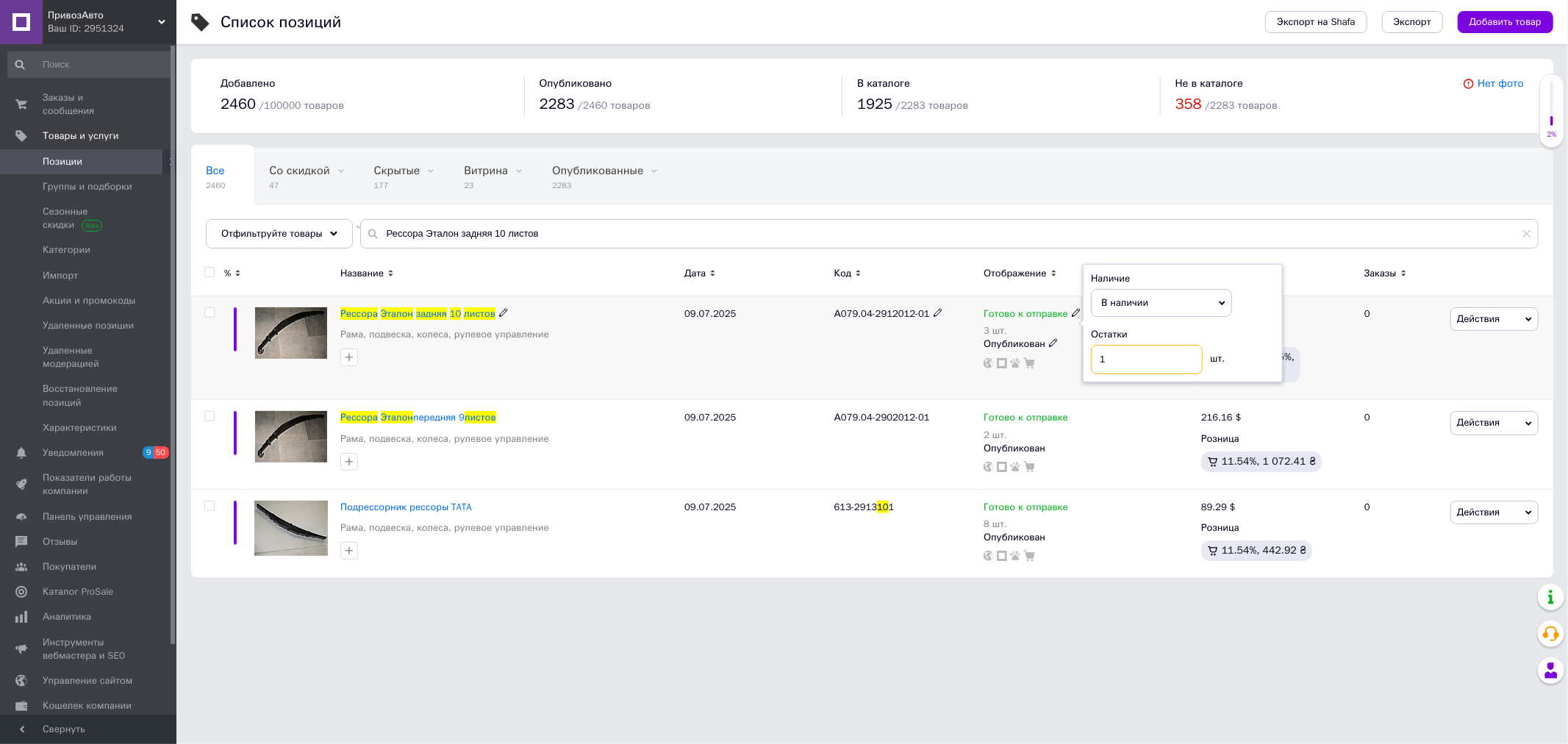 type on "1" 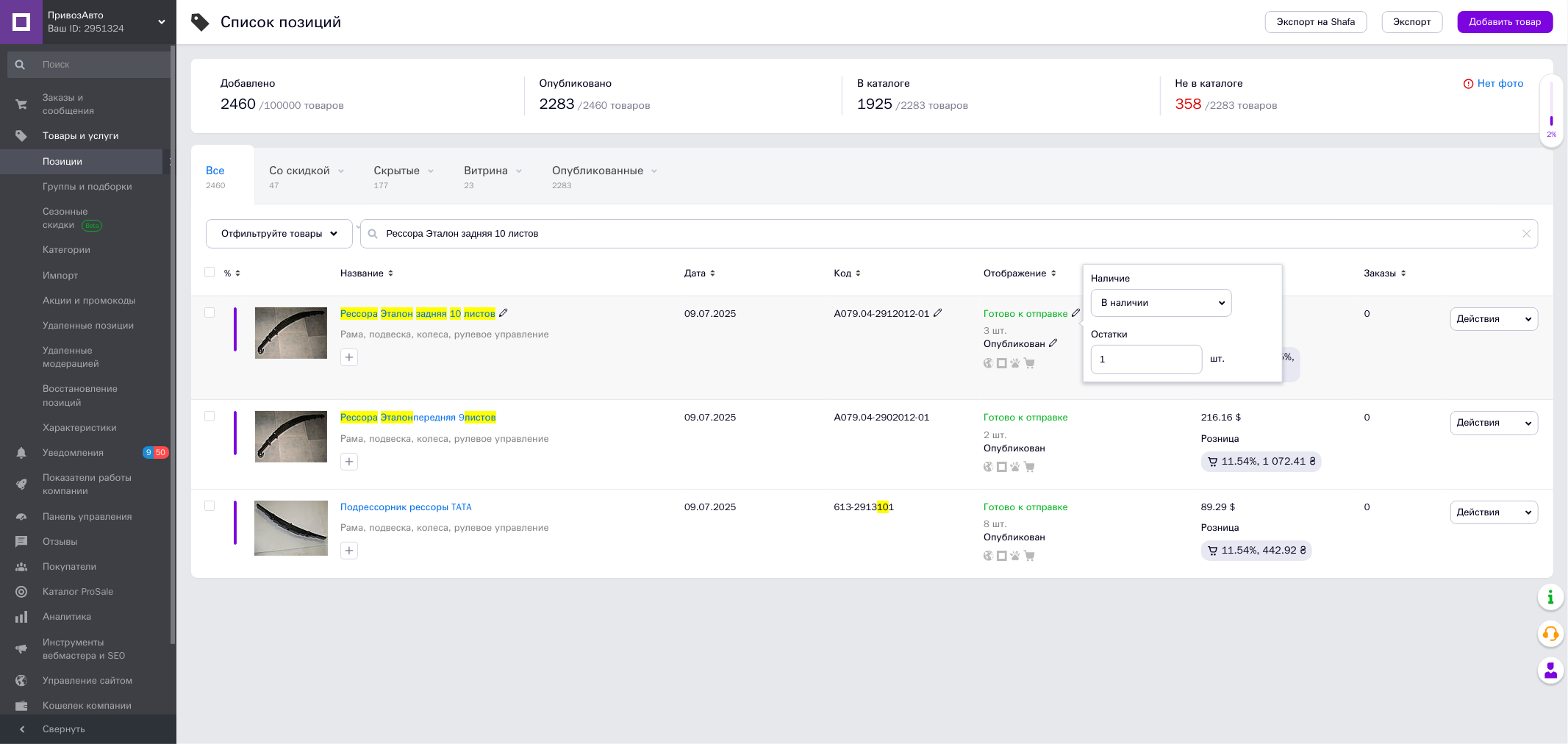 click on "А079.04-2912012-01" at bounding box center (906, 348) 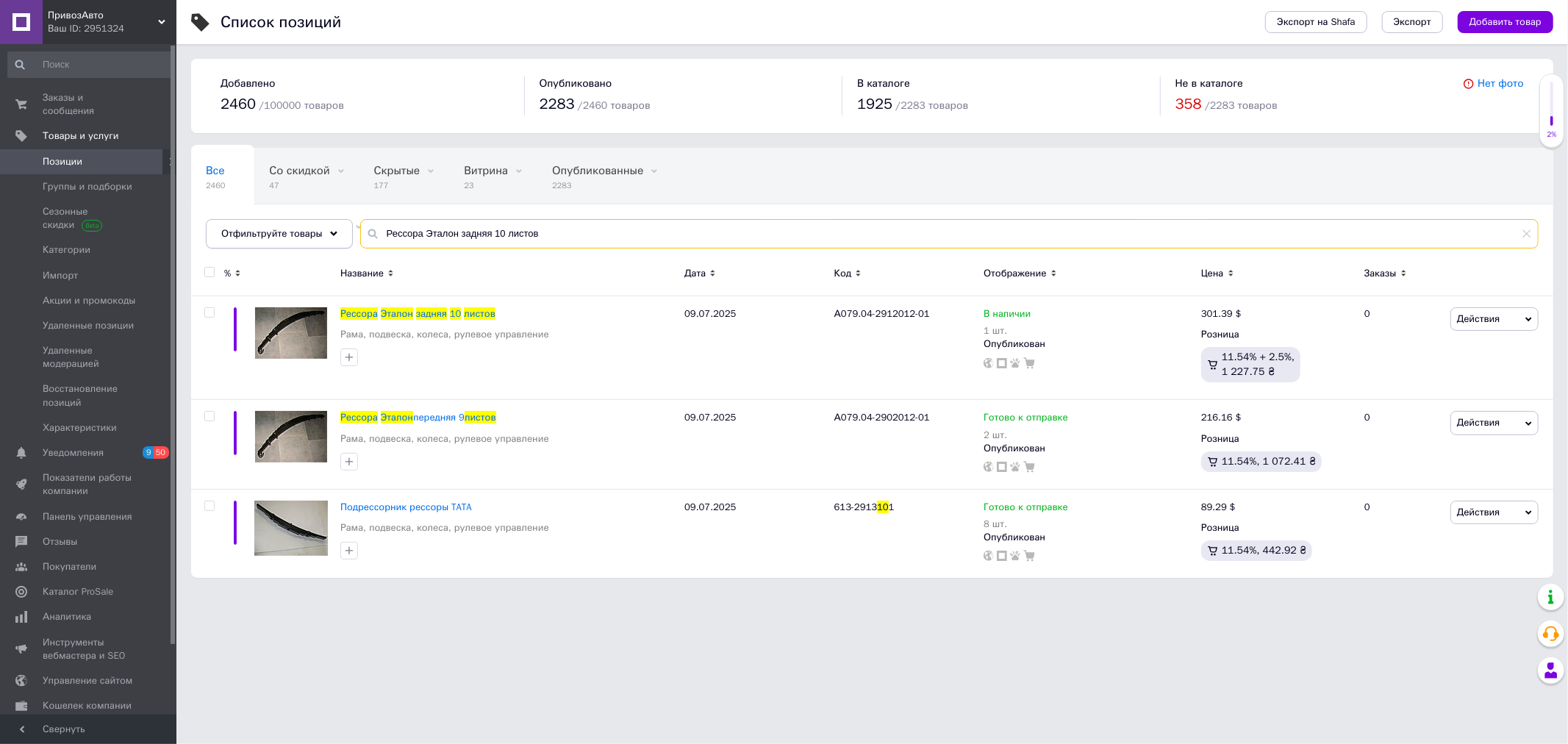 drag, startPoint x: 547, startPoint y: 232, endPoint x: 268, endPoint y: 228, distance: 279.029 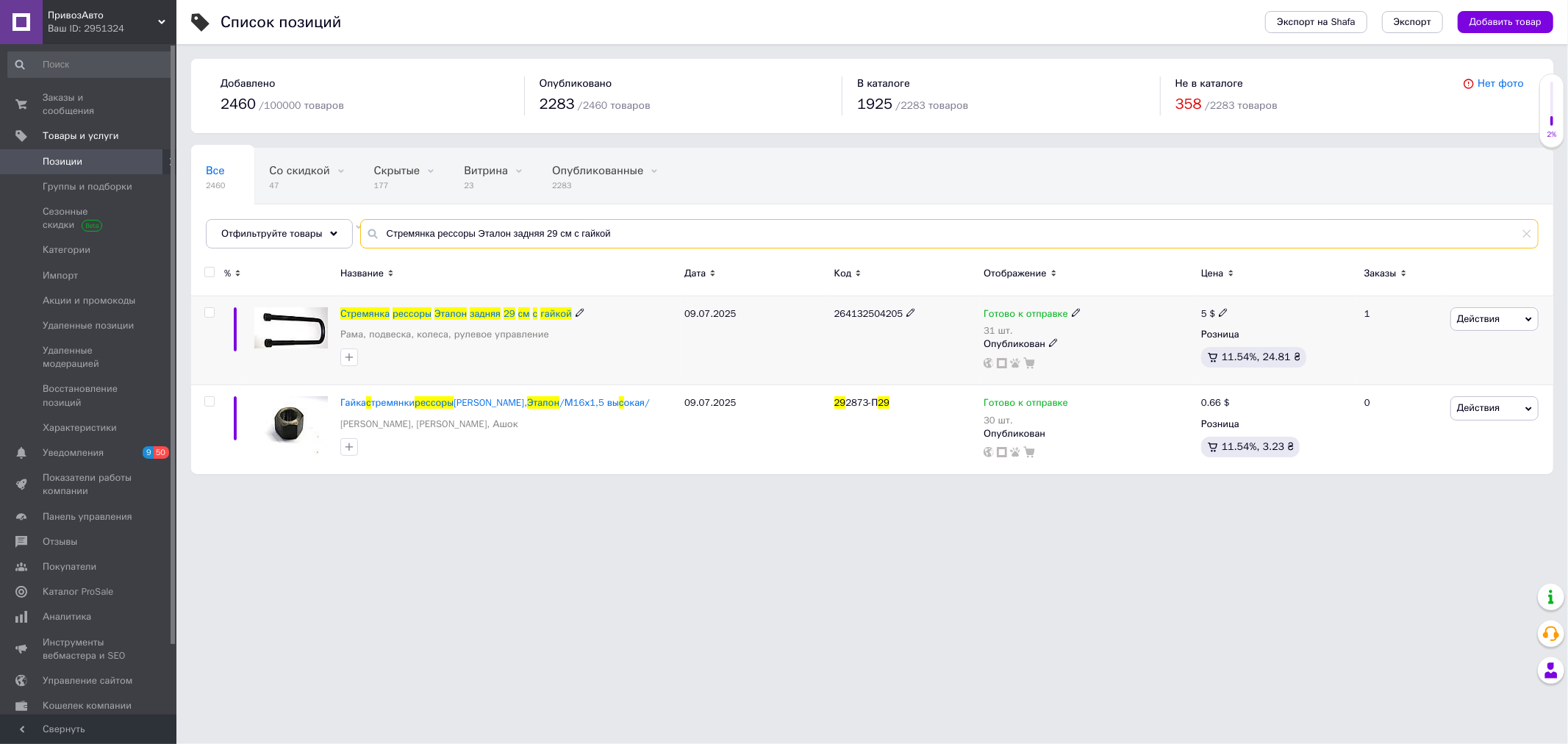 type on "Стремянка рессоры Эталон задняя 29 см с гайкой" 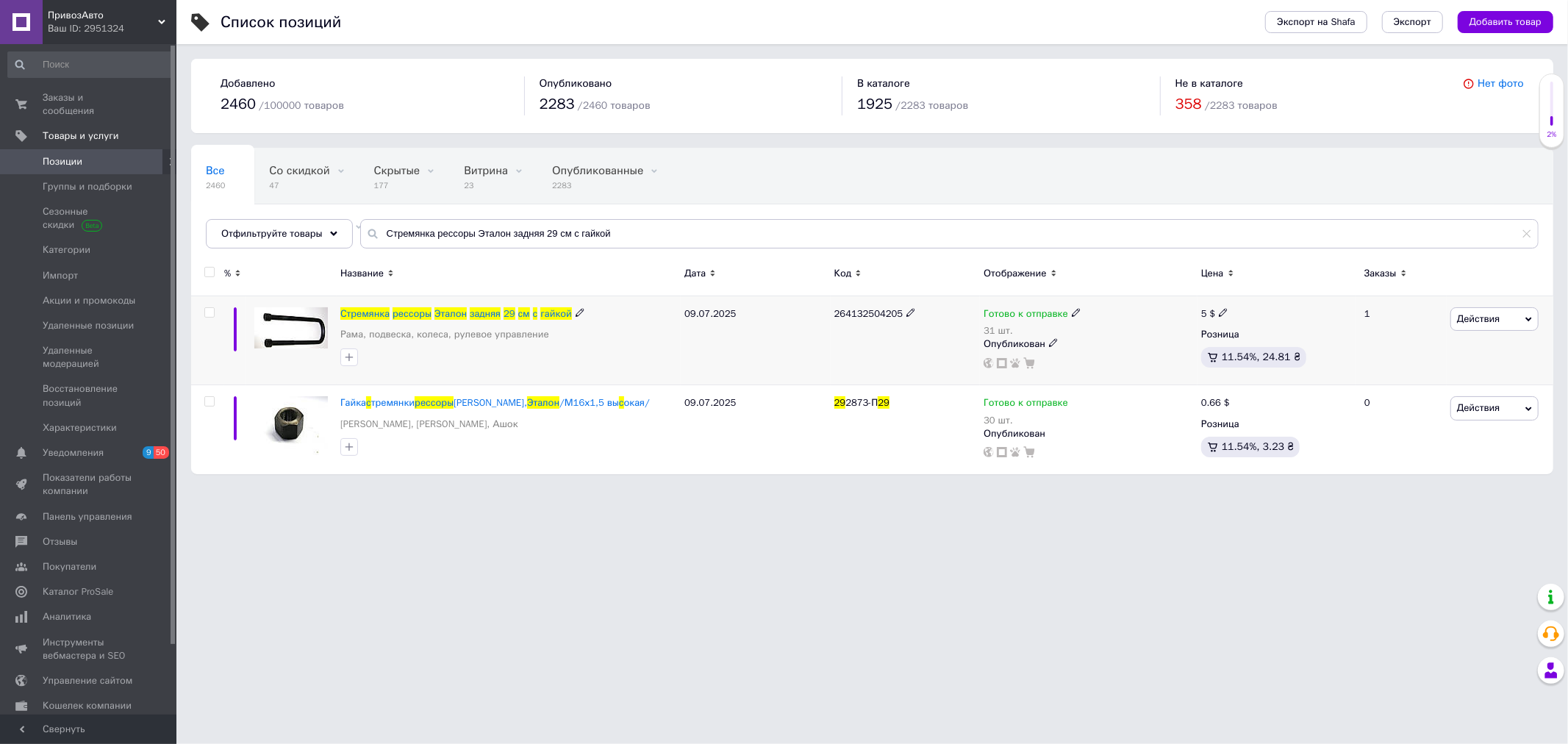 click 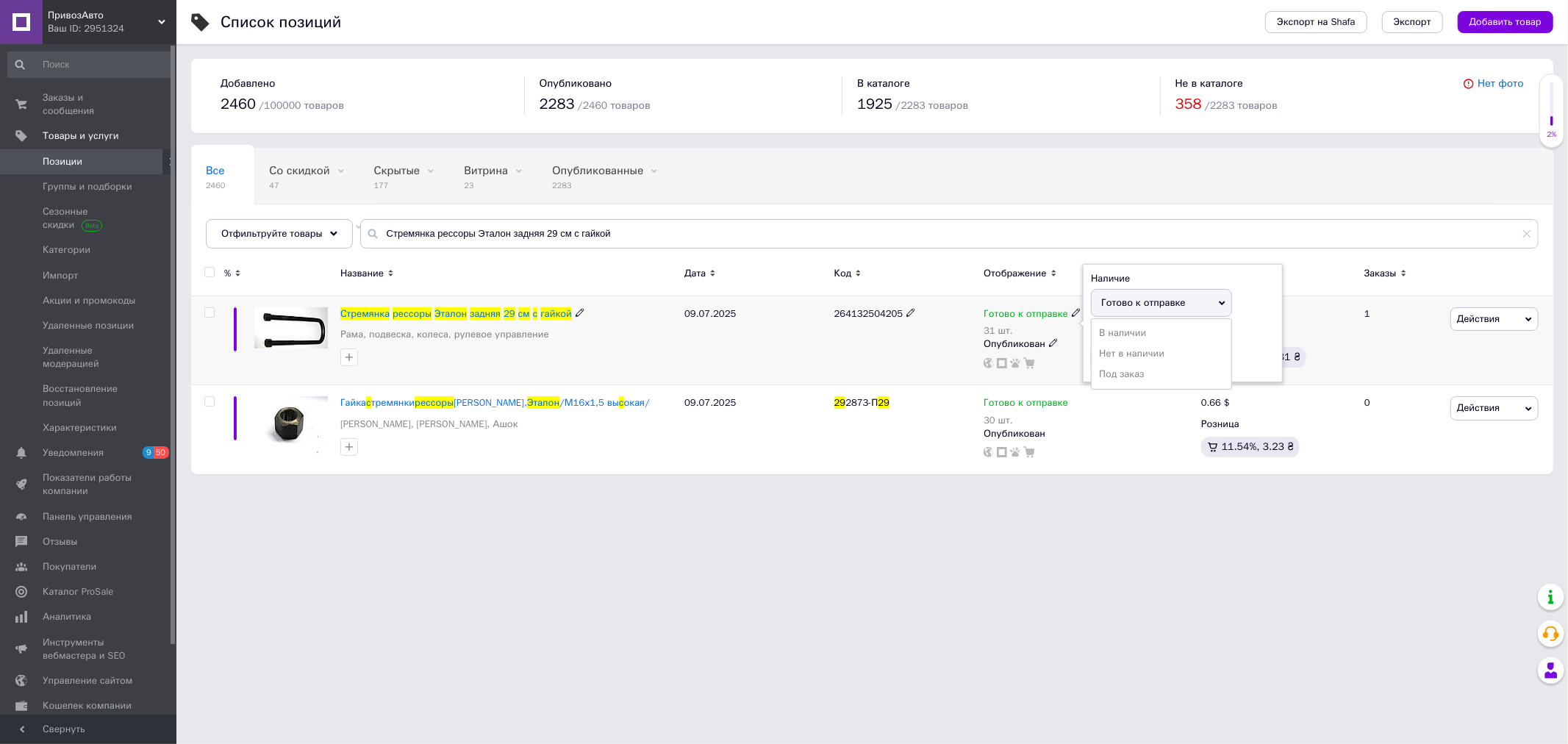 click on "Остатки 31 шт." at bounding box center [1183, 351] 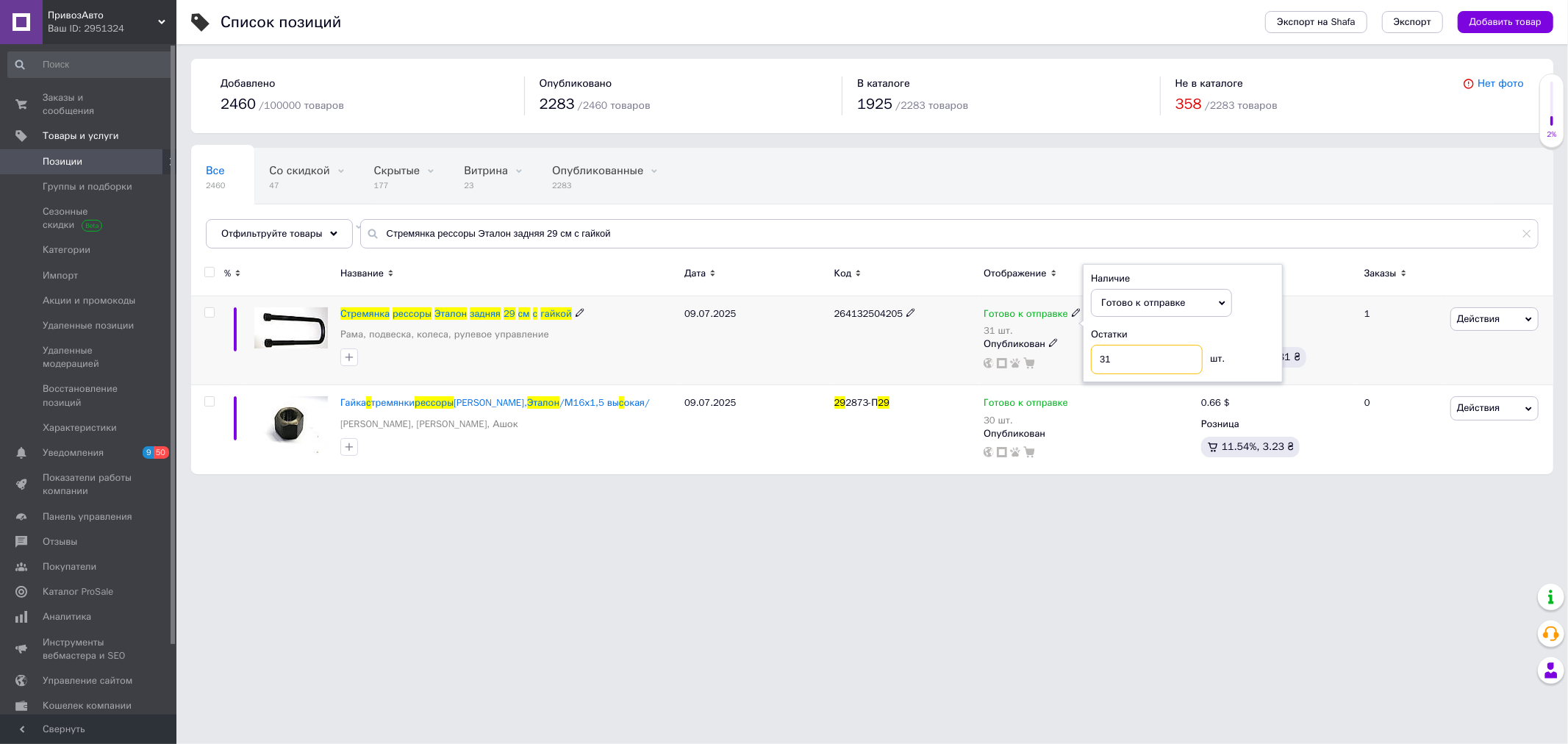 drag, startPoint x: 1111, startPoint y: 360, endPoint x: 962, endPoint y: 362, distance: 149.0134 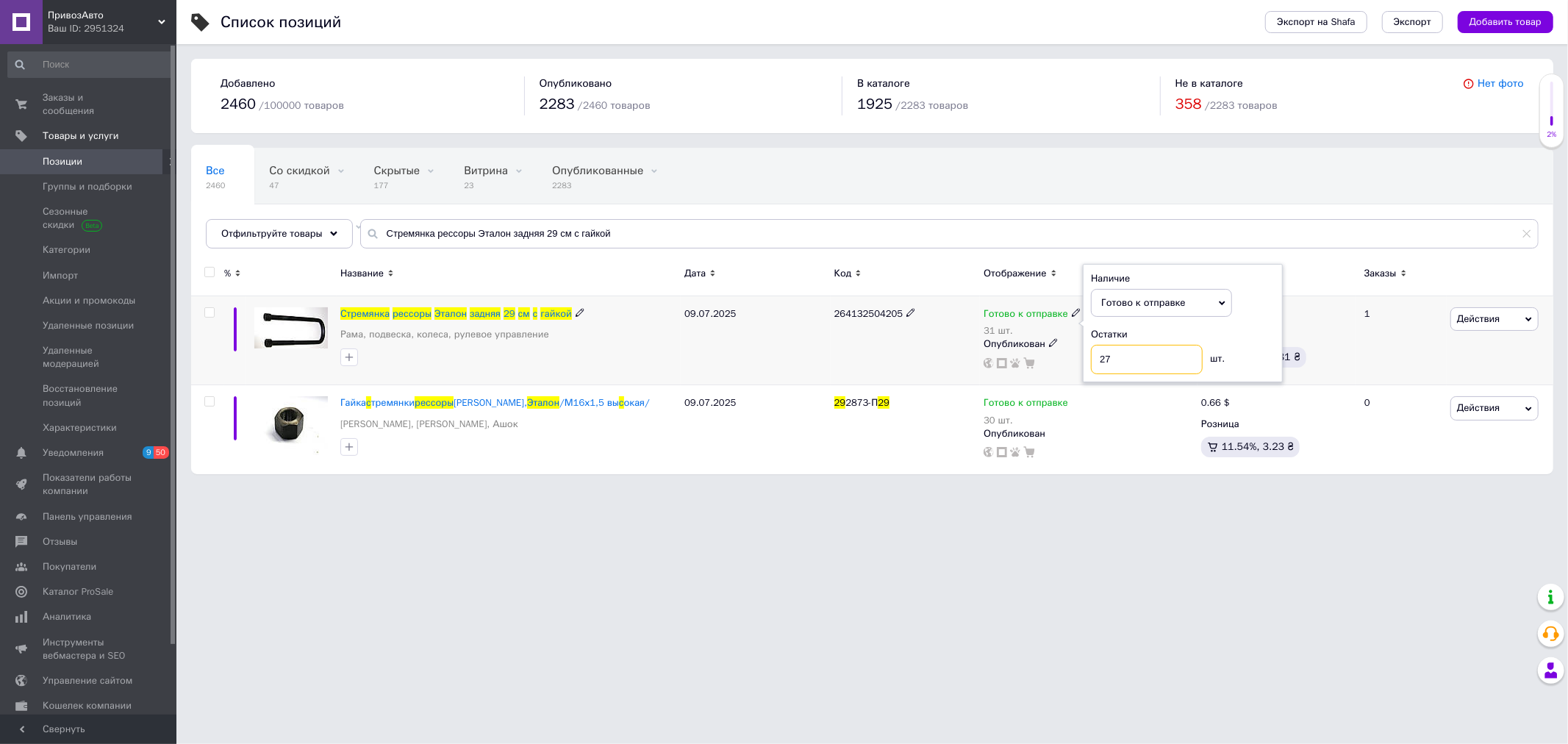 type on "27" 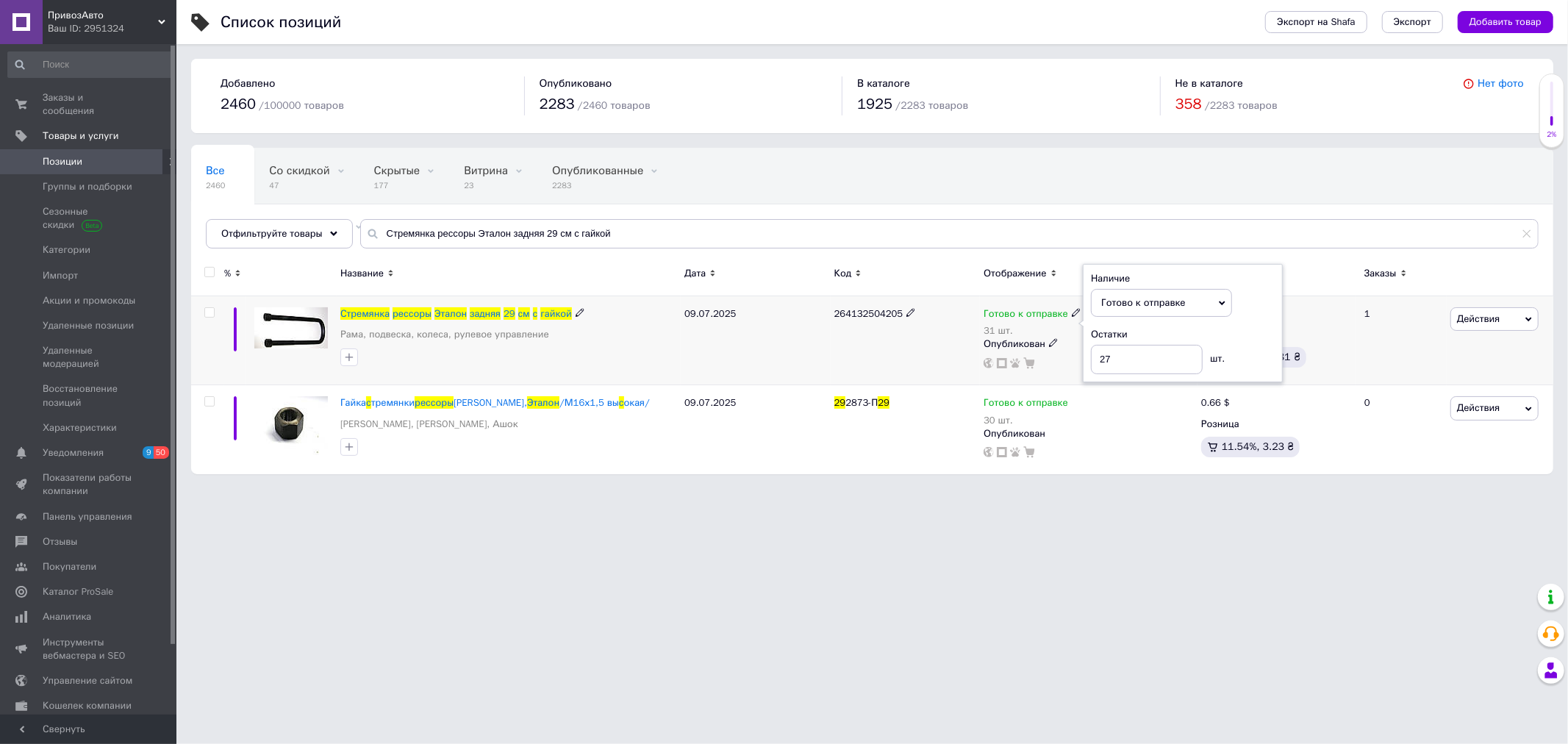 click on "09.07.2025" at bounding box center (756, 340) 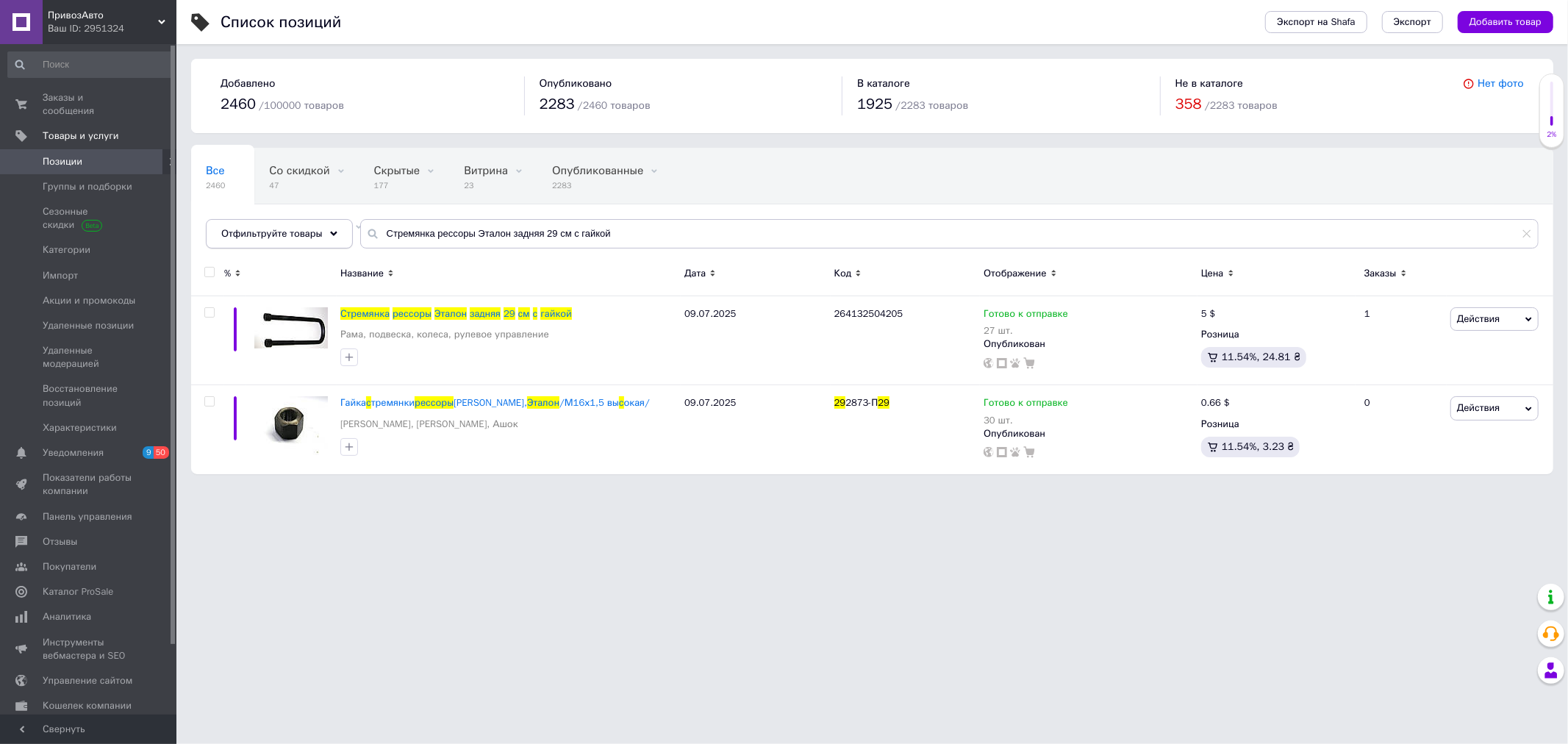 drag, startPoint x: 641, startPoint y: 218, endPoint x: 328, endPoint y: 229, distance: 313.19323 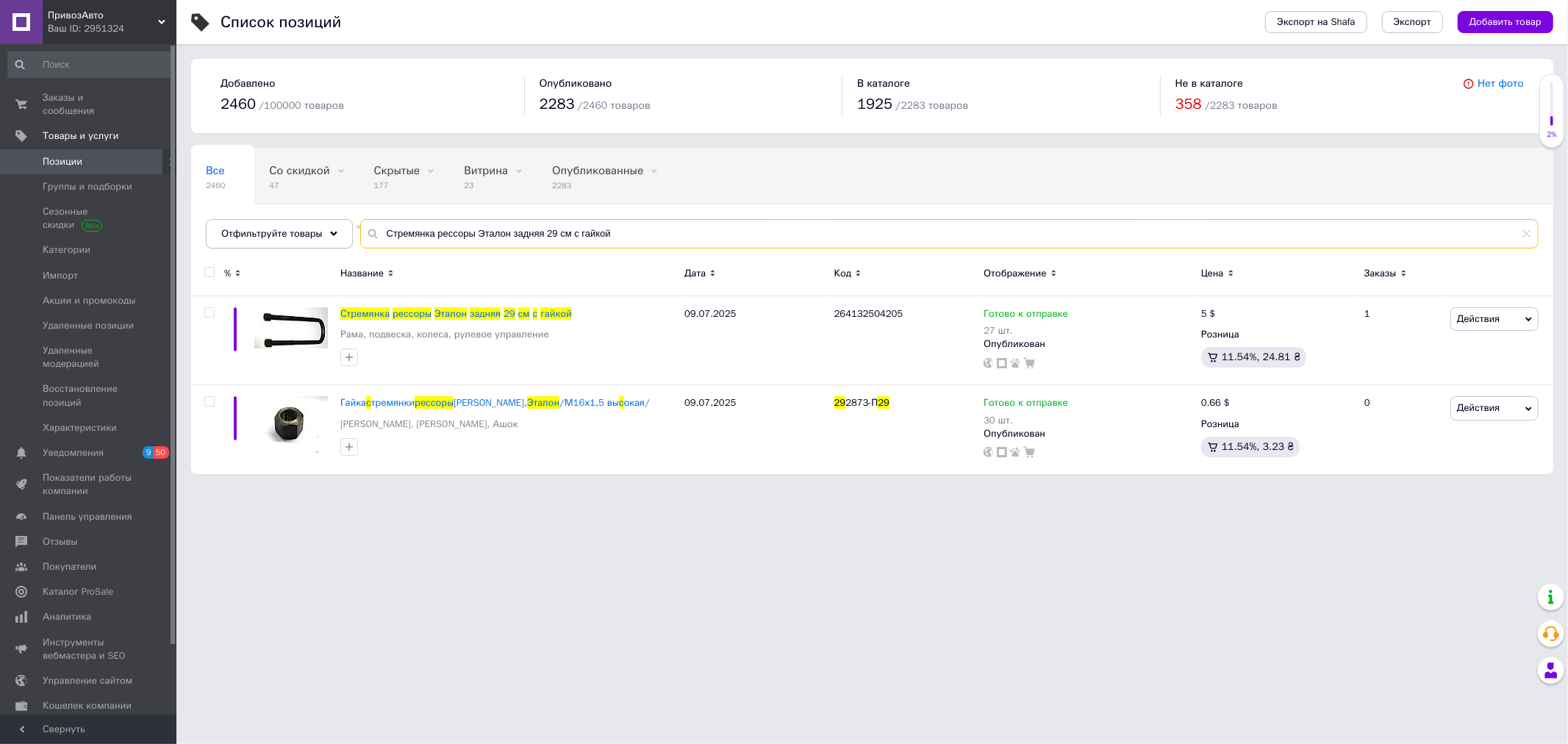 drag, startPoint x: 660, startPoint y: 230, endPoint x: 284, endPoint y: 230, distance: 376 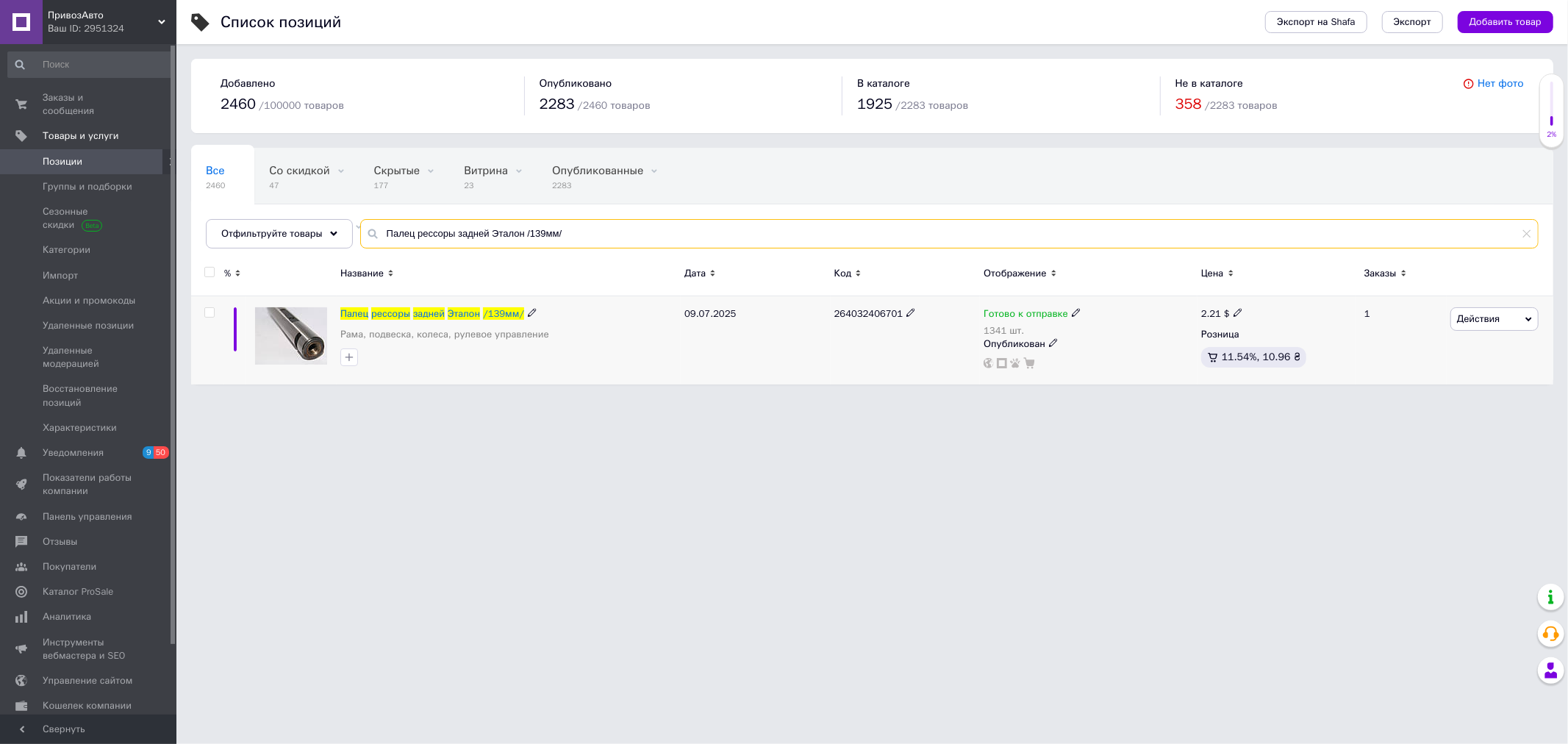 type on "Палец рессоры задней Эталон /139мм/" 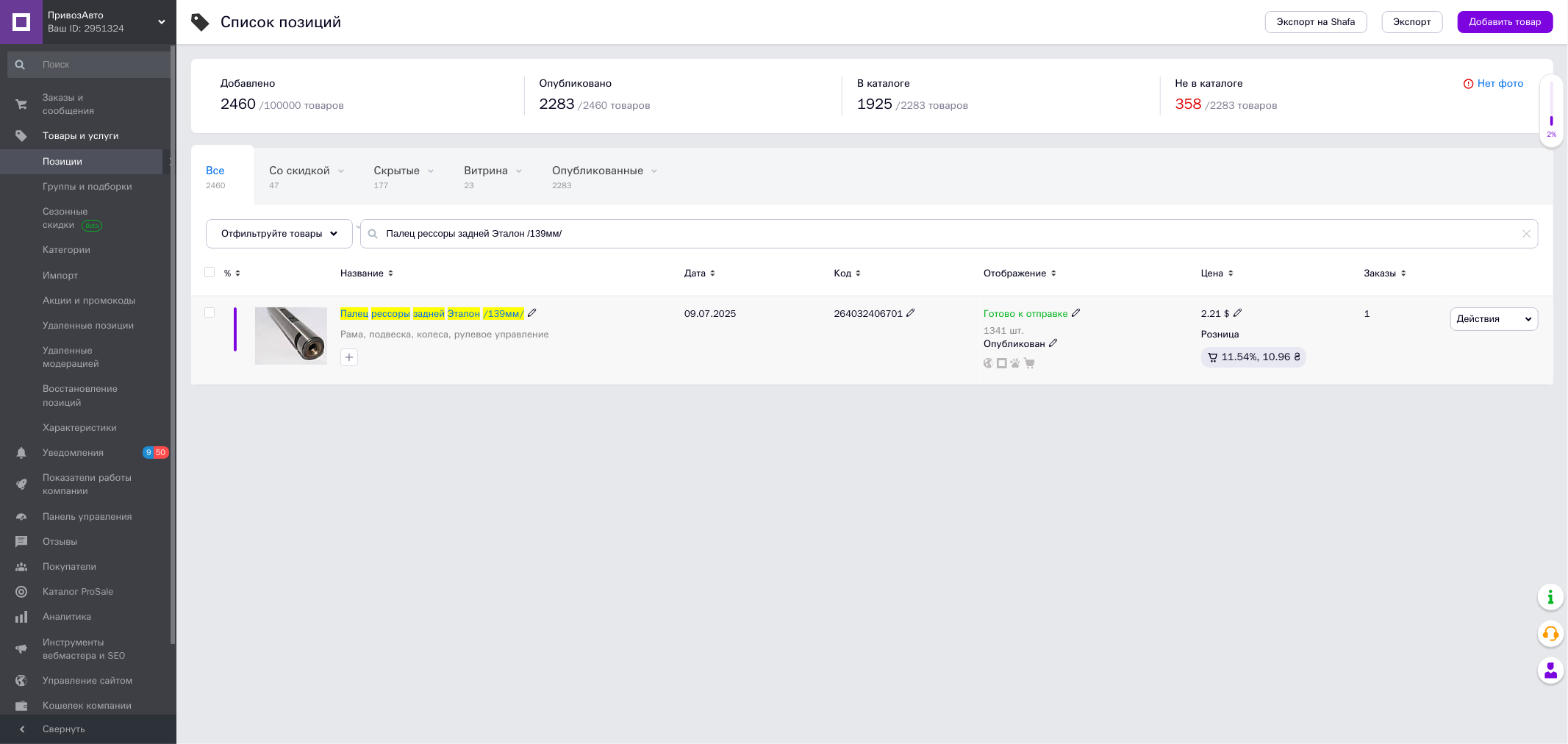 click 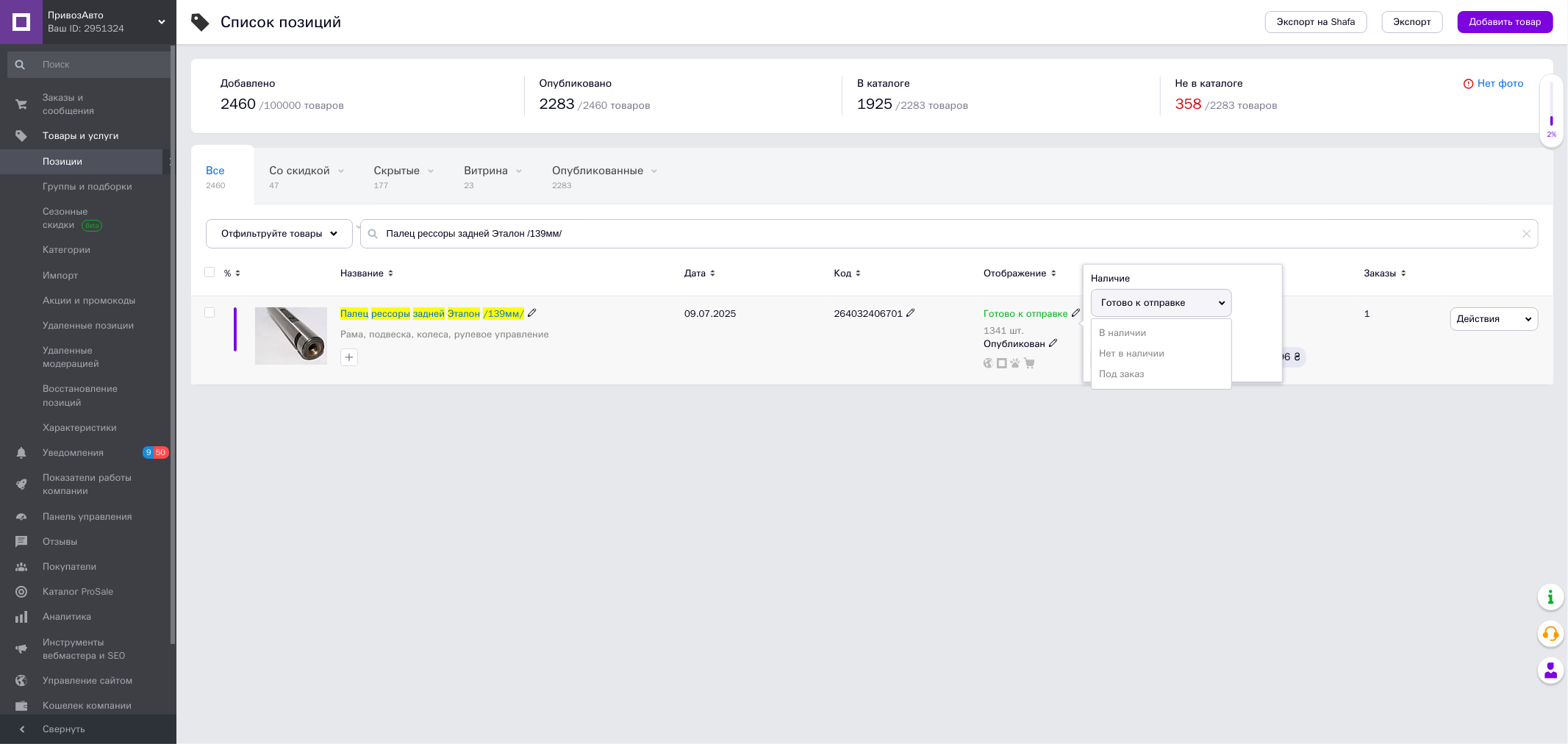 click on "Остатки 1341 шт." at bounding box center (1183, 351) 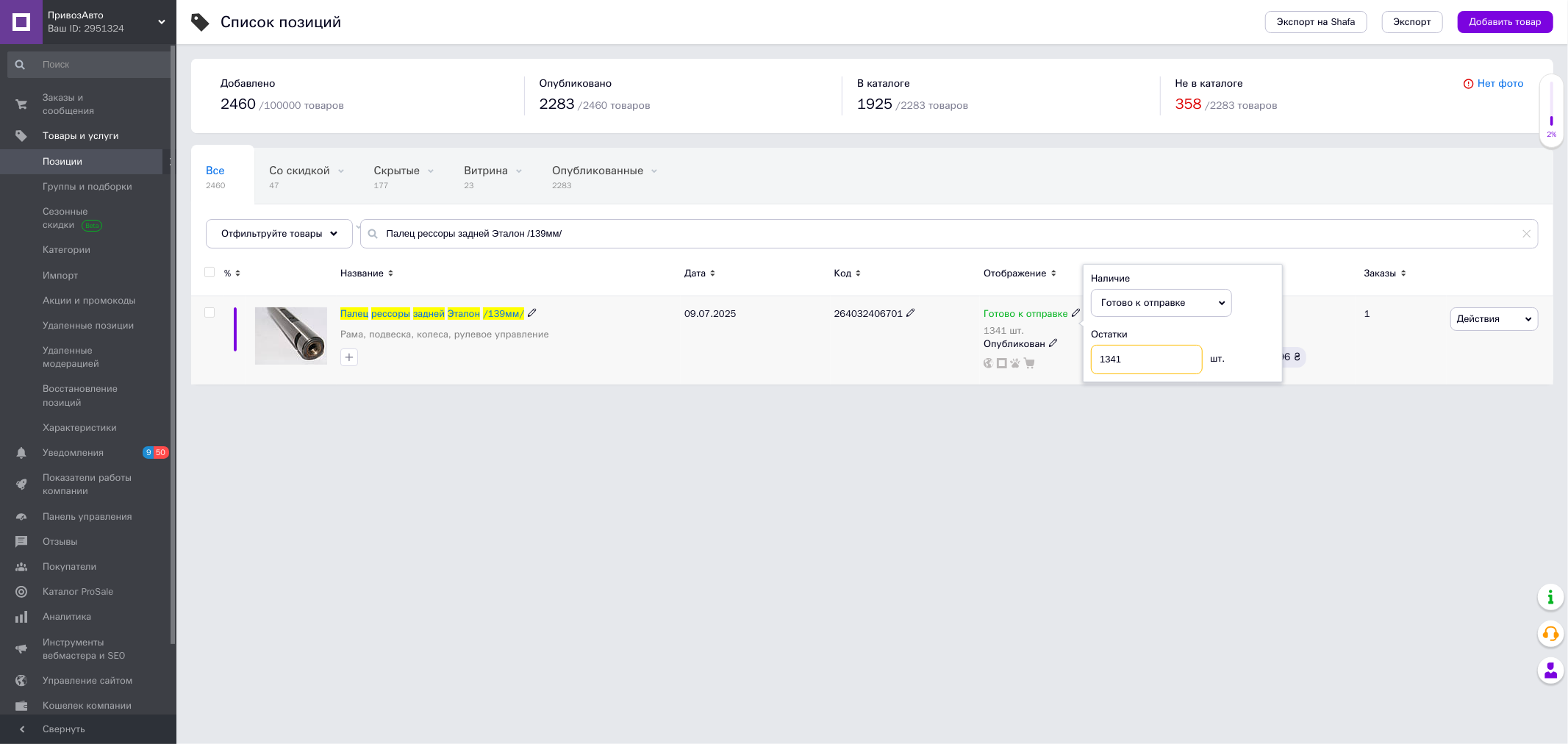 drag, startPoint x: 1103, startPoint y: 369, endPoint x: 1029, endPoint y: 368, distance: 74.00676 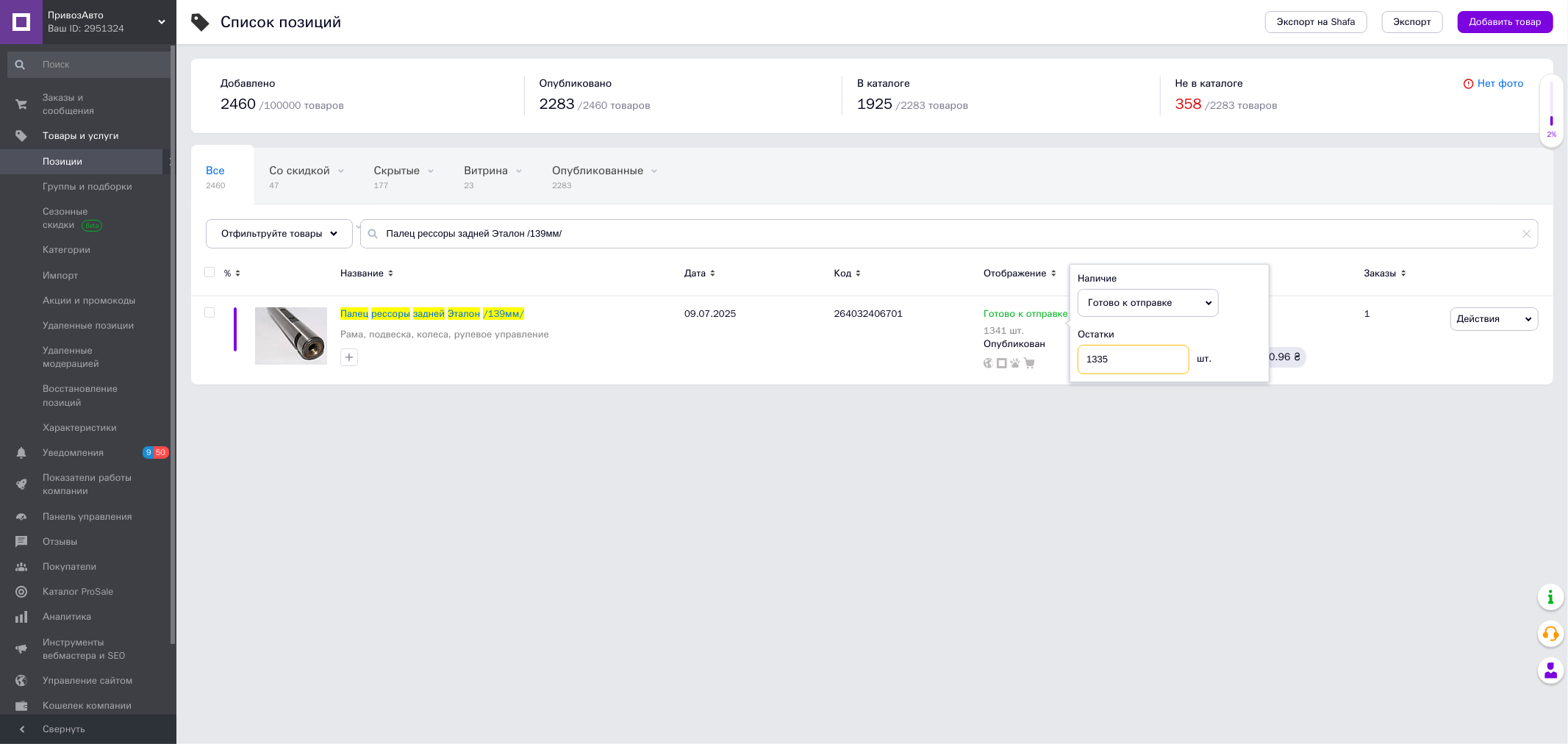 type on "1335" 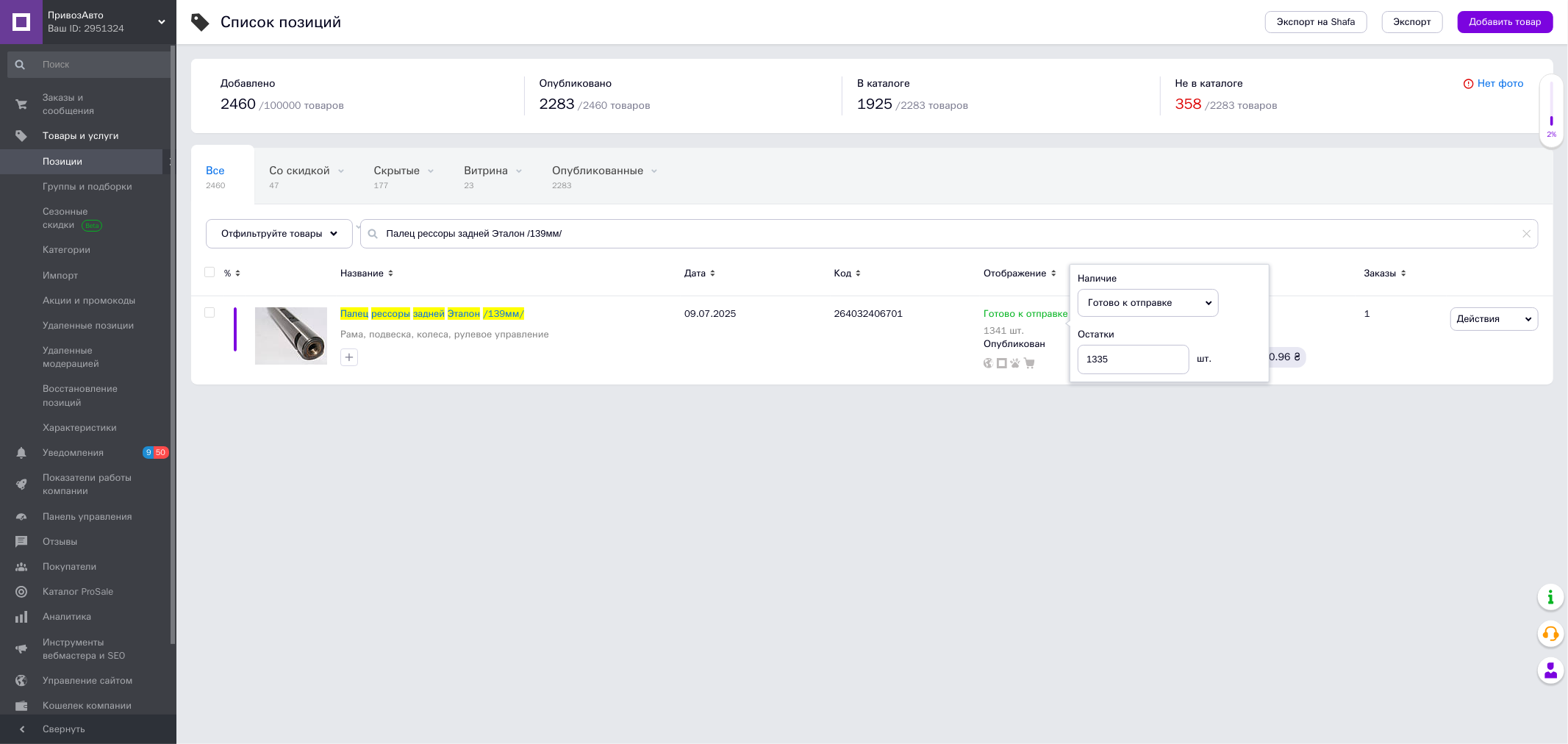 click on "ПривозАвто Ваш ID: 2951324 Сайт ПривозАвто Кабинет покупателя Проверить состояние системы Страница на портале Маршруткін Дім Справка Выйти Заказы и сообщения 0 0 Товары и услуги Позиции Группы и подборки Сезонные скидки Категории Импорт Акции и промокоды Удаленные позиции Удаленные модерацией Восстановление позиций Характеристики Уведомления 9 50 Показатели работы компании Панель управления Отзывы Покупатели Каталог ProSale Аналитика Инструменты вебмастера и SEO Управление сайтом Кошелек компании Маркет" at bounding box center (784, 199) 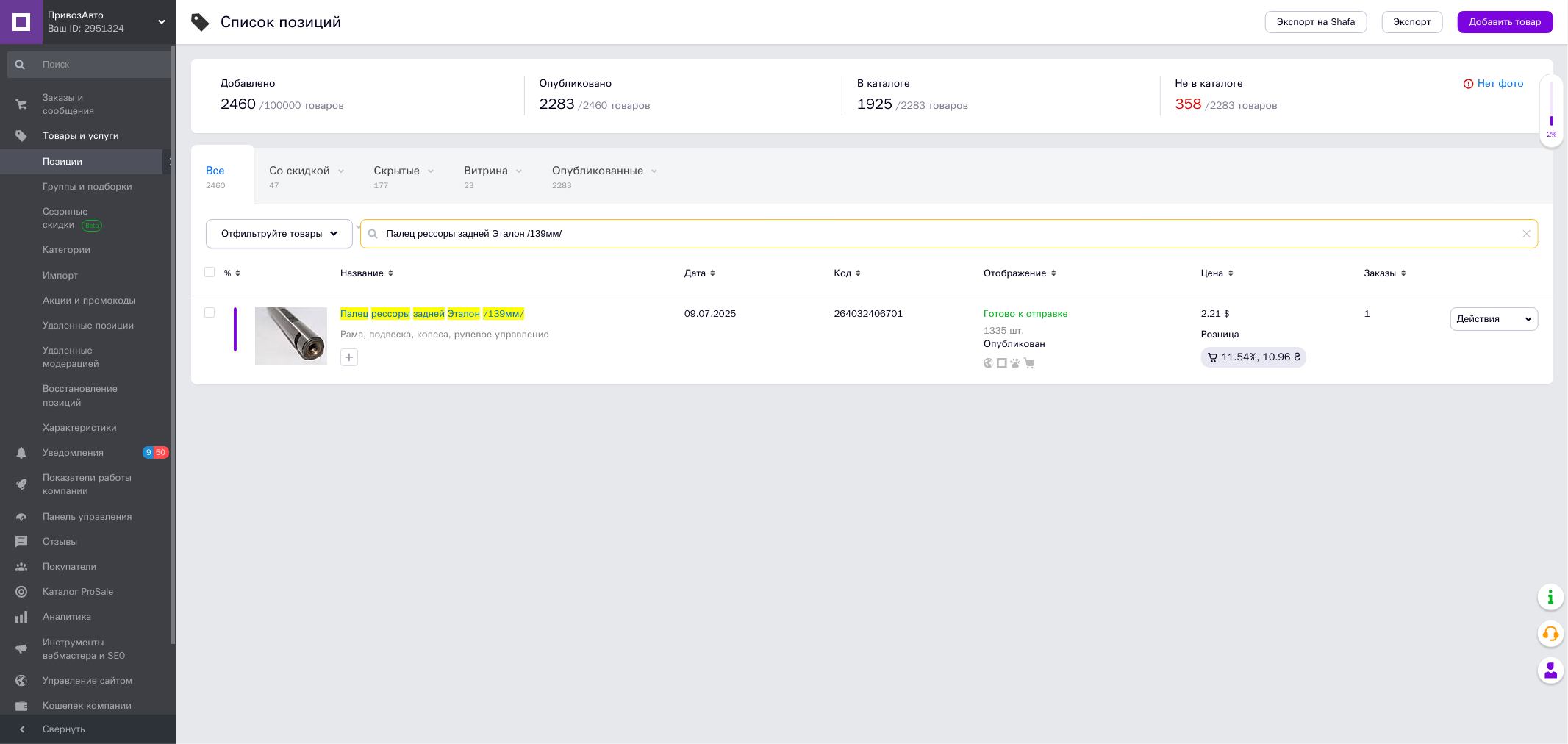 drag, startPoint x: 620, startPoint y: 232, endPoint x: 287, endPoint y: 232, distance: 333 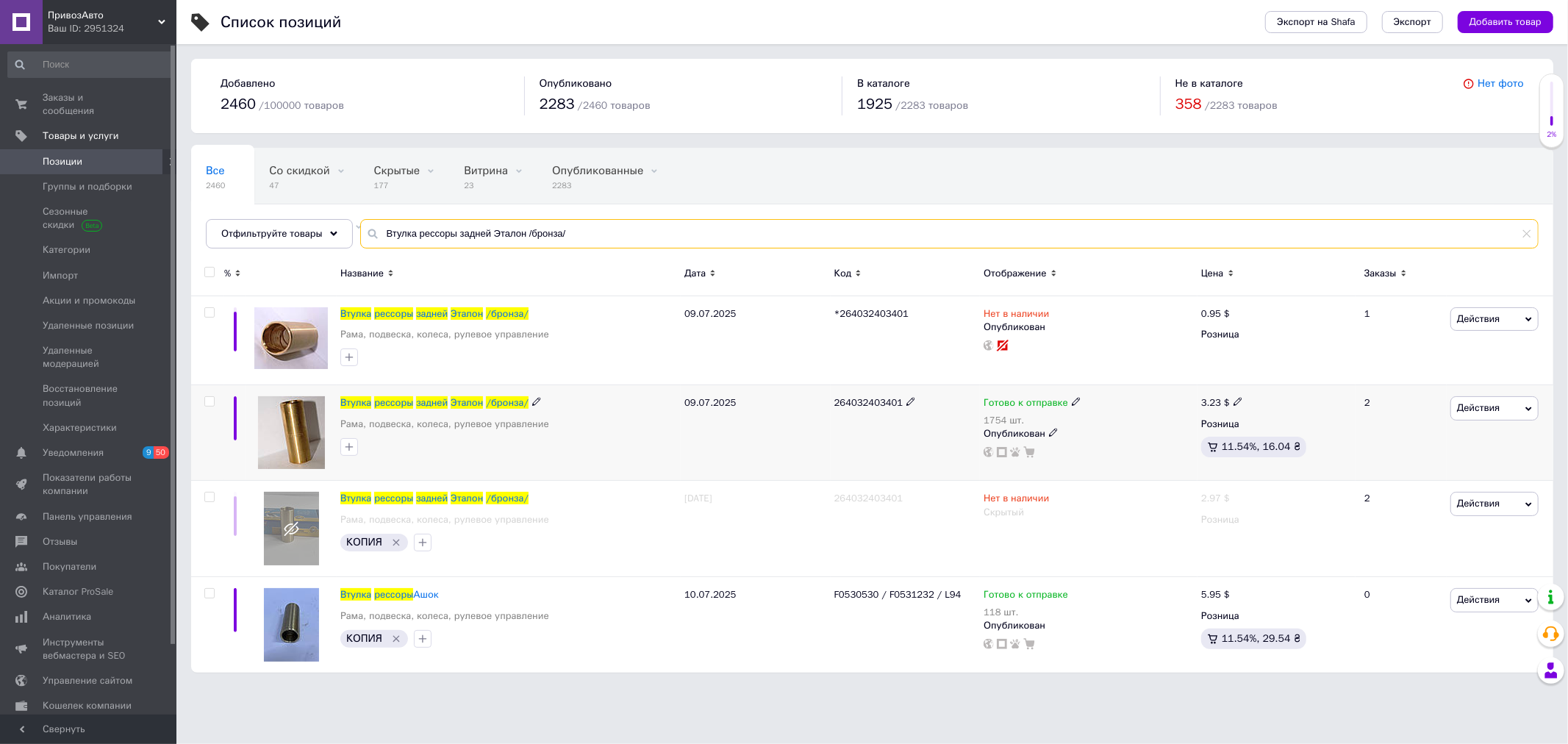 type on "Втулка рессоры задней Эталон /бронза/" 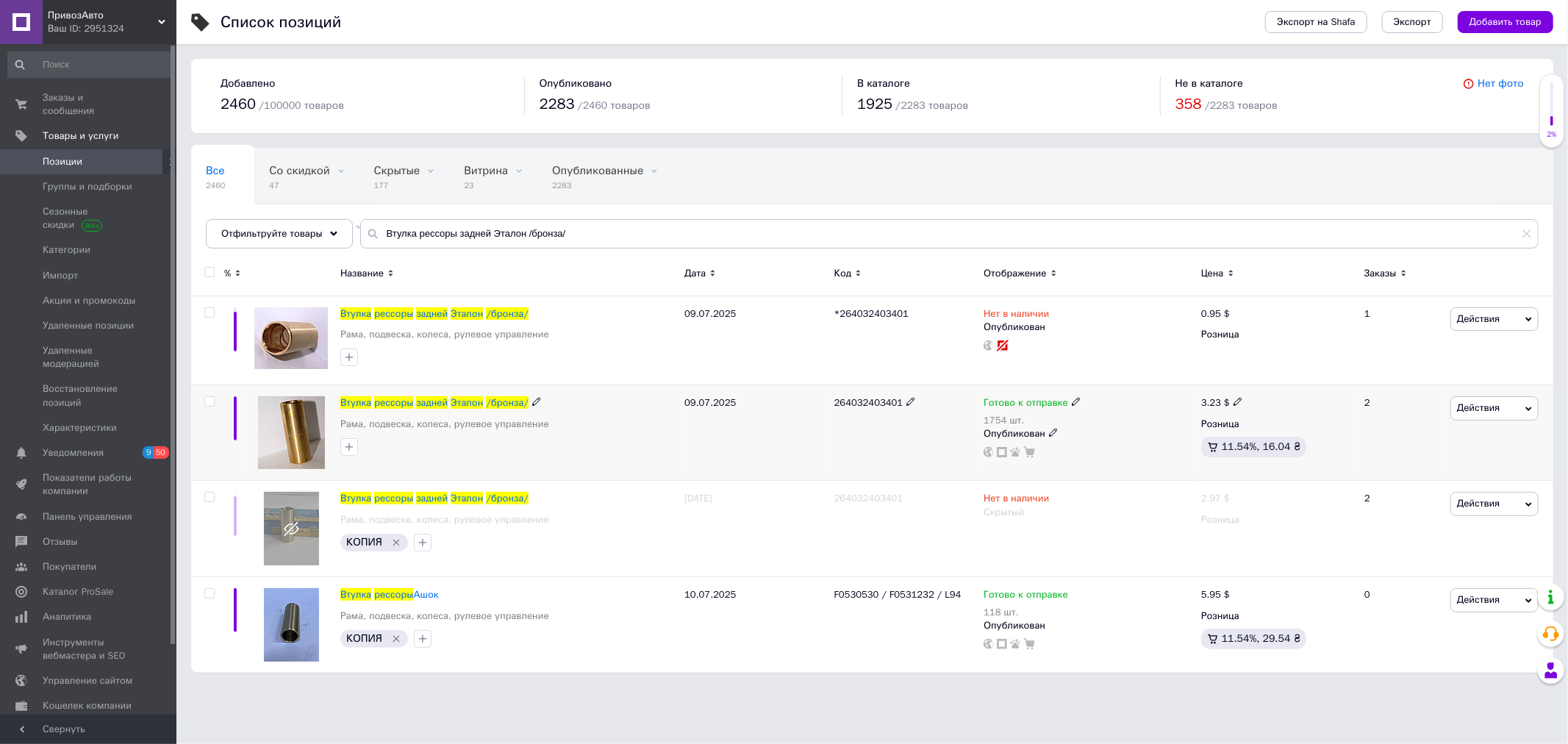 click 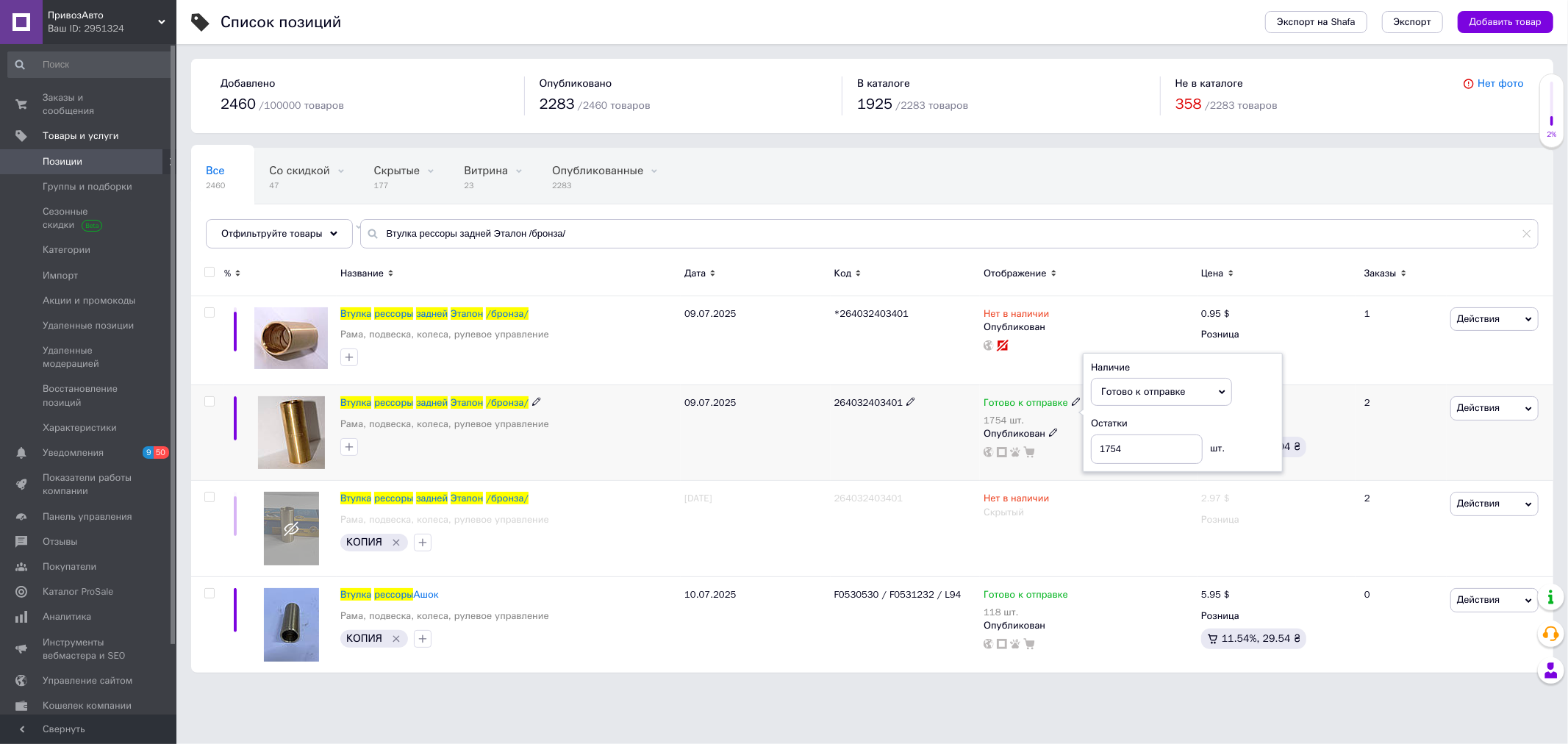 click on "Остатки 1754 шт." at bounding box center (1183, 440) 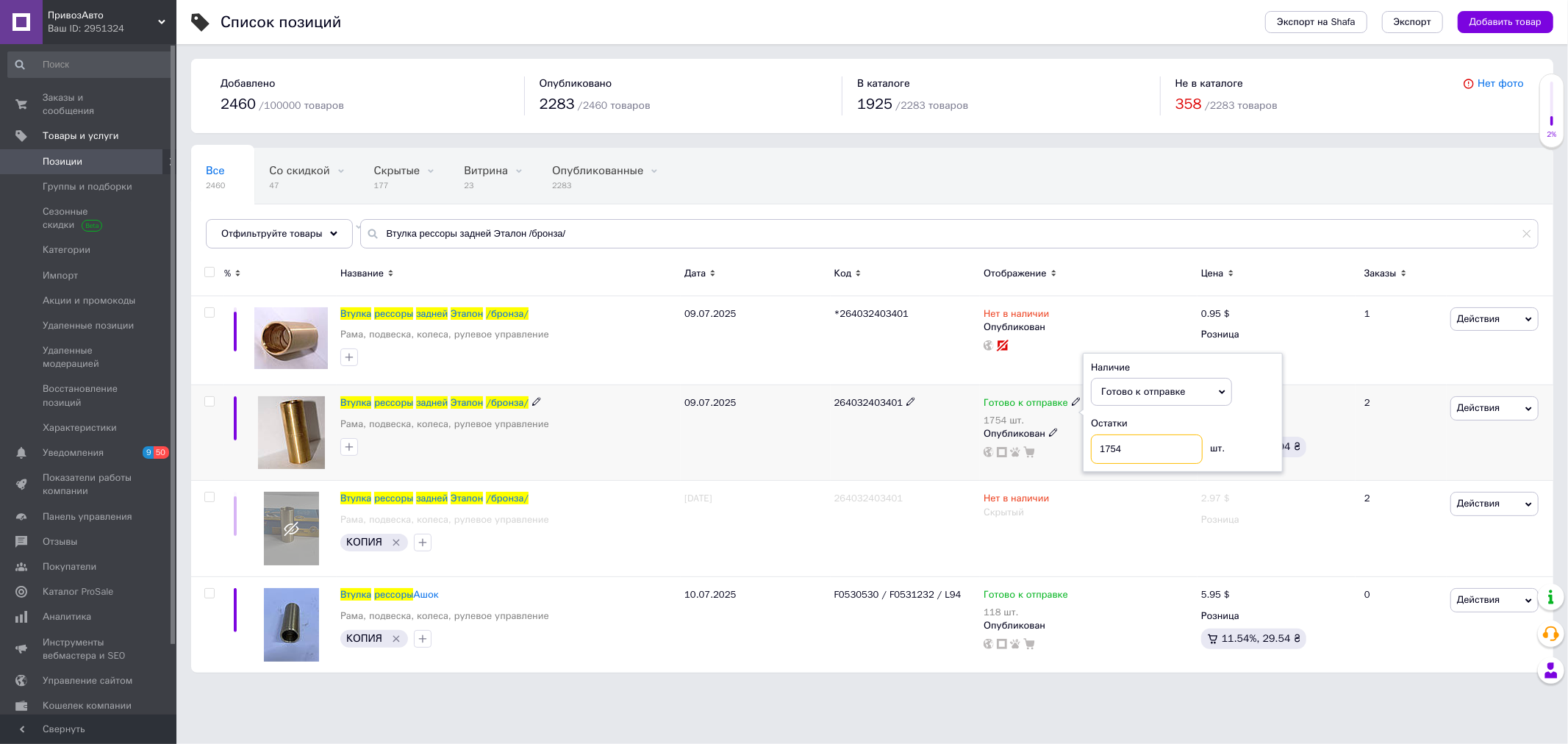 drag, startPoint x: 1143, startPoint y: 452, endPoint x: 939, endPoint y: 448, distance: 204.03921 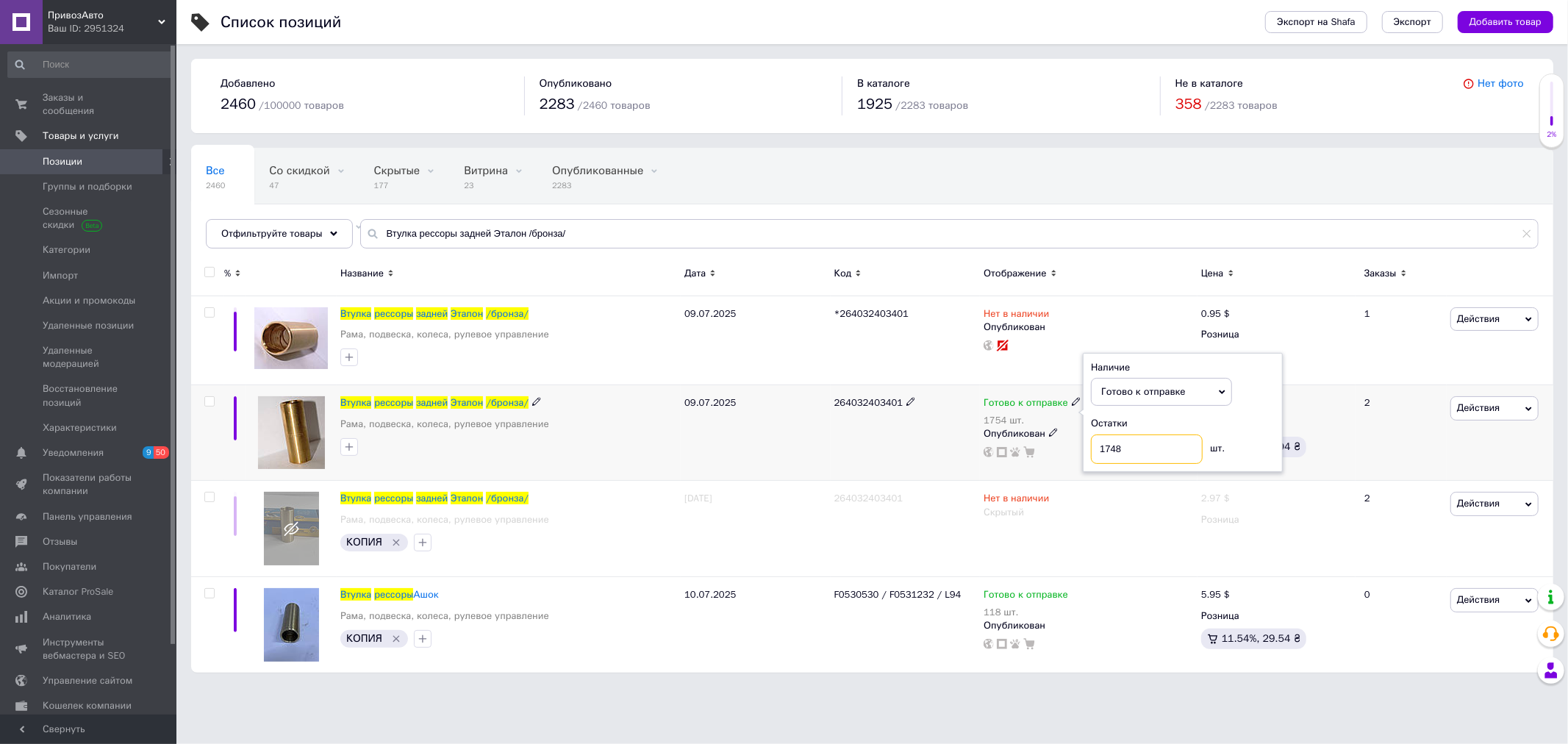type on "1748" 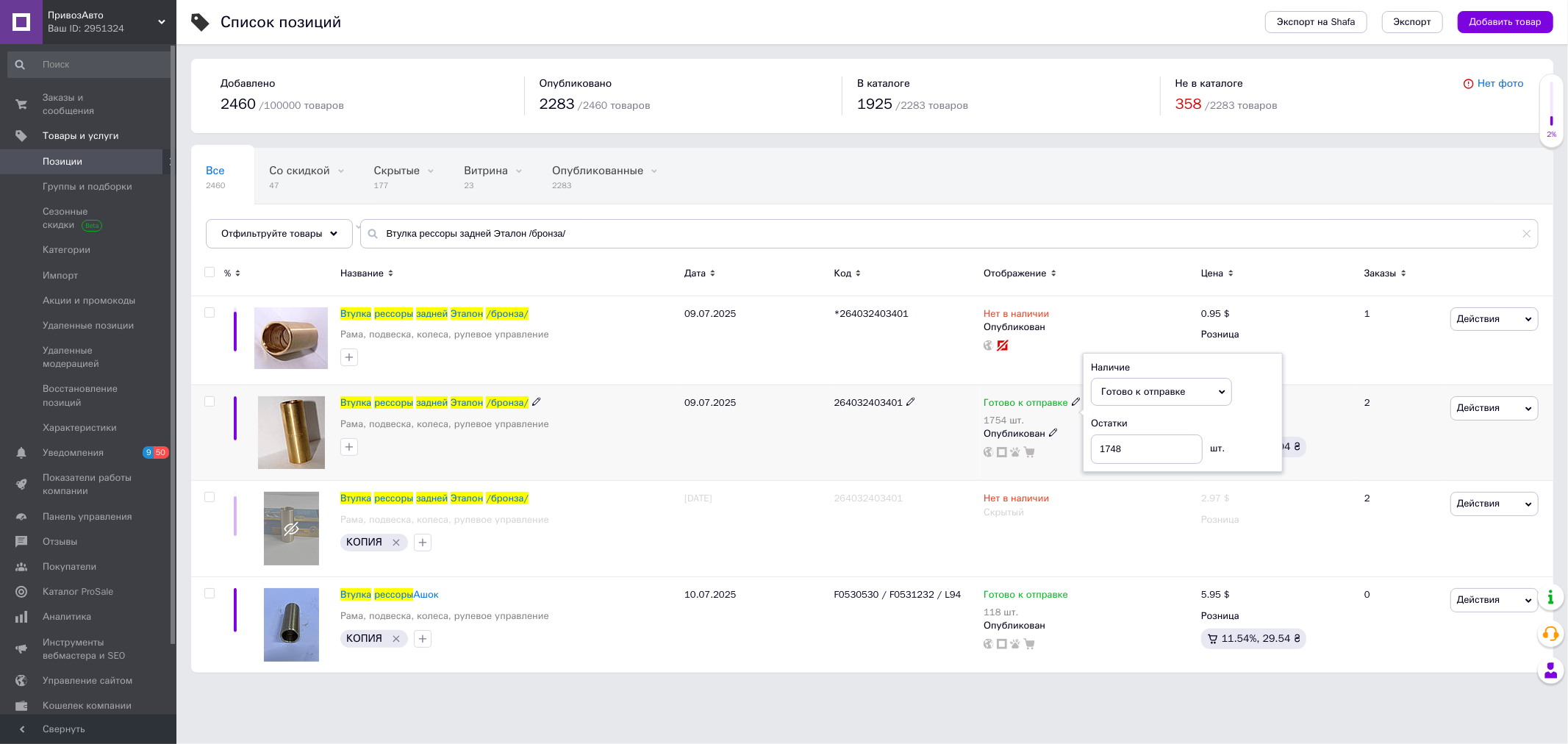 click on "264032403401" at bounding box center [906, 433] 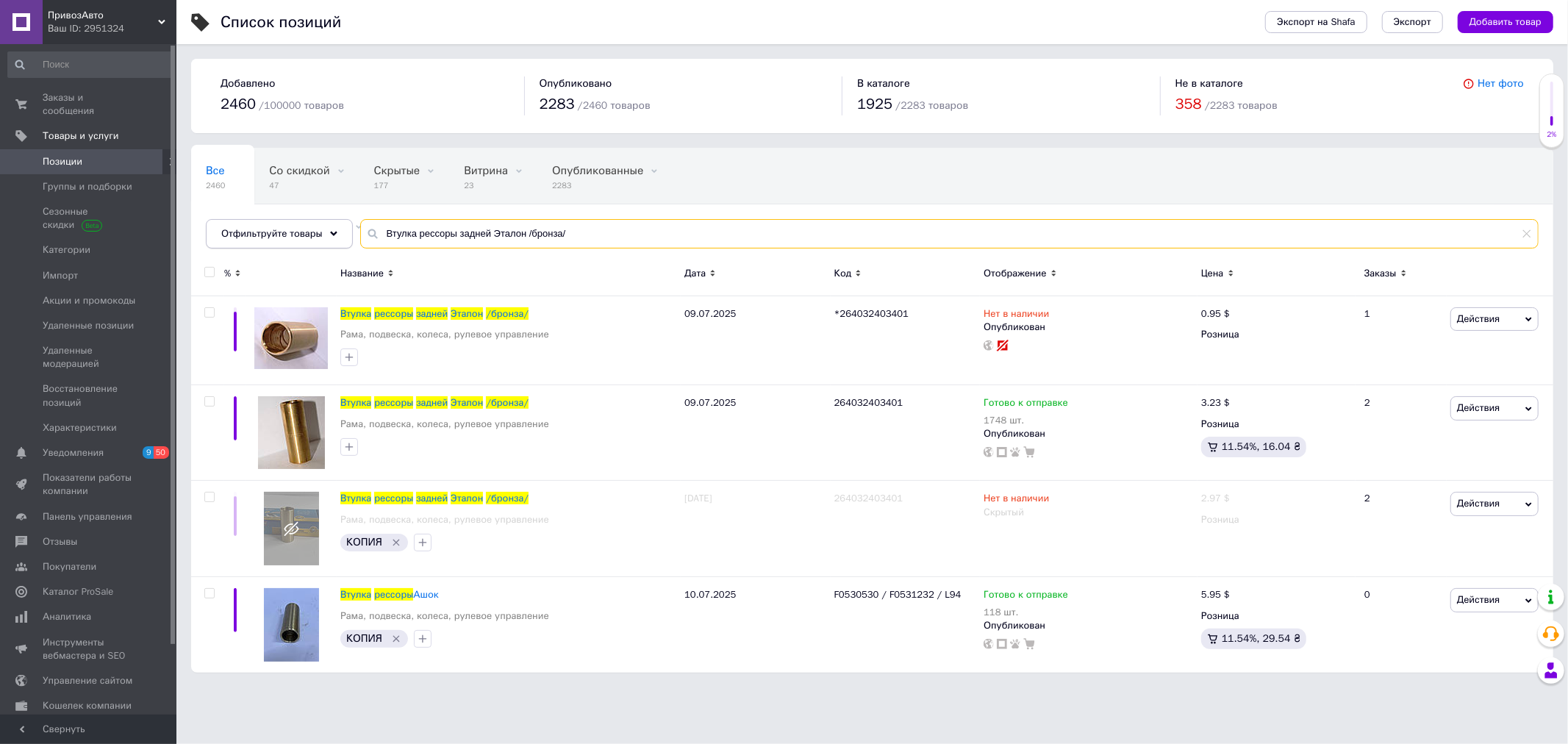drag, startPoint x: 589, startPoint y: 241, endPoint x: 298, endPoint y: 226, distance: 291.38634 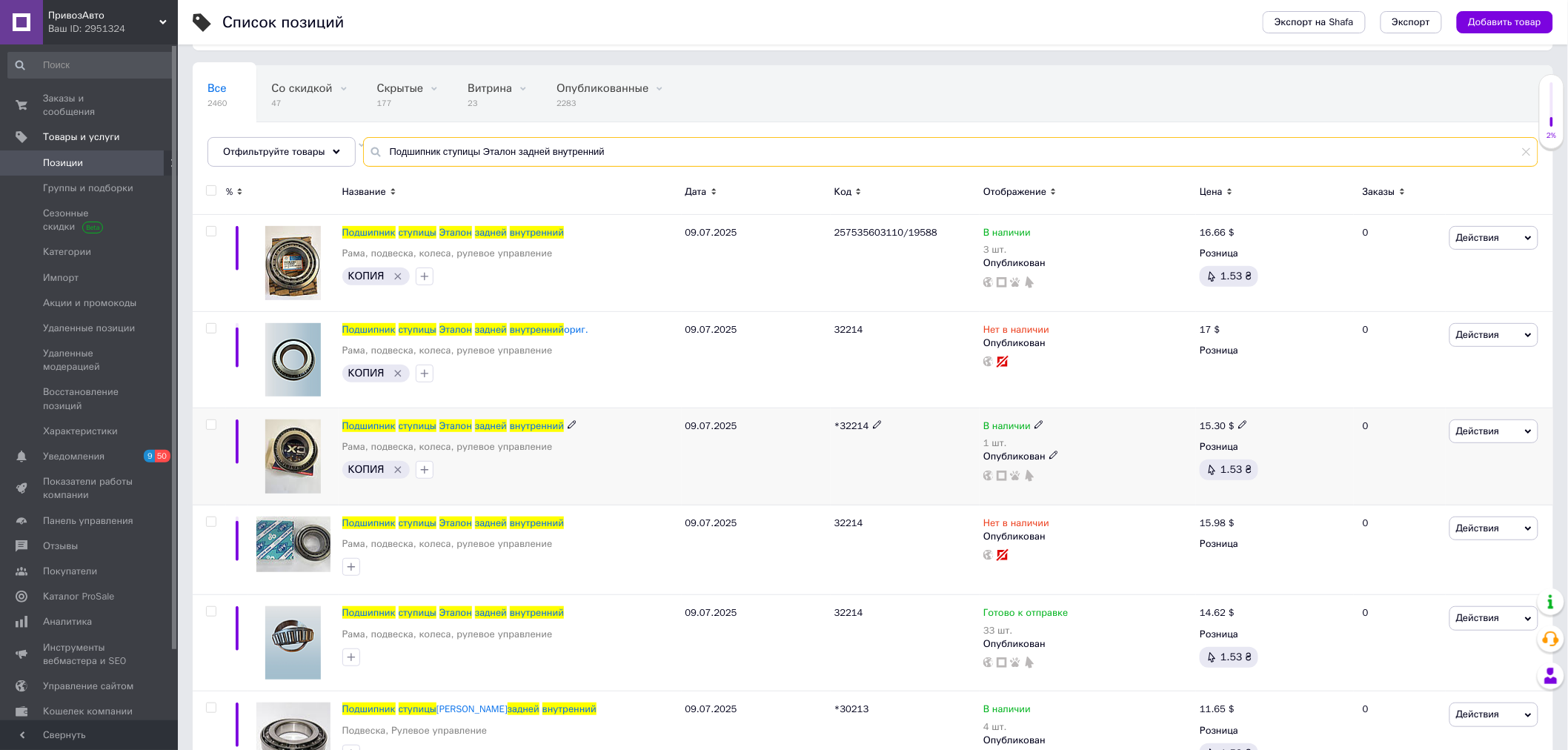 scroll, scrollTop: 247, scrollLeft: 0, axis: vertical 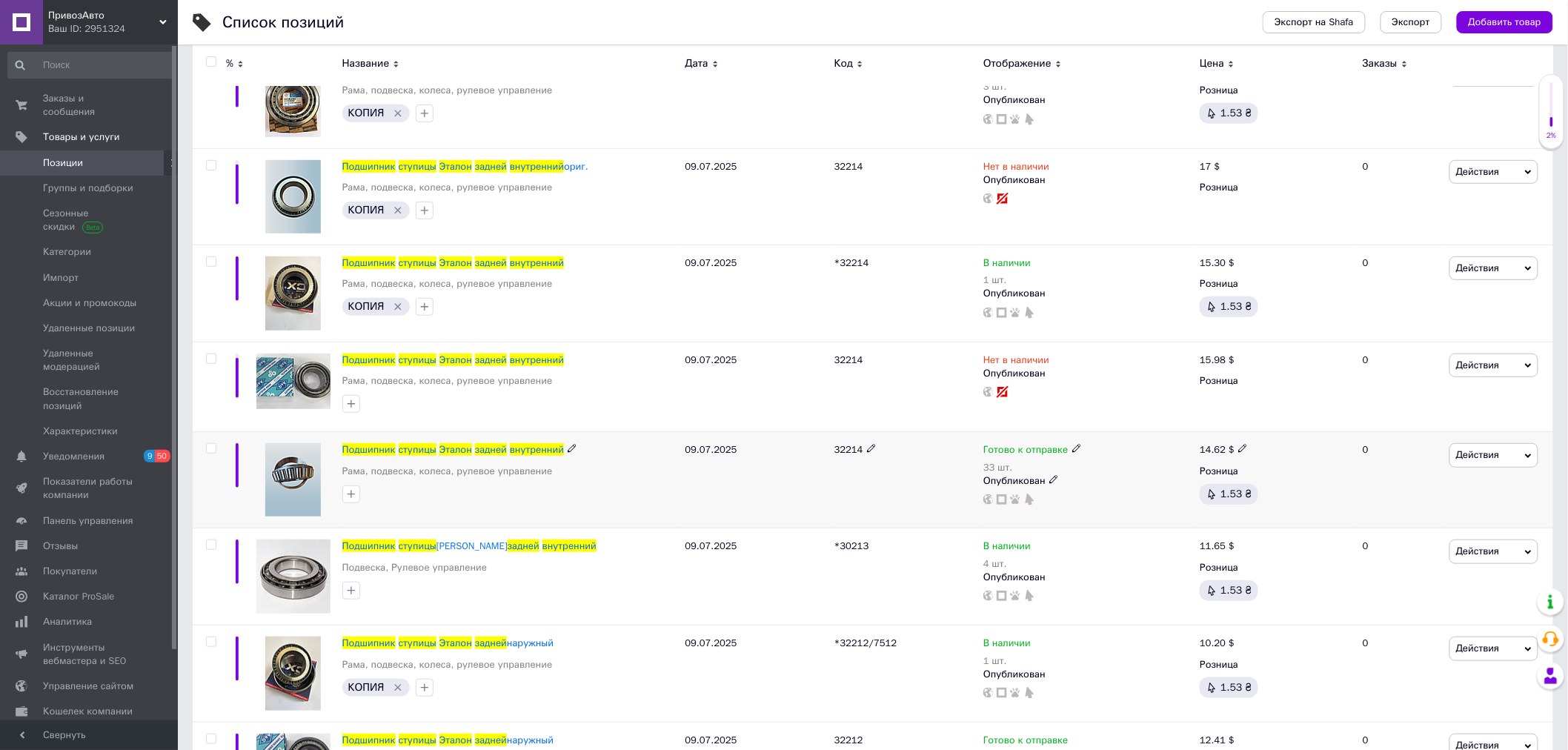 type on "Подшипник ступицы Эталон задней внутренний" 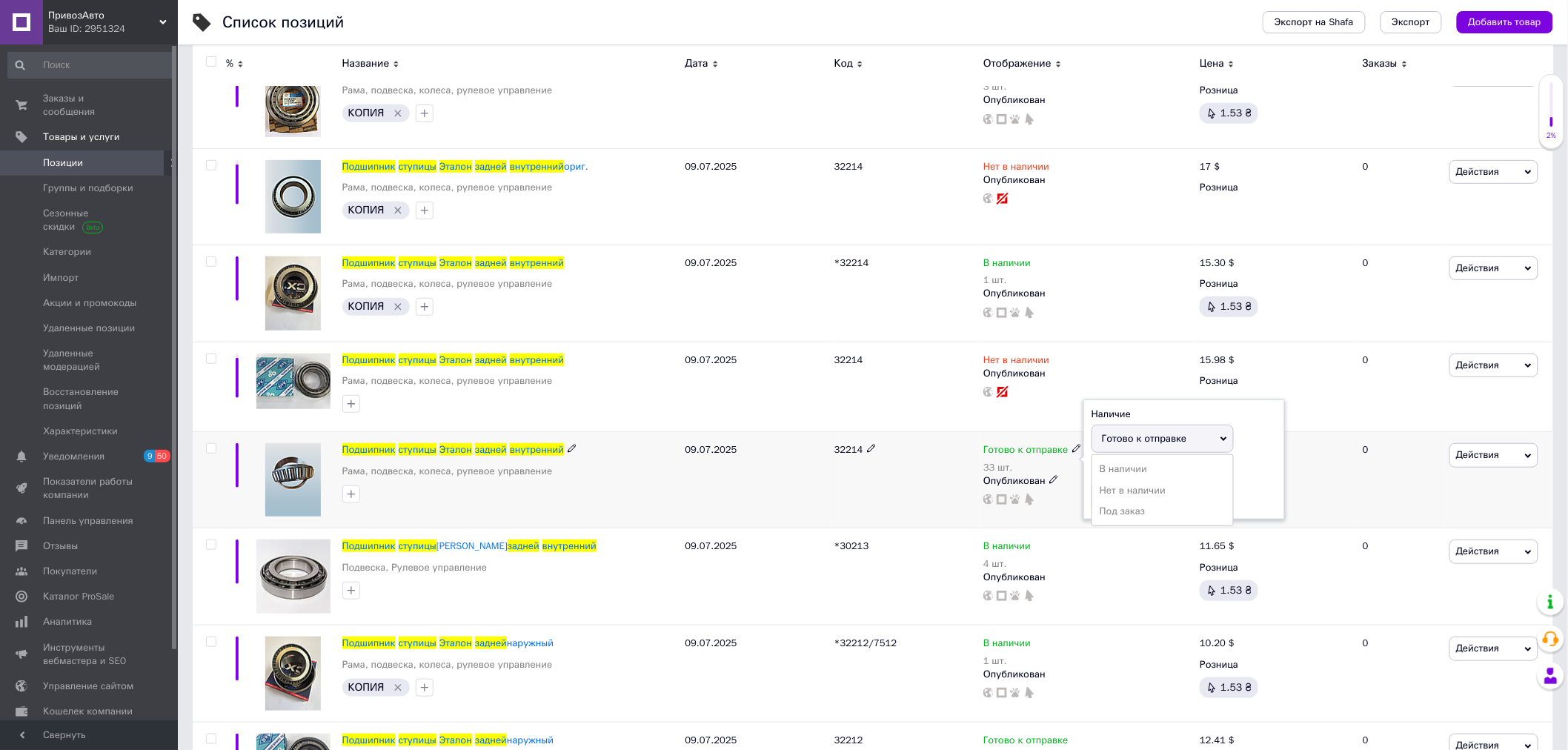 click on "Остатки" at bounding box center (1184, 471) 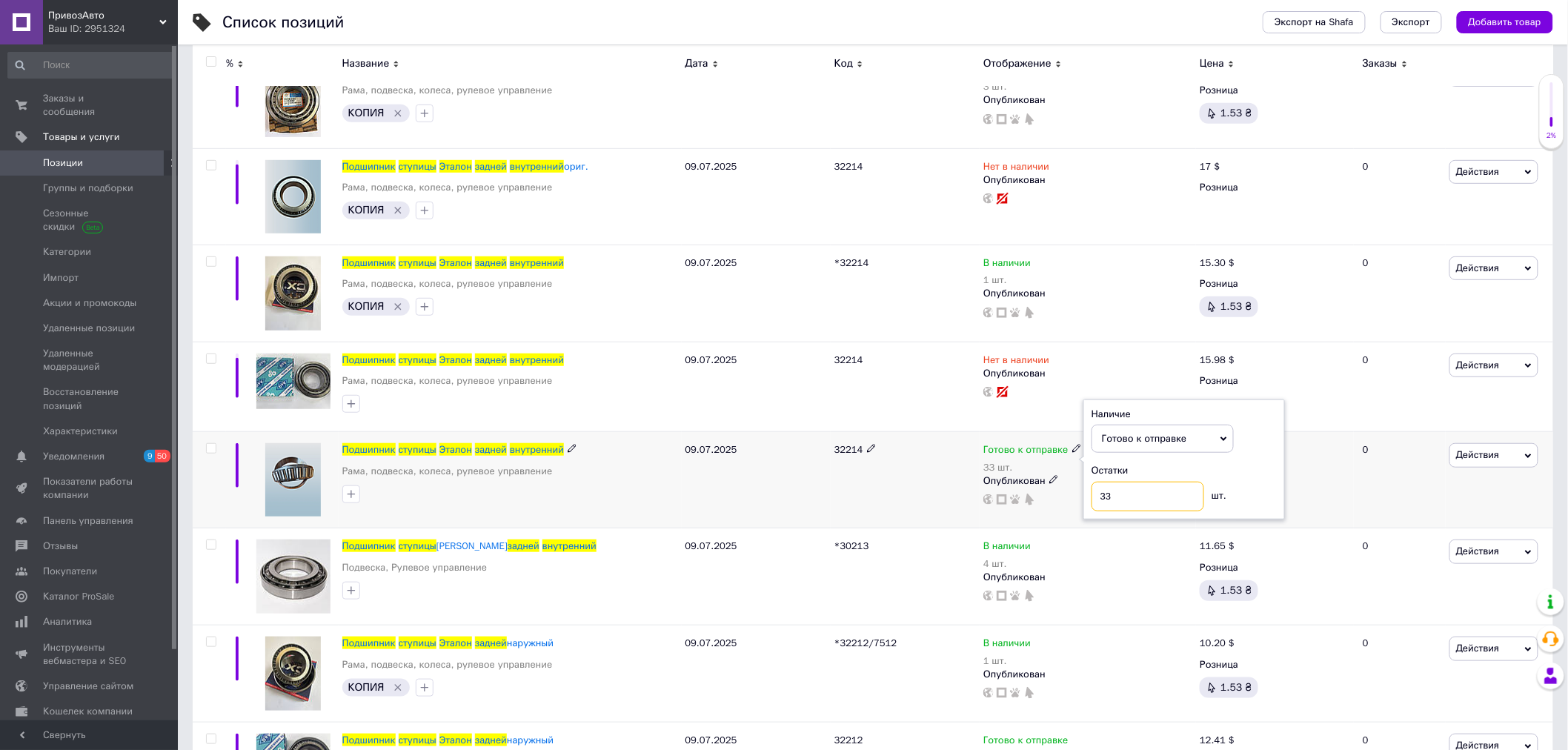 drag, startPoint x: 1147, startPoint y: 495, endPoint x: 960, endPoint y: 492, distance: 187.02406 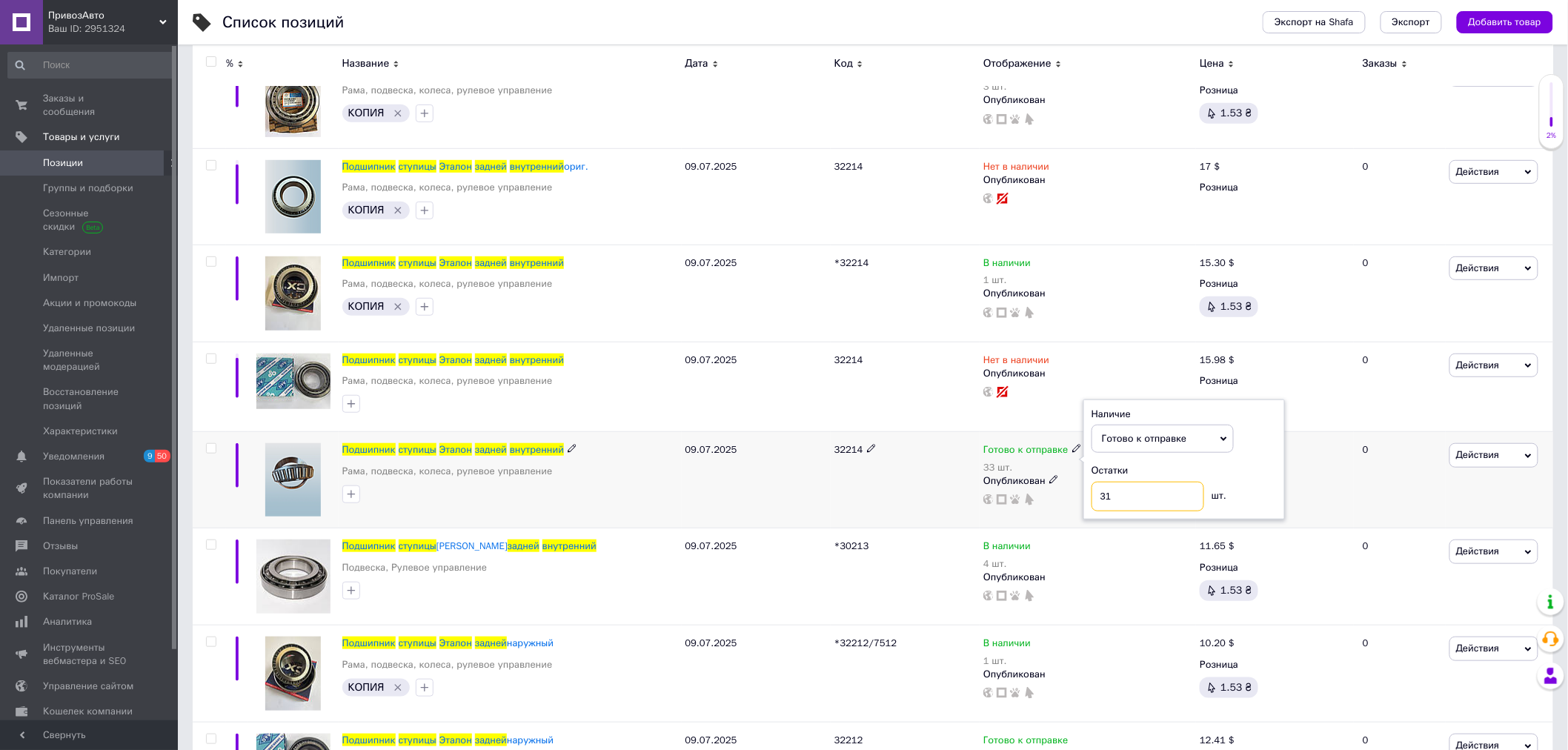 type on "31" 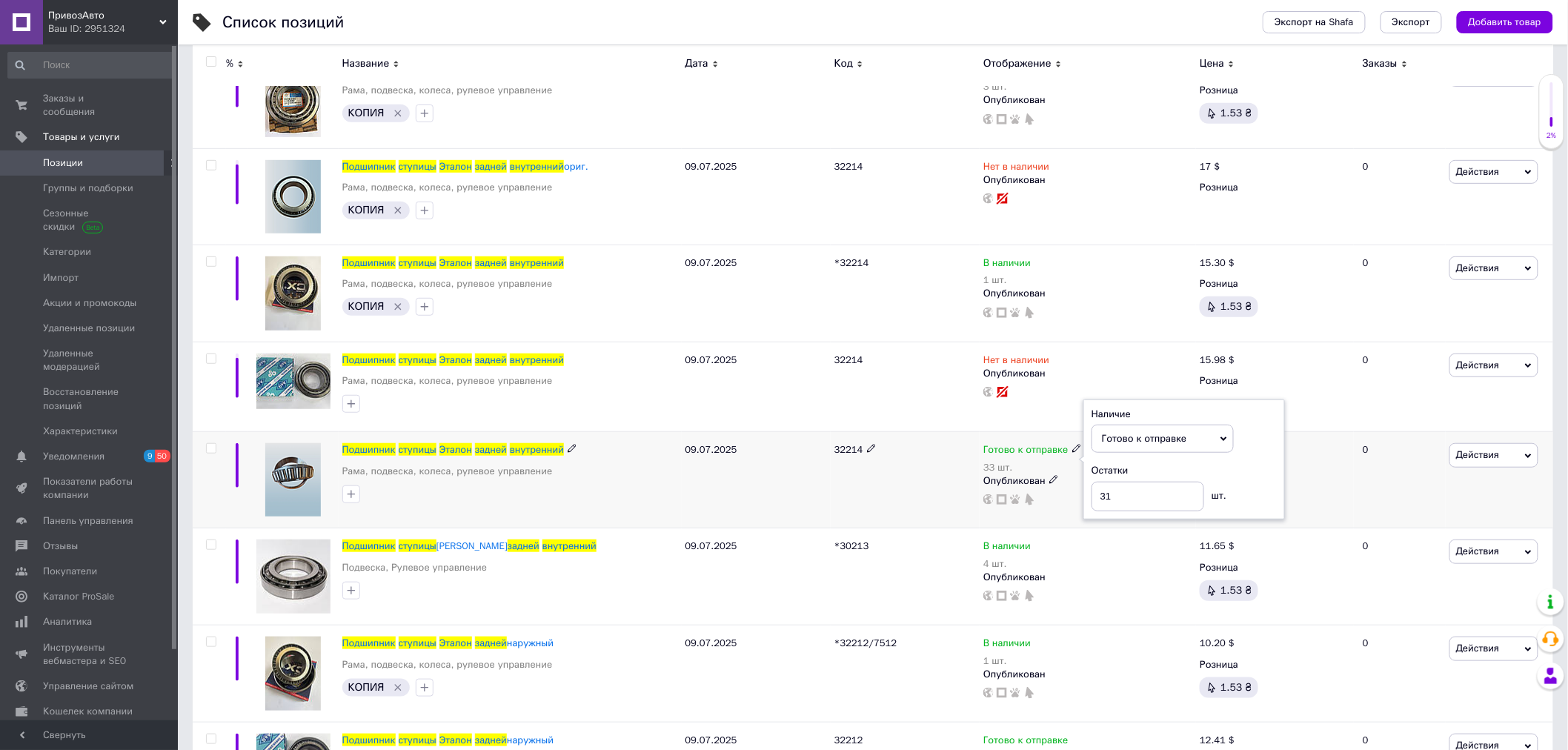 click on "32214" at bounding box center [905, 480] 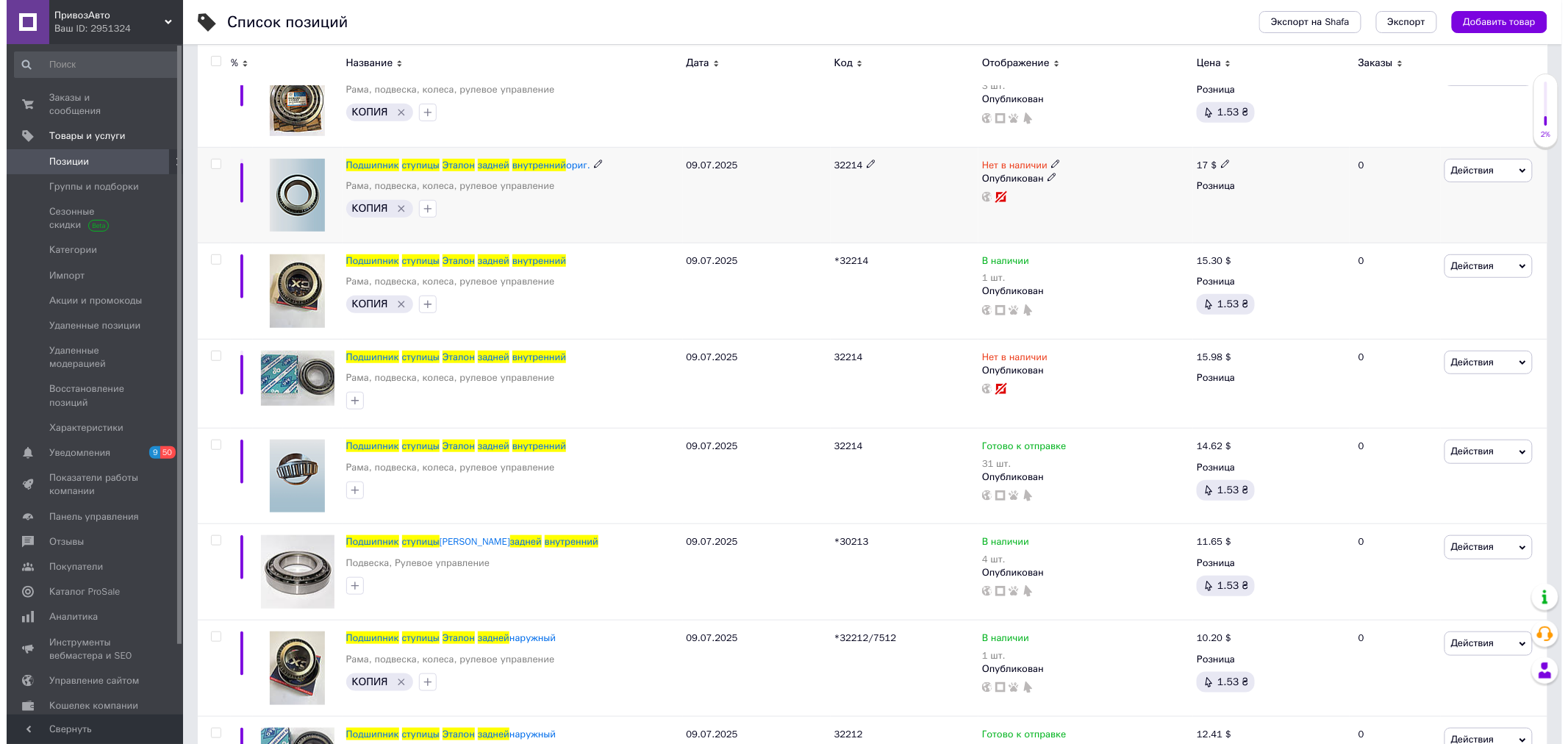scroll, scrollTop: 0, scrollLeft: 0, axis: both 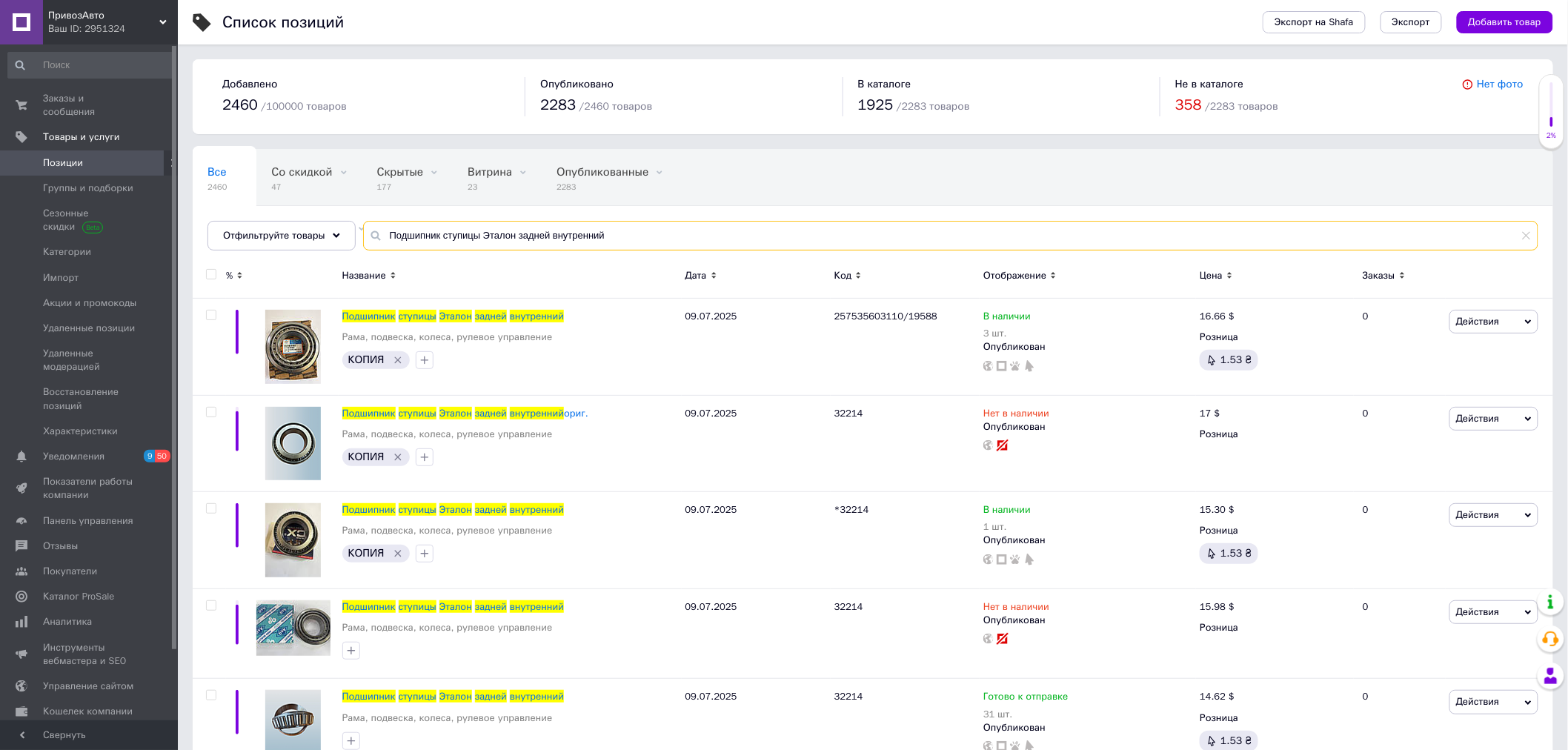 drag, startPoint x: 579, startPoint y: 224, endPoint x: 208, endPoint y: 204, distance: 371.53869 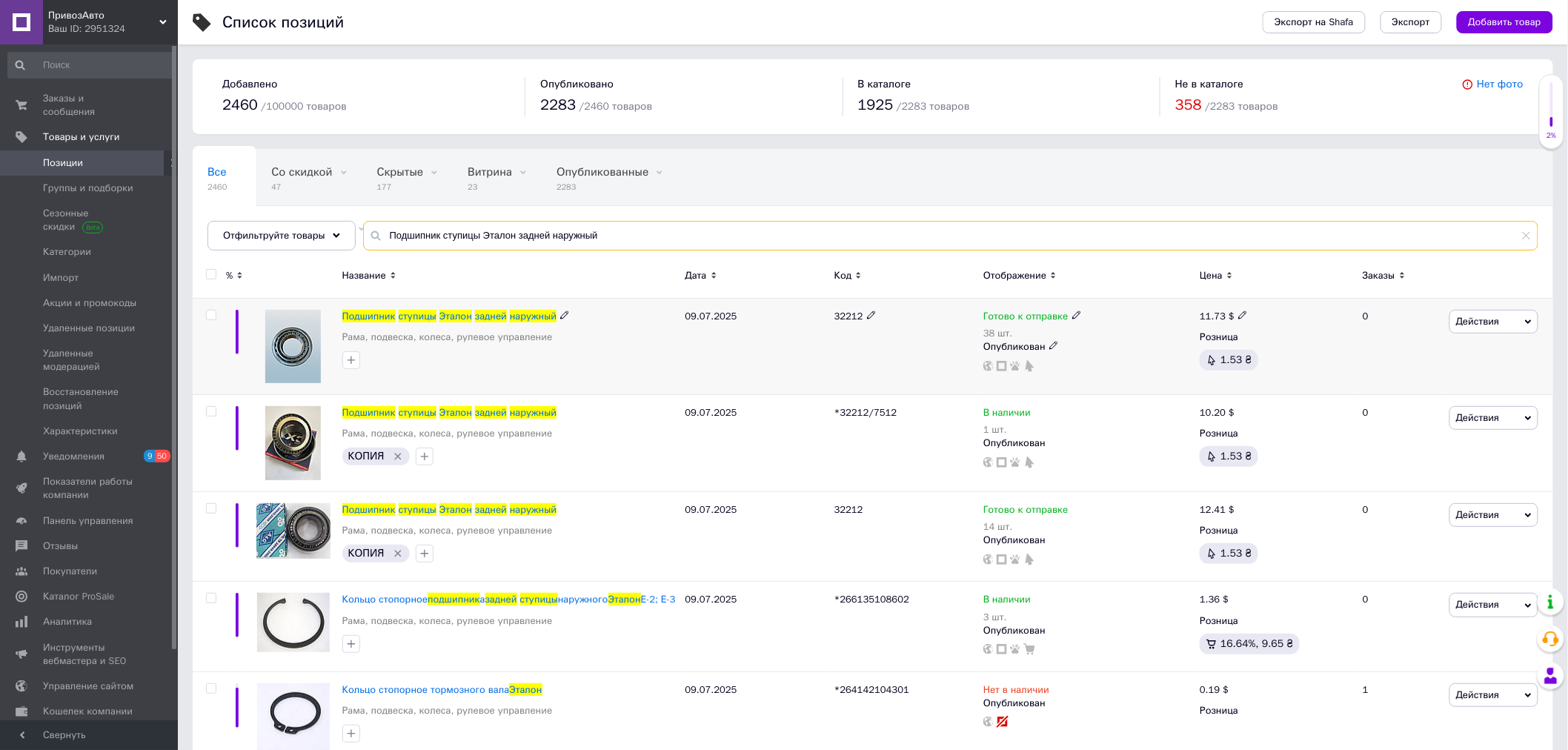 type on "Подшипник ступицы Эталон задней наружный" 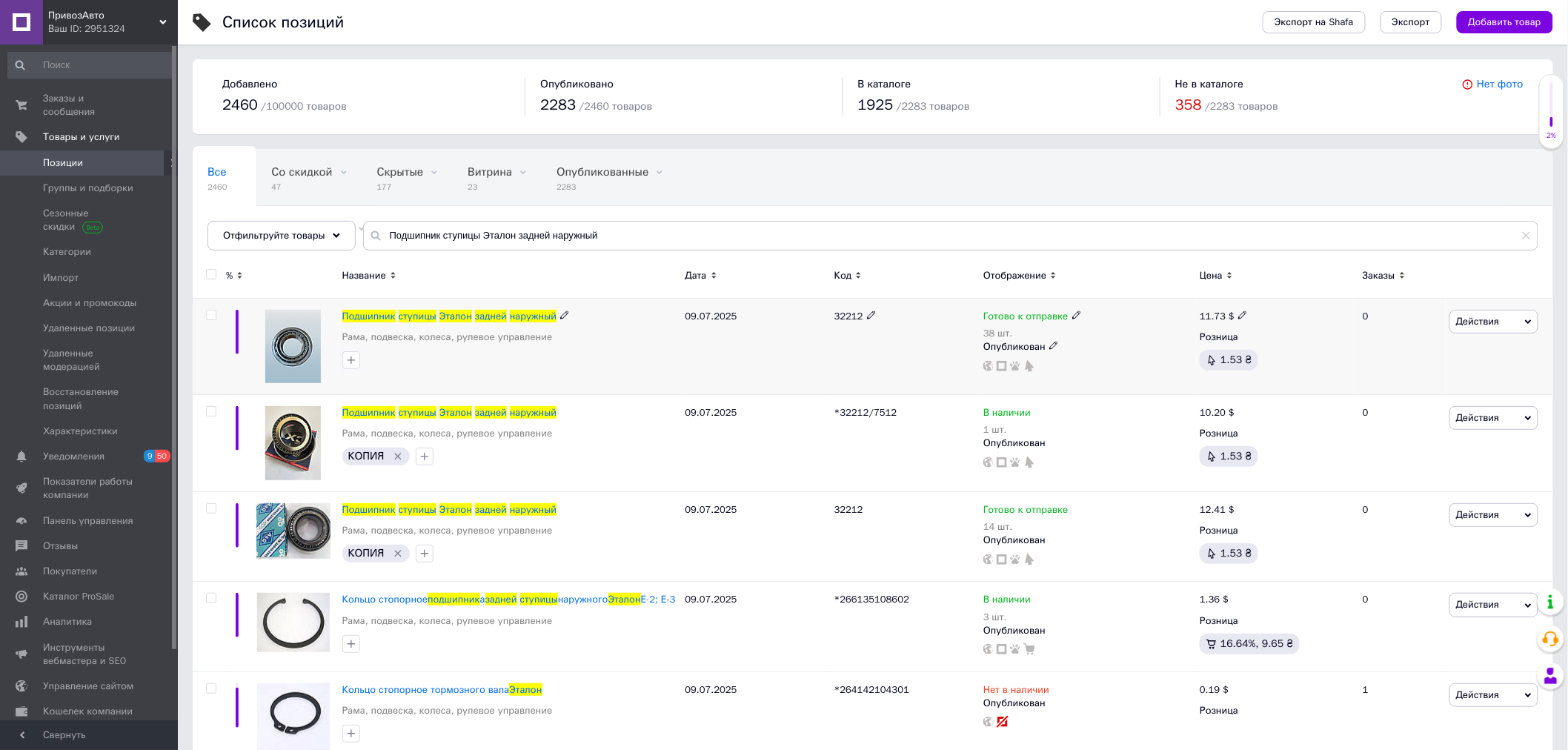 click 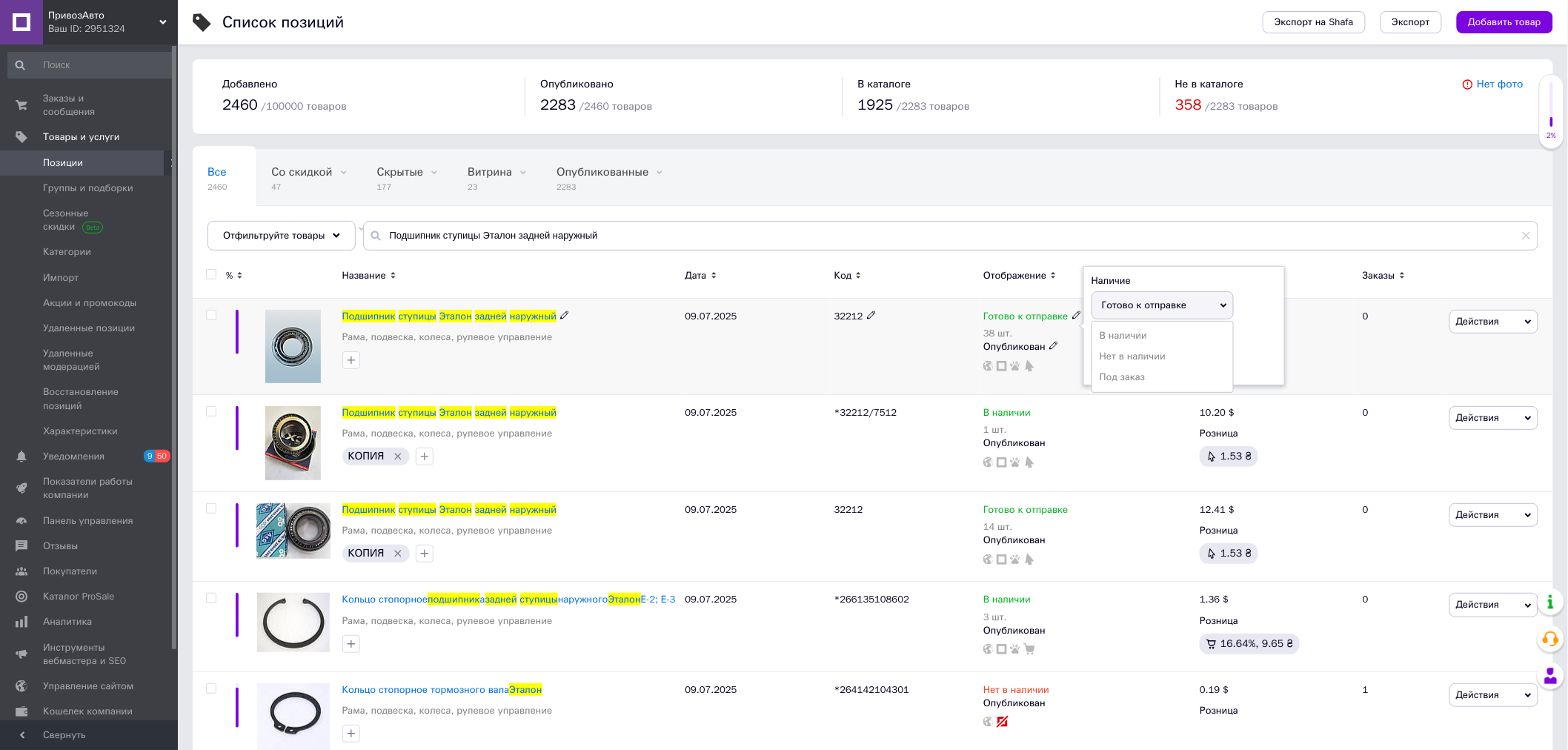 click on "Остатки 38 шт." at bounding box center [1184, 354] 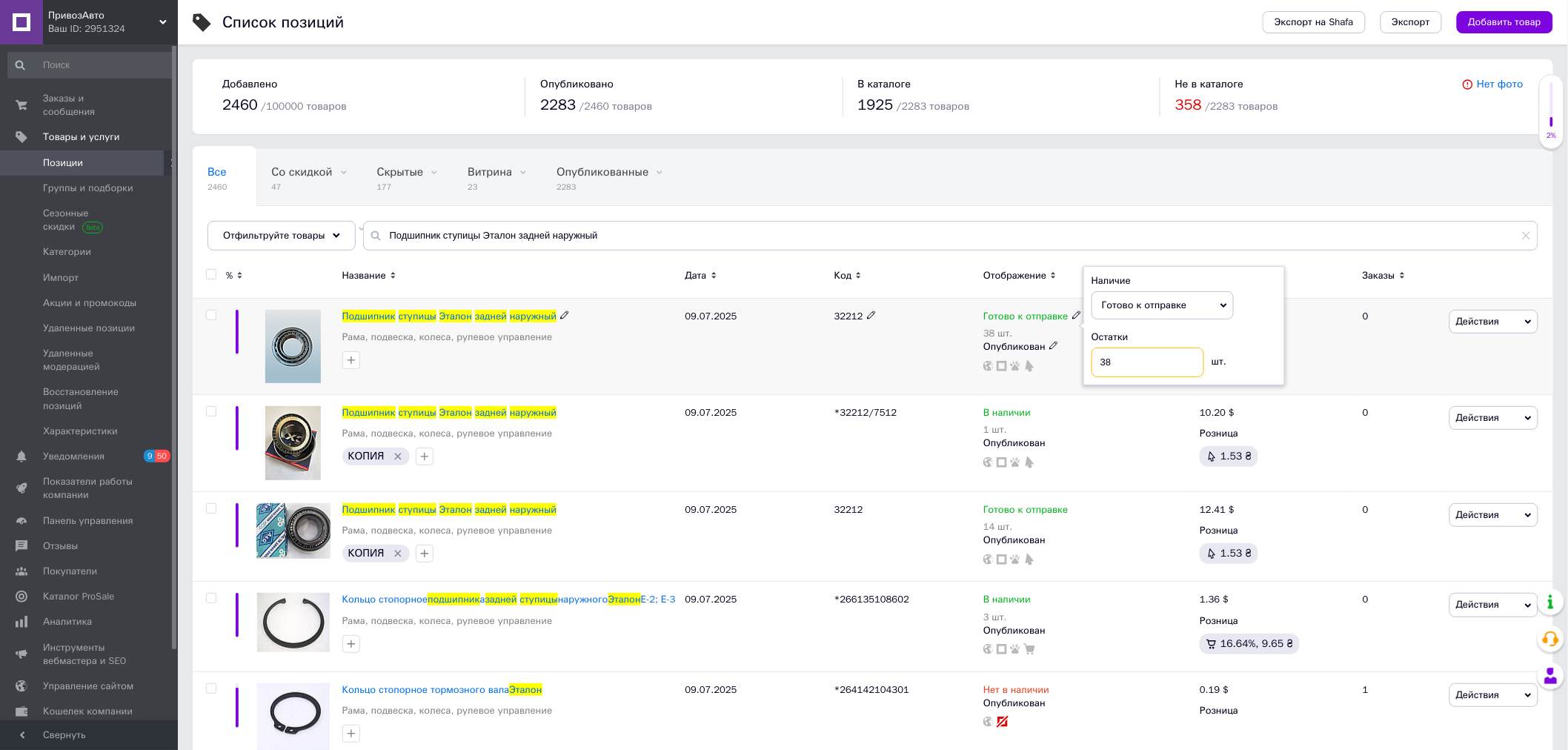 drag, startPoint x: 1127, startPoint y: 371, endPoint x: 1011, endPoint y: 365, distance: 116.15507 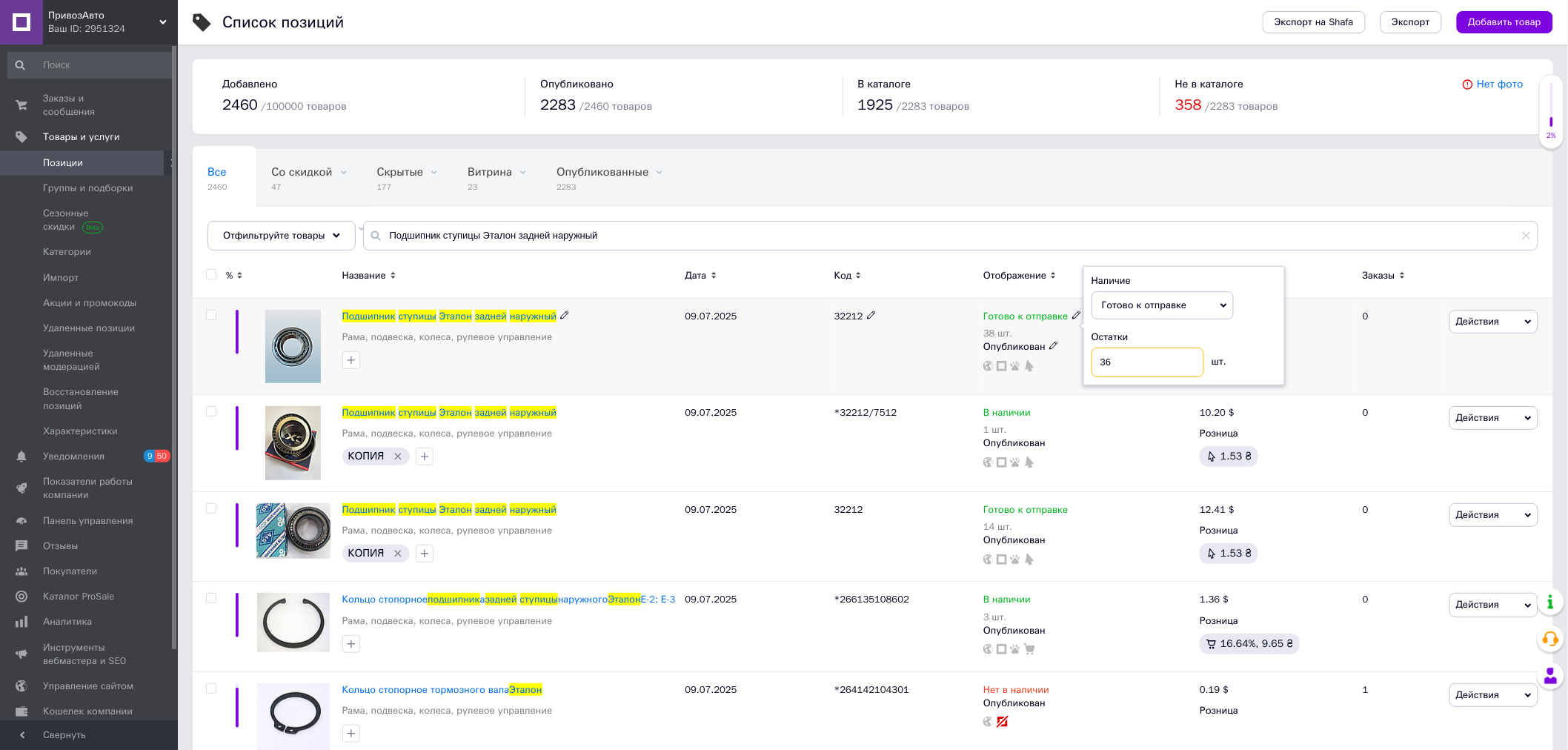 type on "36" 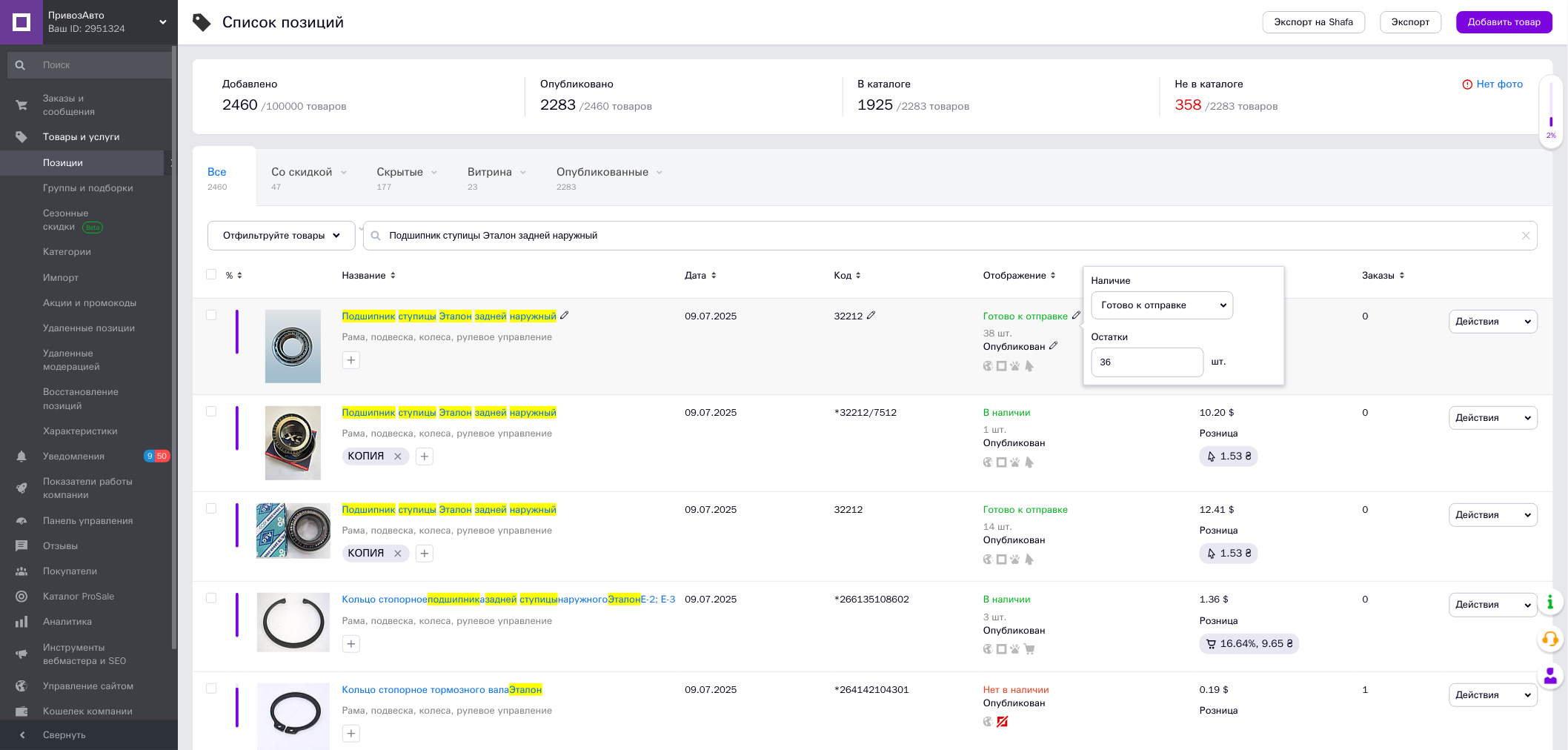 click on "32212" at bounding box center [905, 347] 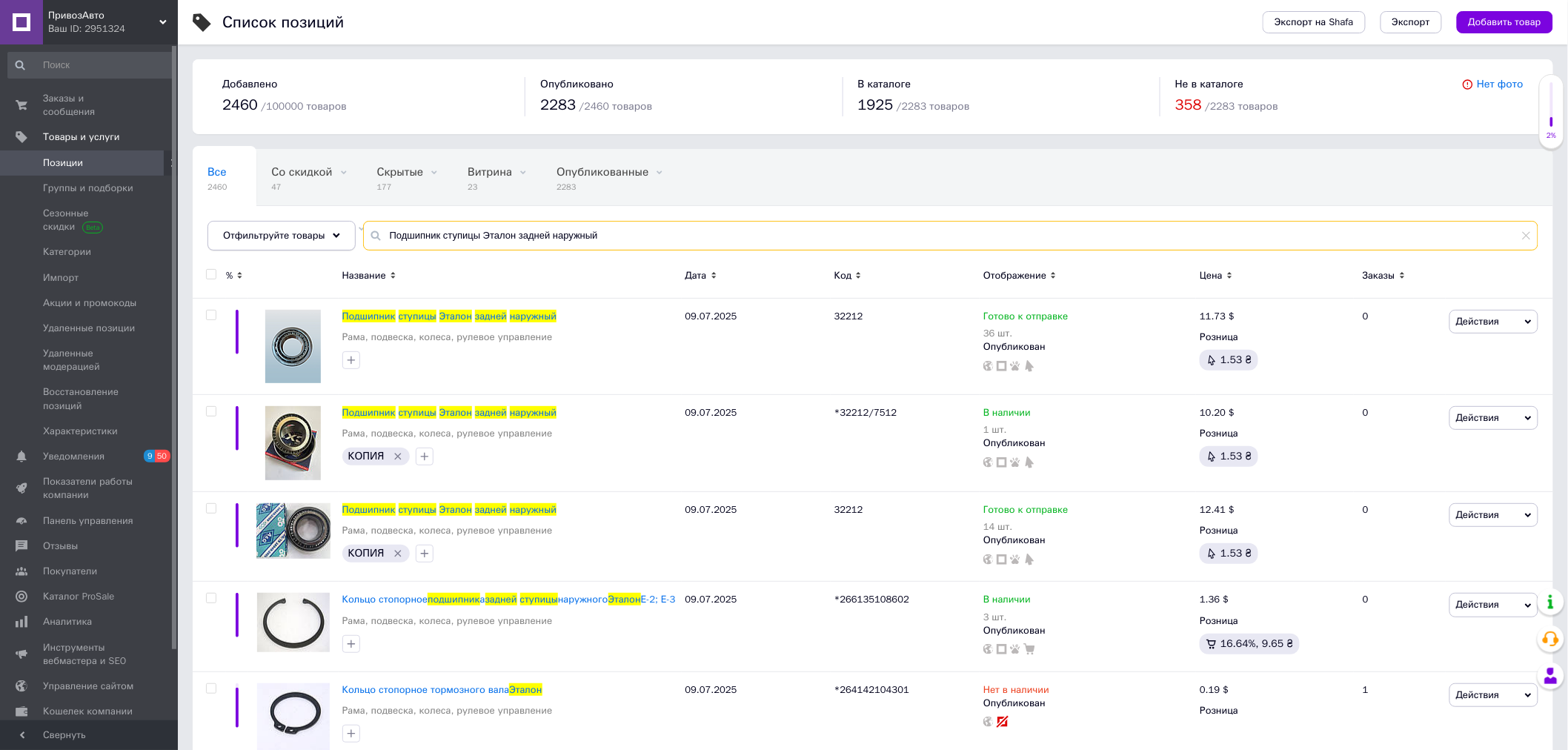 drag, startPoint x: 611, startPoint y: 233, endPoint x: 335, endPoint y: 232, distance: 276.00181 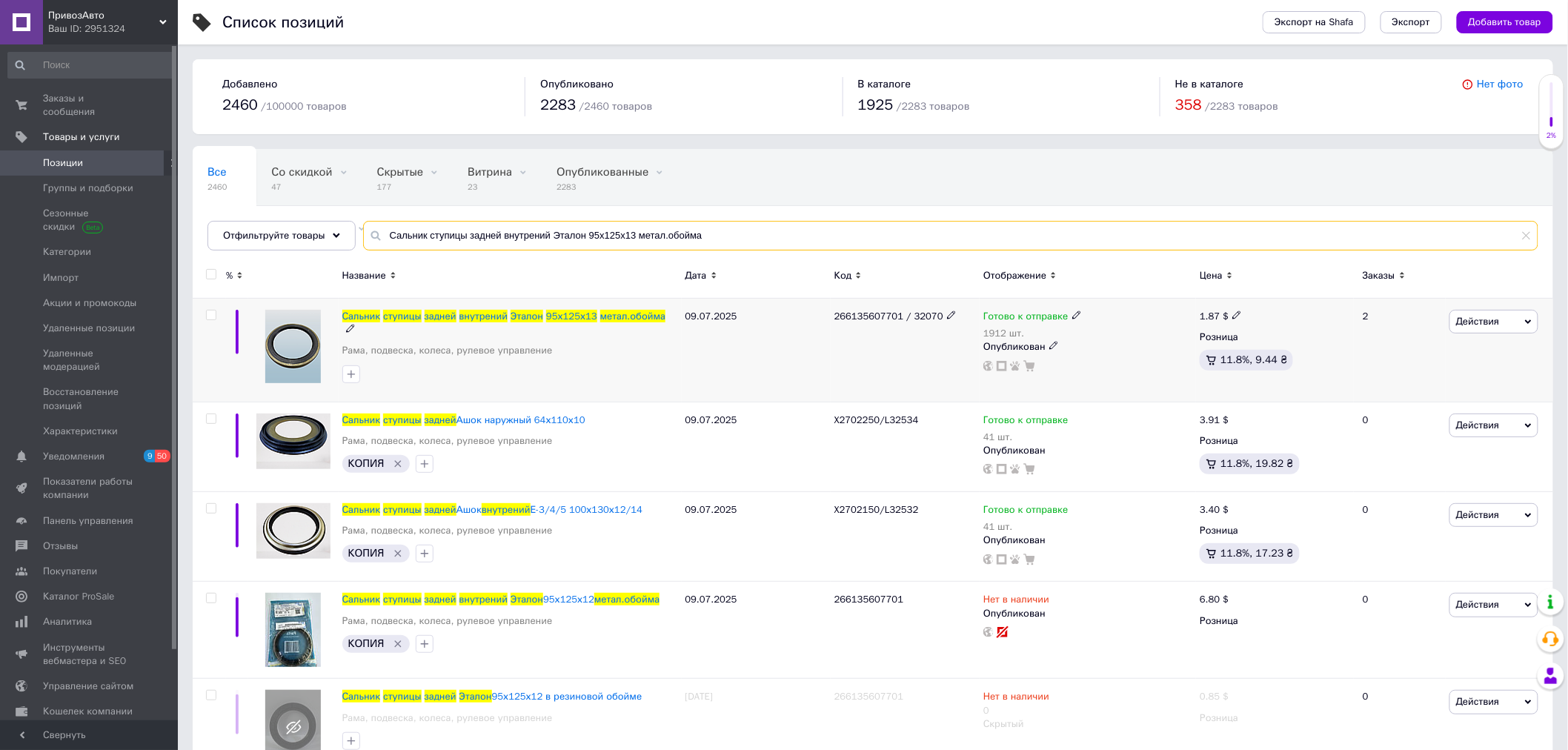 type on "Сальник ступицы задней внутрений Эталон 95х125х13 метал.обойма" 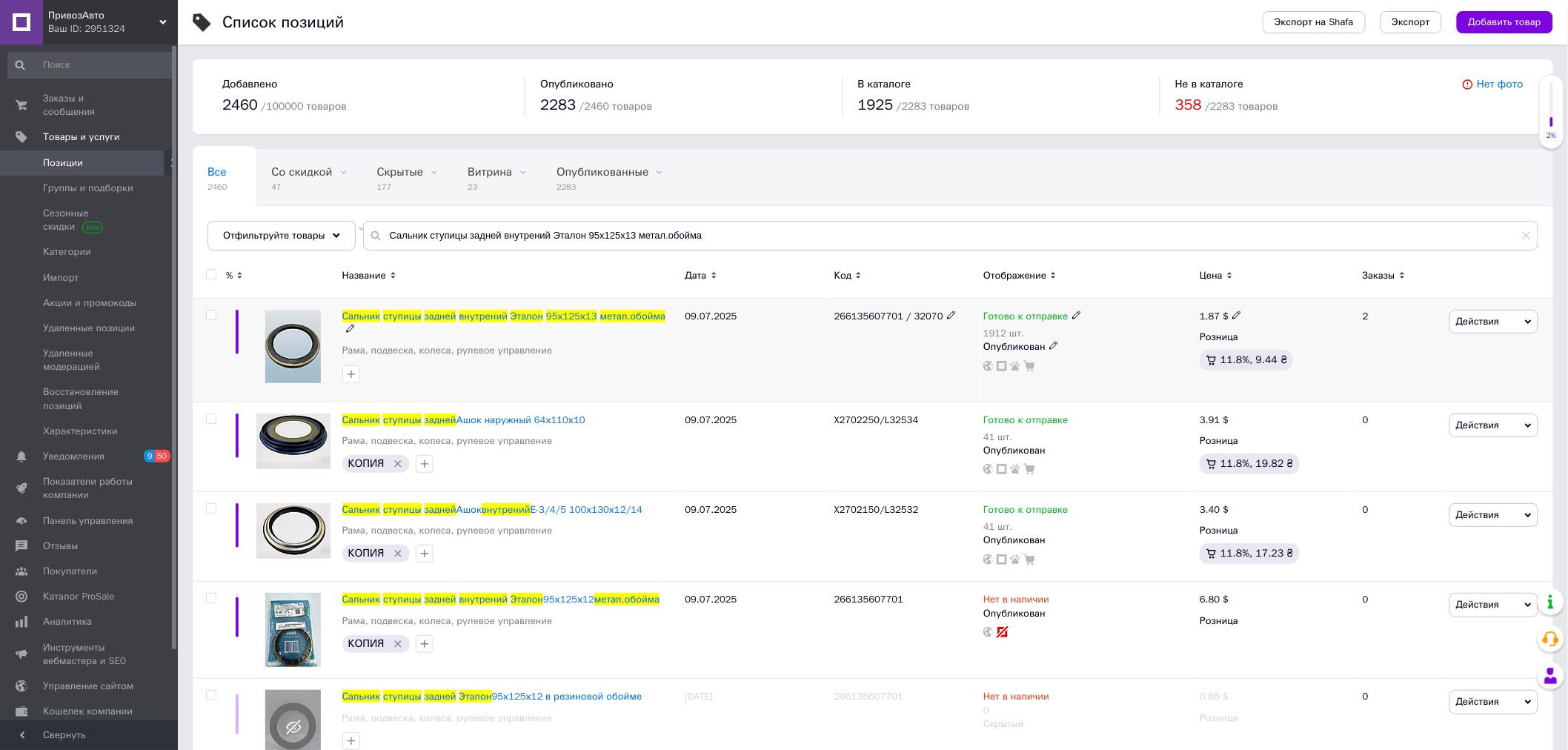 click 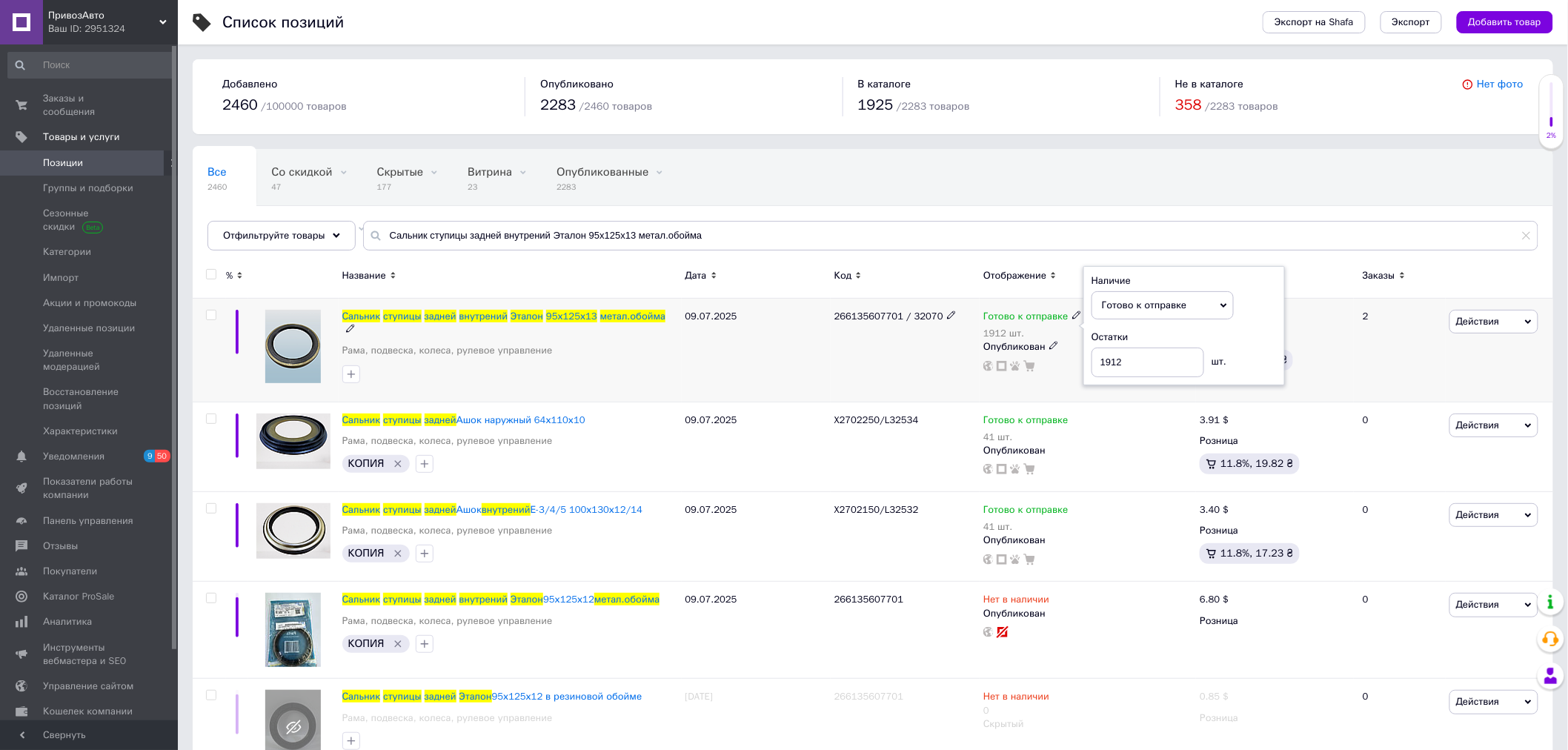 click on "Остатки" at bounding box center (1184, 337) 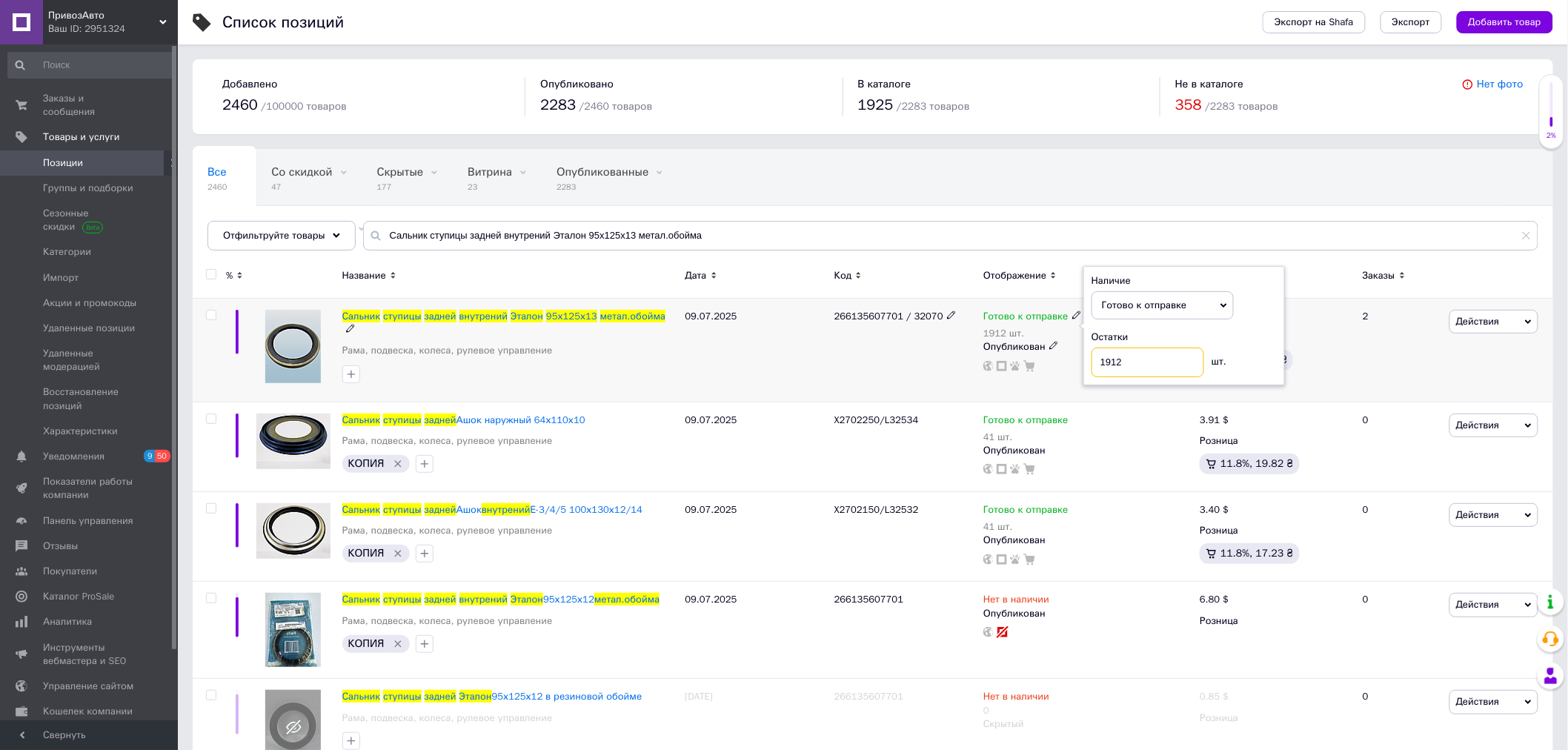 drag, startPoint x: 1165, startPoint y: 359, endPoint x: 958, endPoint y: 356, distance: 207.0217 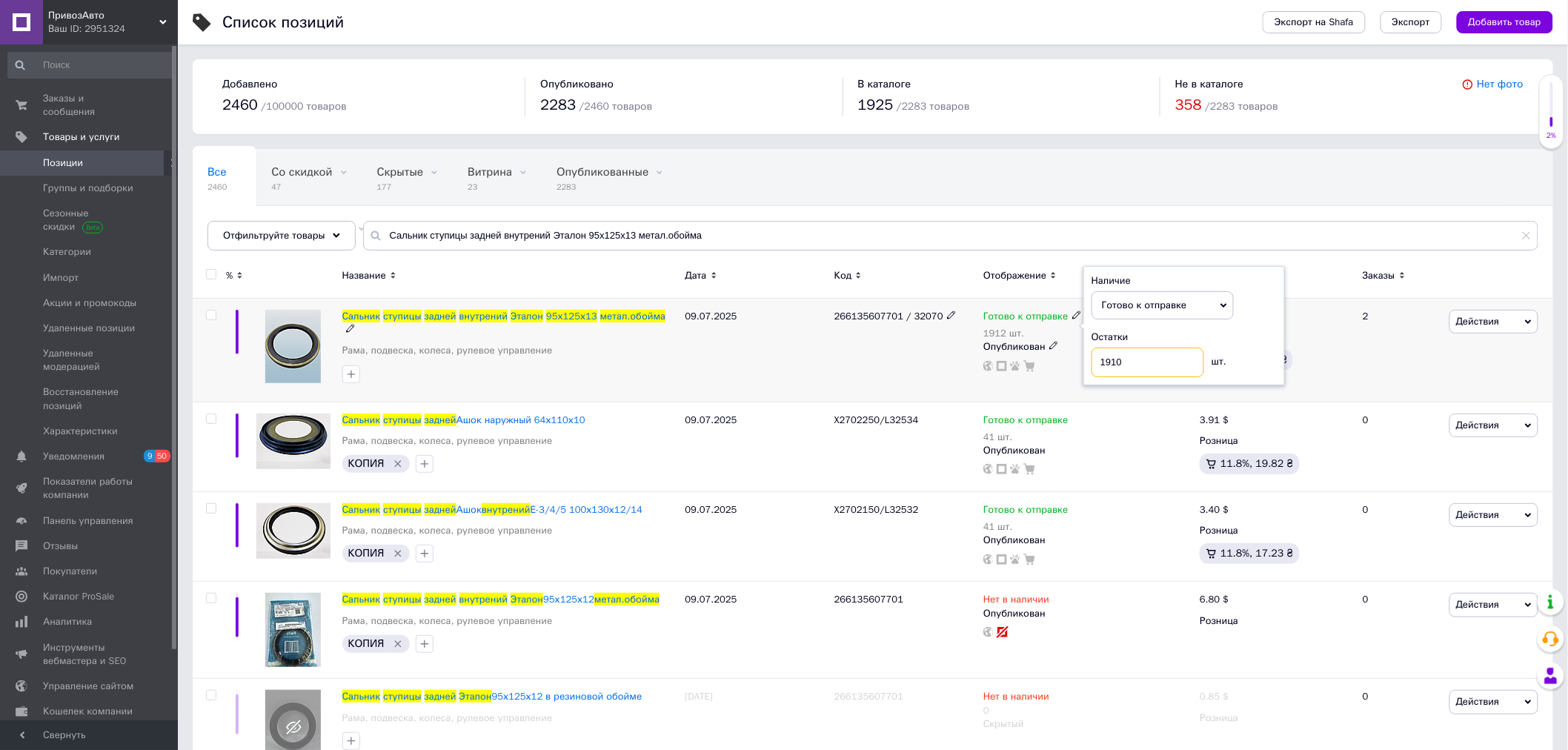 type on "1910" 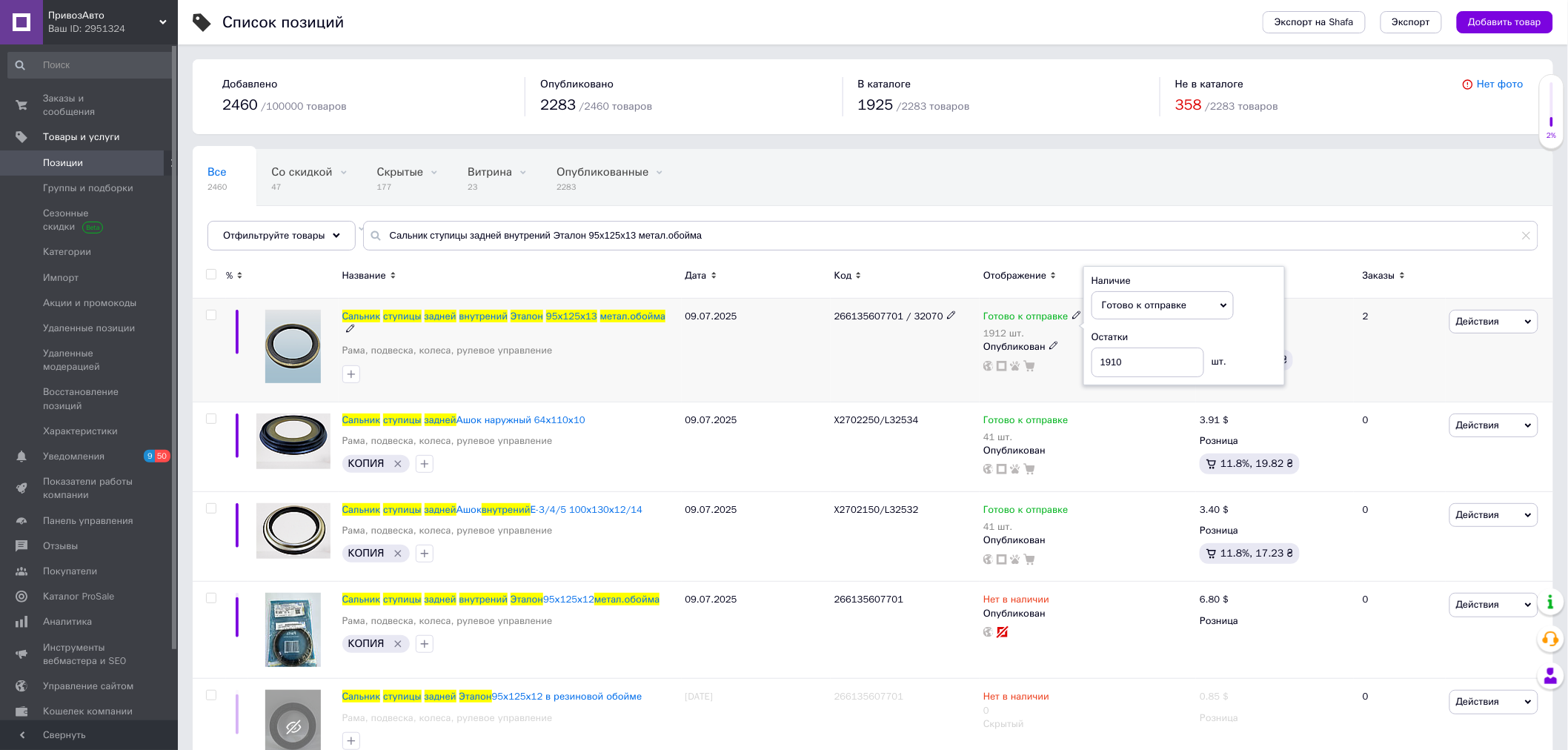click on "266135607701 / 32070" at bounding box center (905, 351) 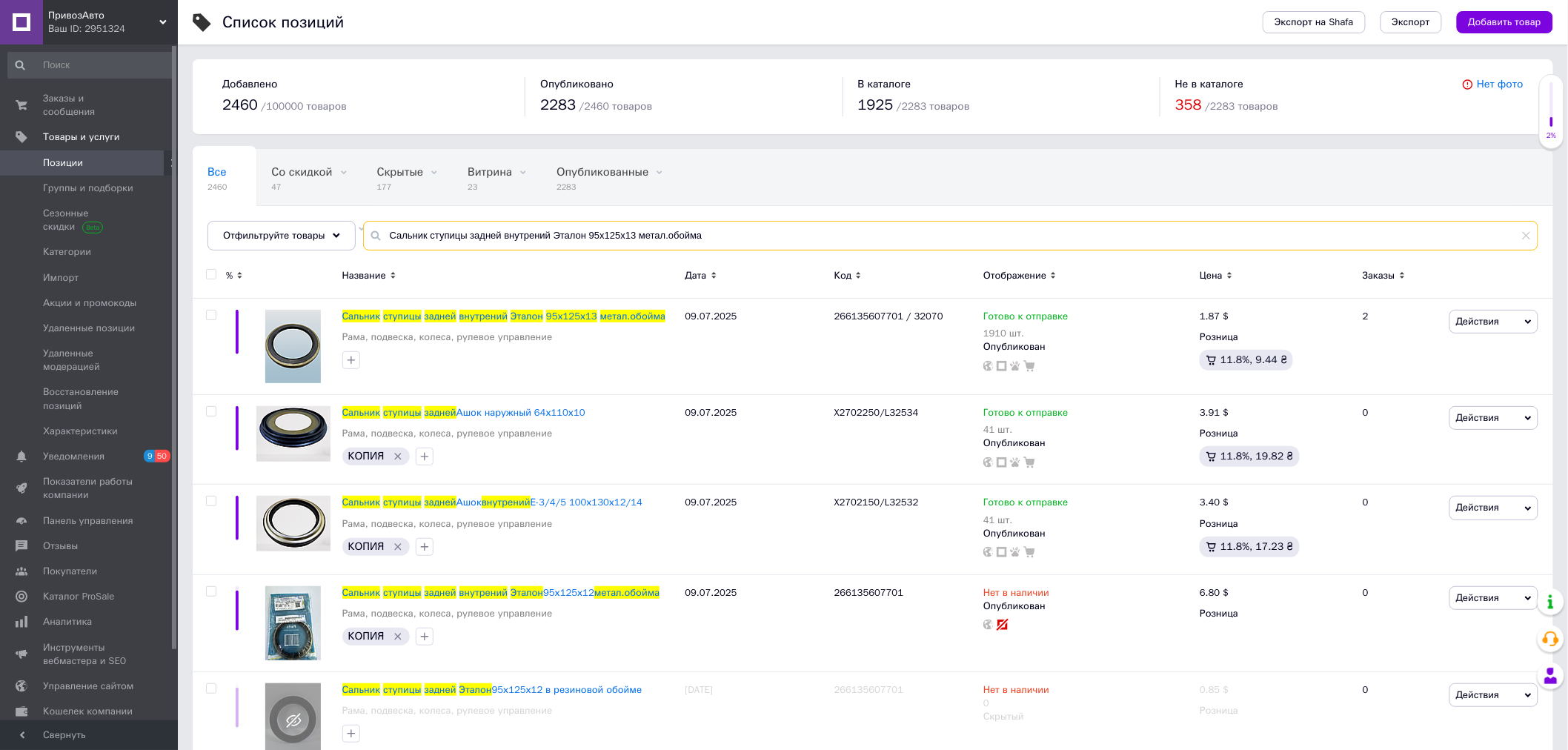 drag, startPoint x: 720, startPoint y: 233, endPoint x: 352, endPoint y: 233, distance: 368 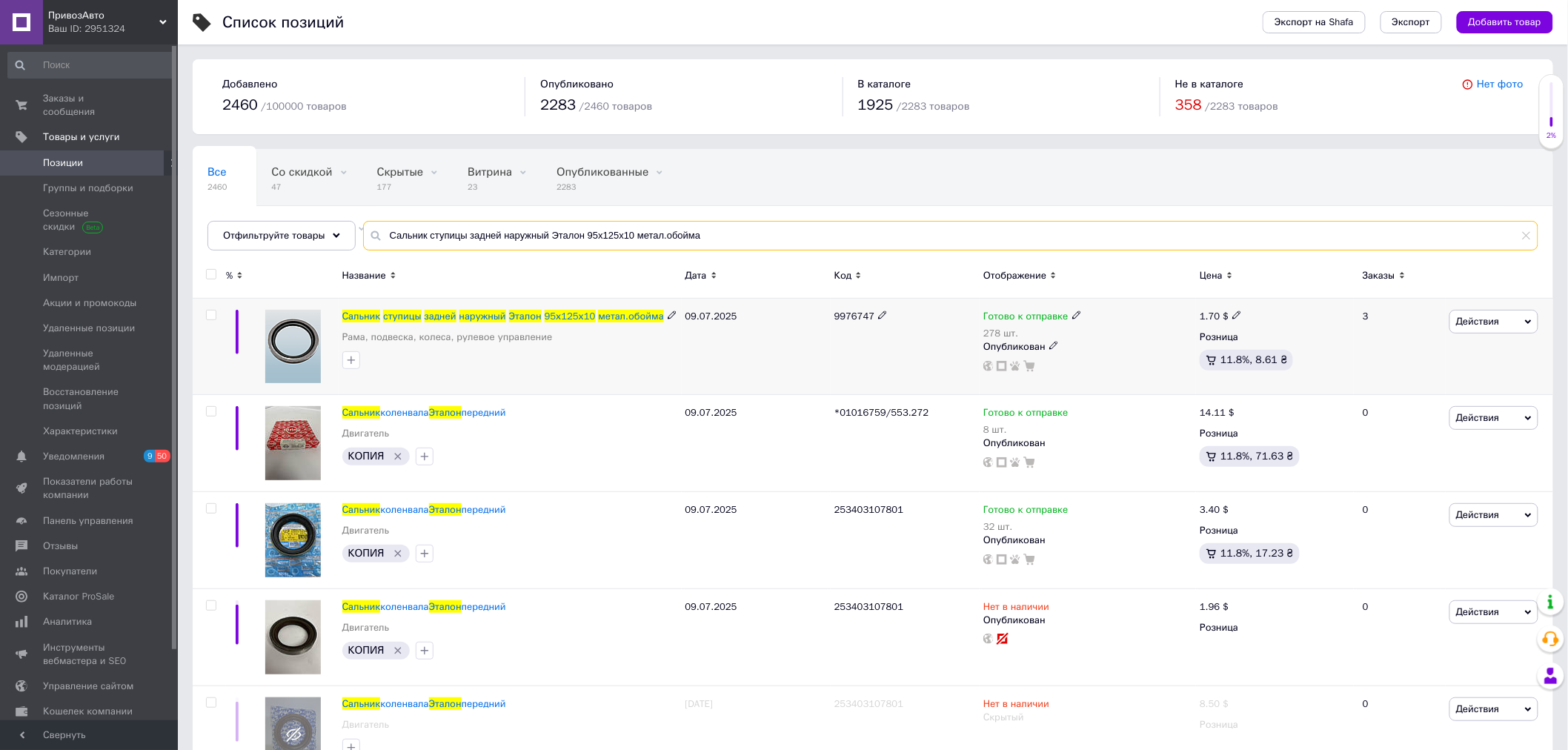 type on "Сальник ступицы задней наружный Эталон 95х125х10 метал.обойма" 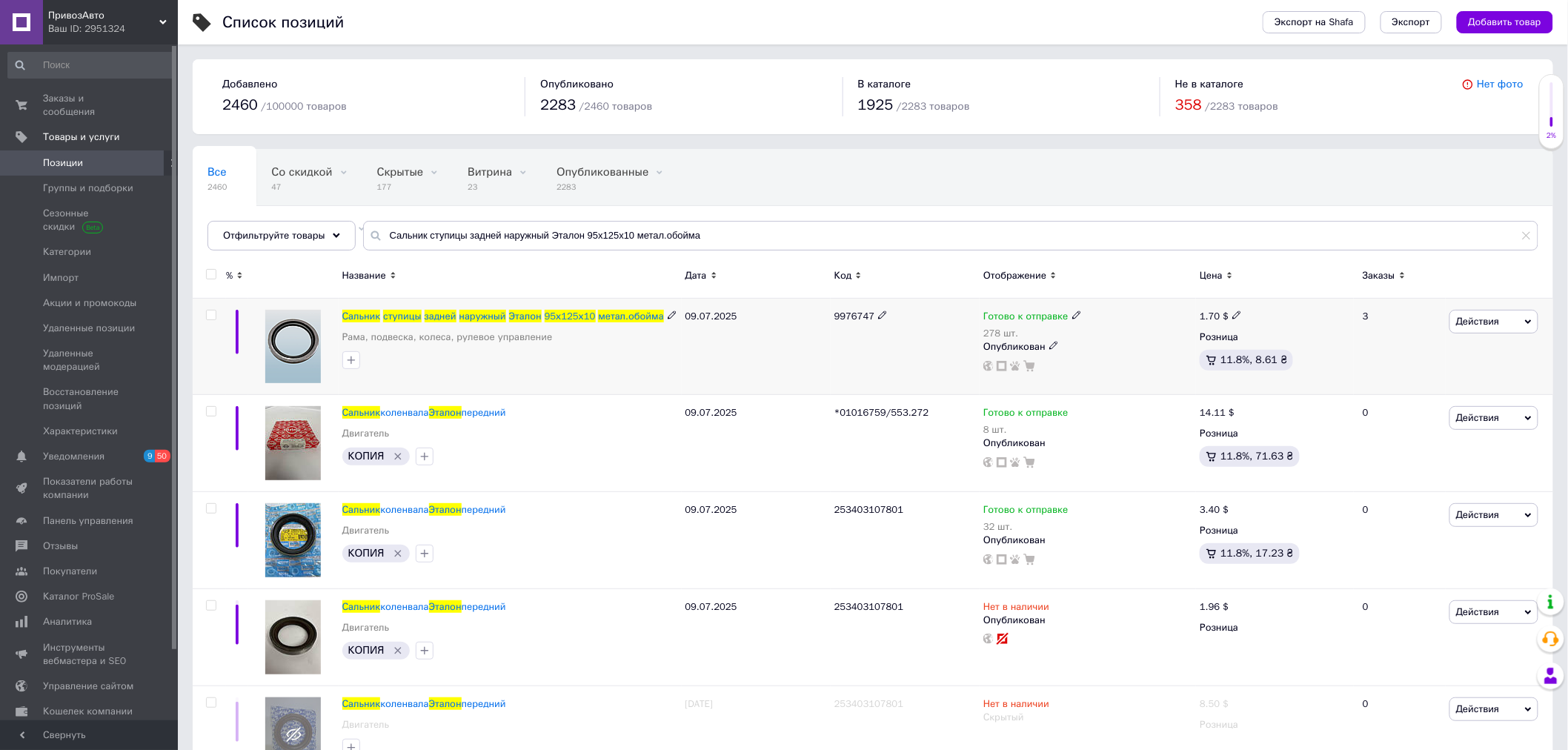 click 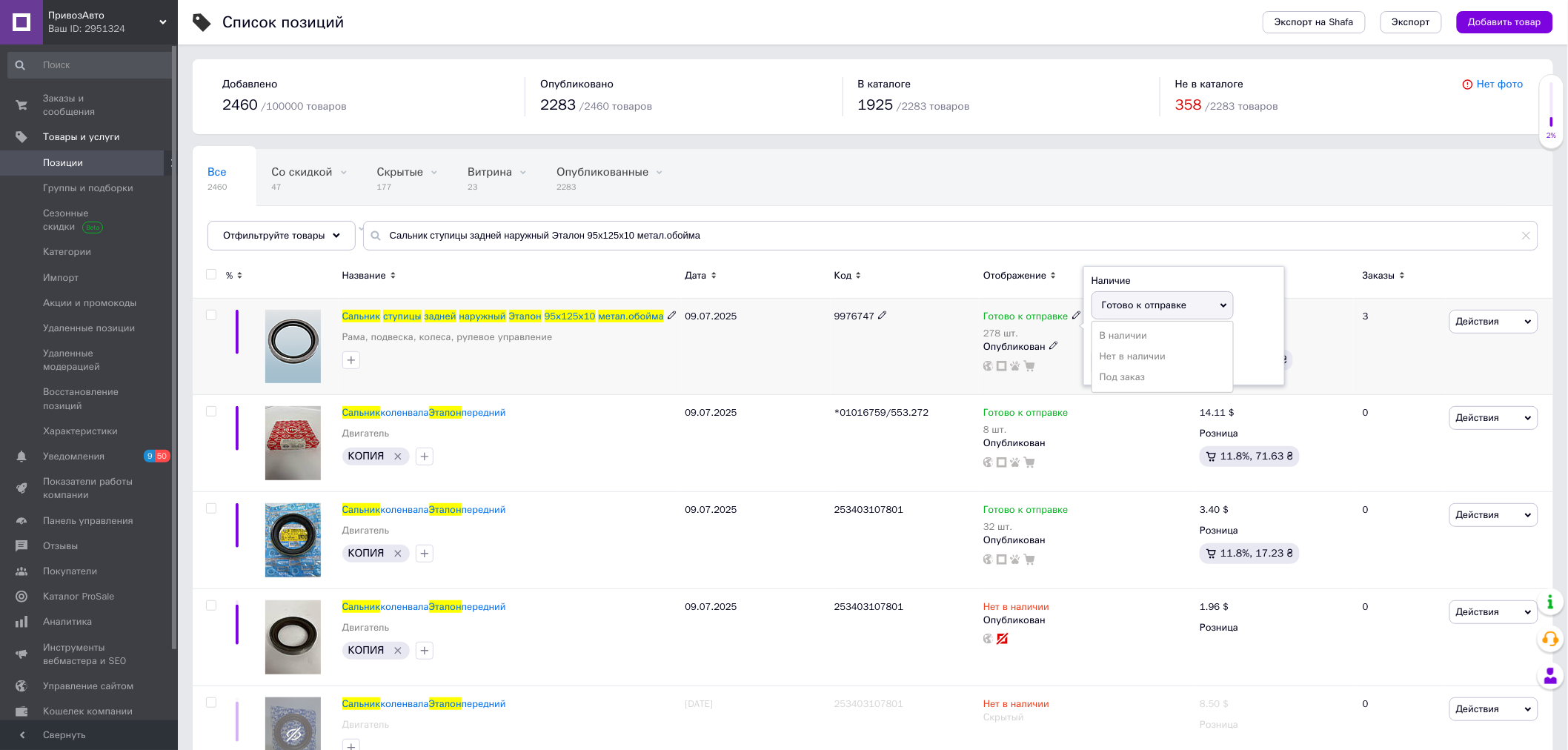 click on "Остатки" at bounding box center [1184, 337] 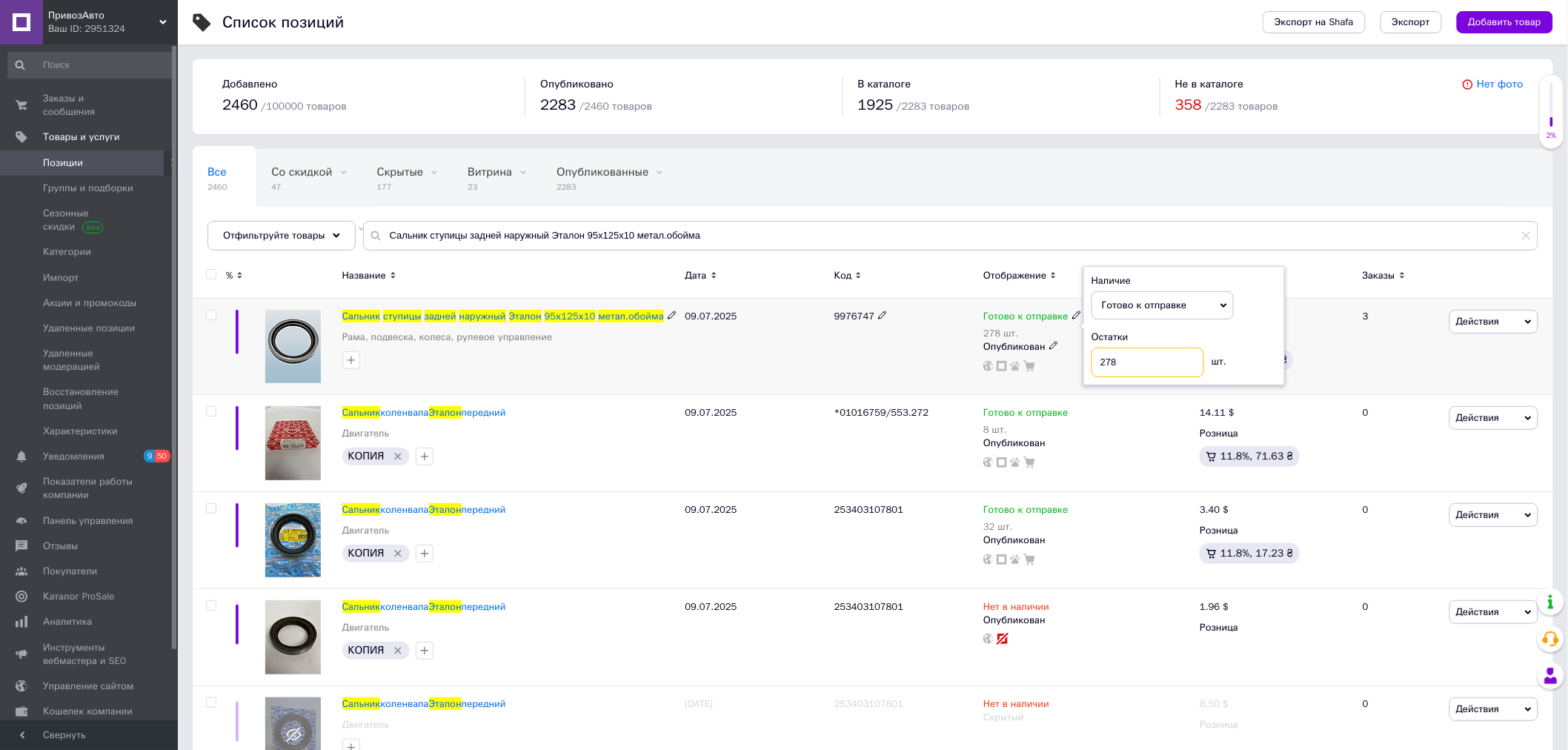drag, startPoint x: 1166, startPoint y: 363, endPoint x: 997, endPoint y: 362, distance: 169.00296 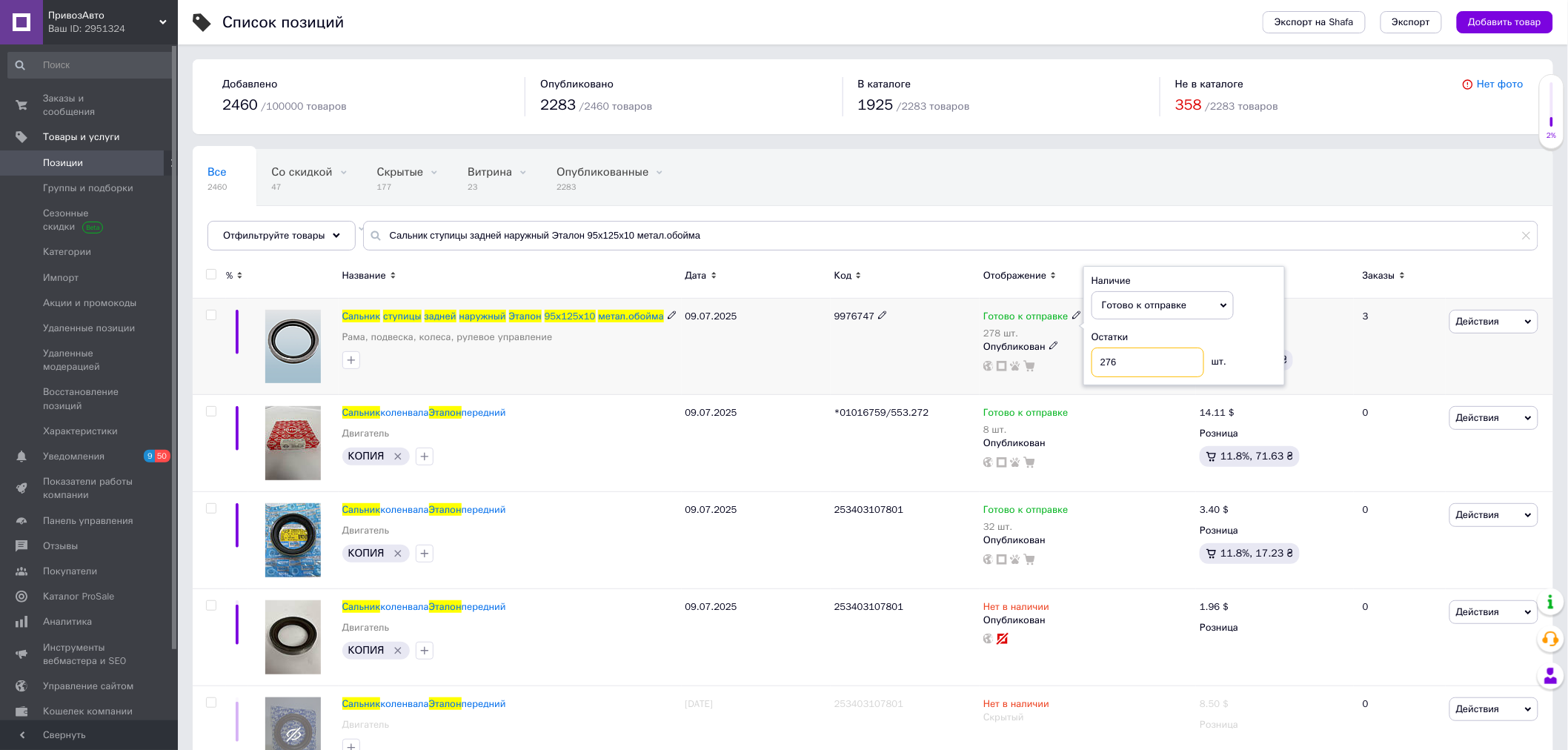 type on "276" 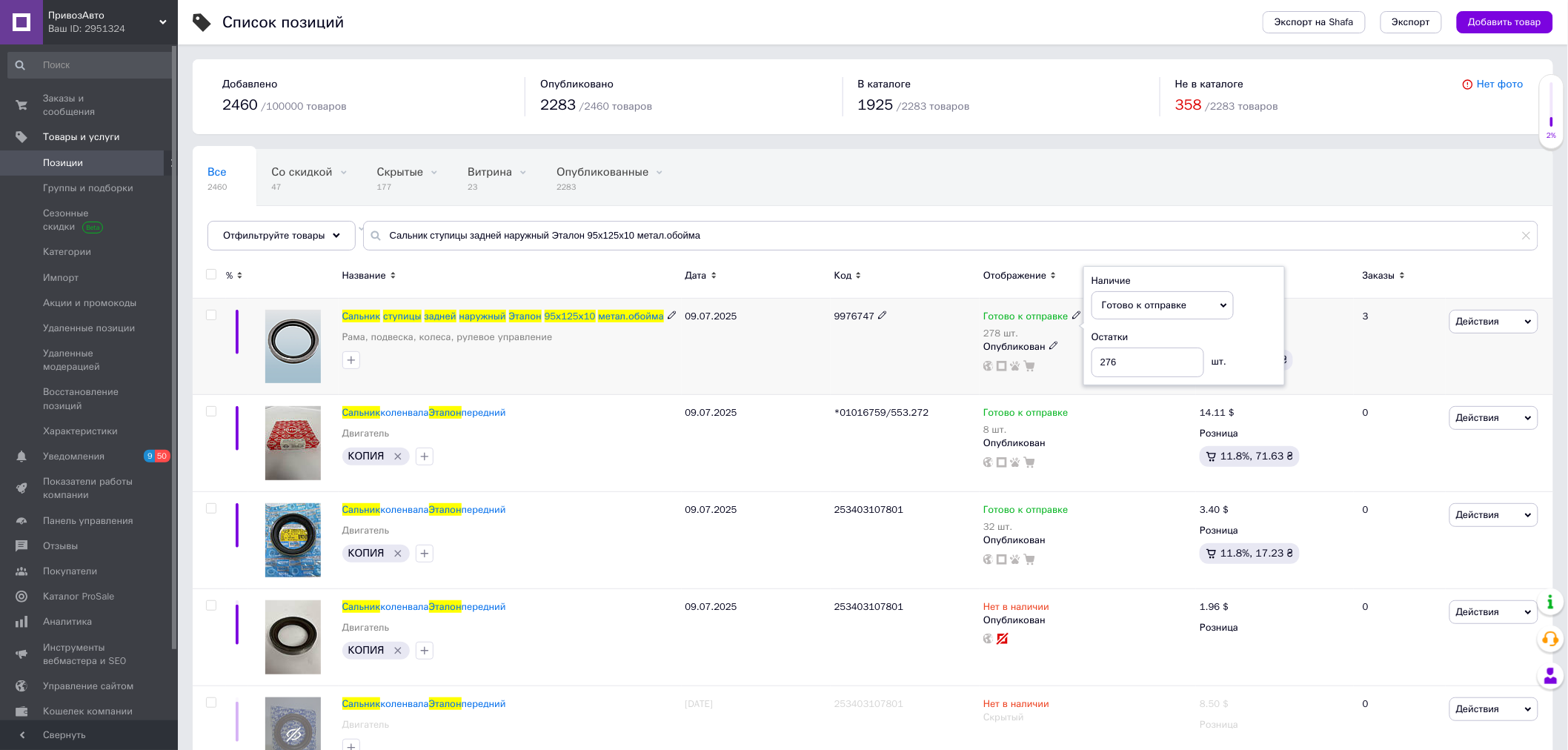 click on "9976747" at bounding box center (905, 347) 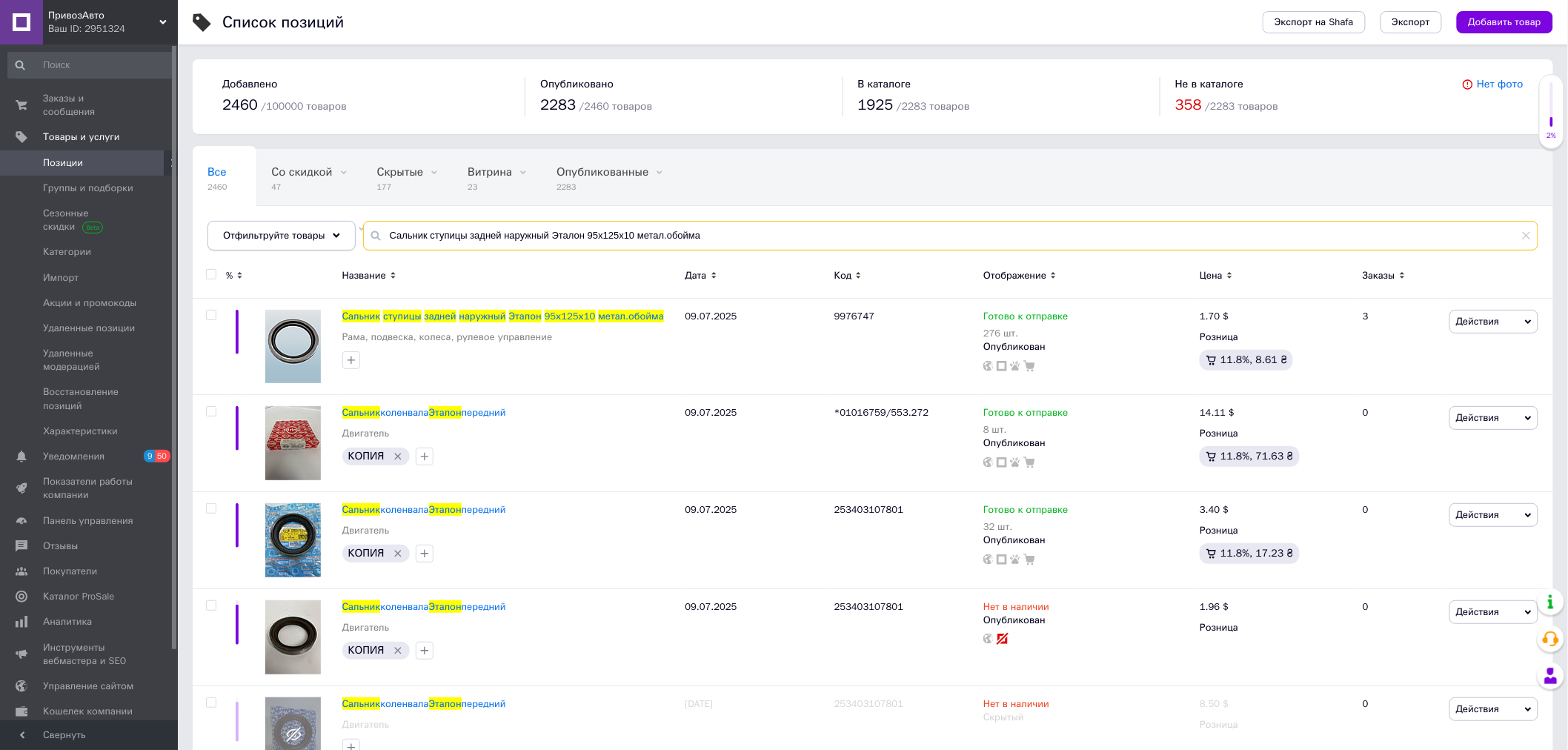 drag, startPoint x: 734, startPoint y: 238, endPoint x: 286, endPoint y: 232, distance: 448.04 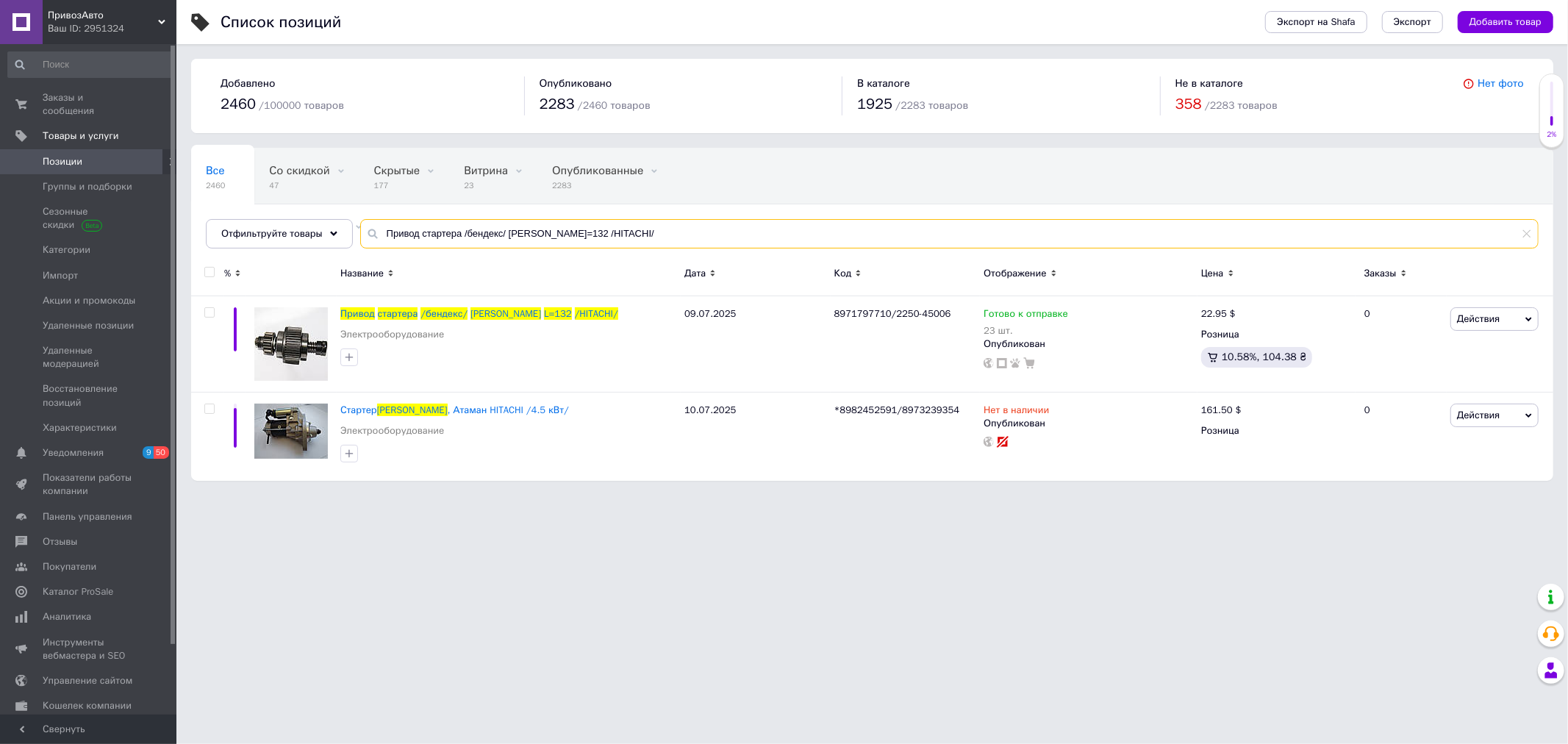 type on "Привод стартера /бендекс/ [PERSON_NAME]=132 /HITACHI/" 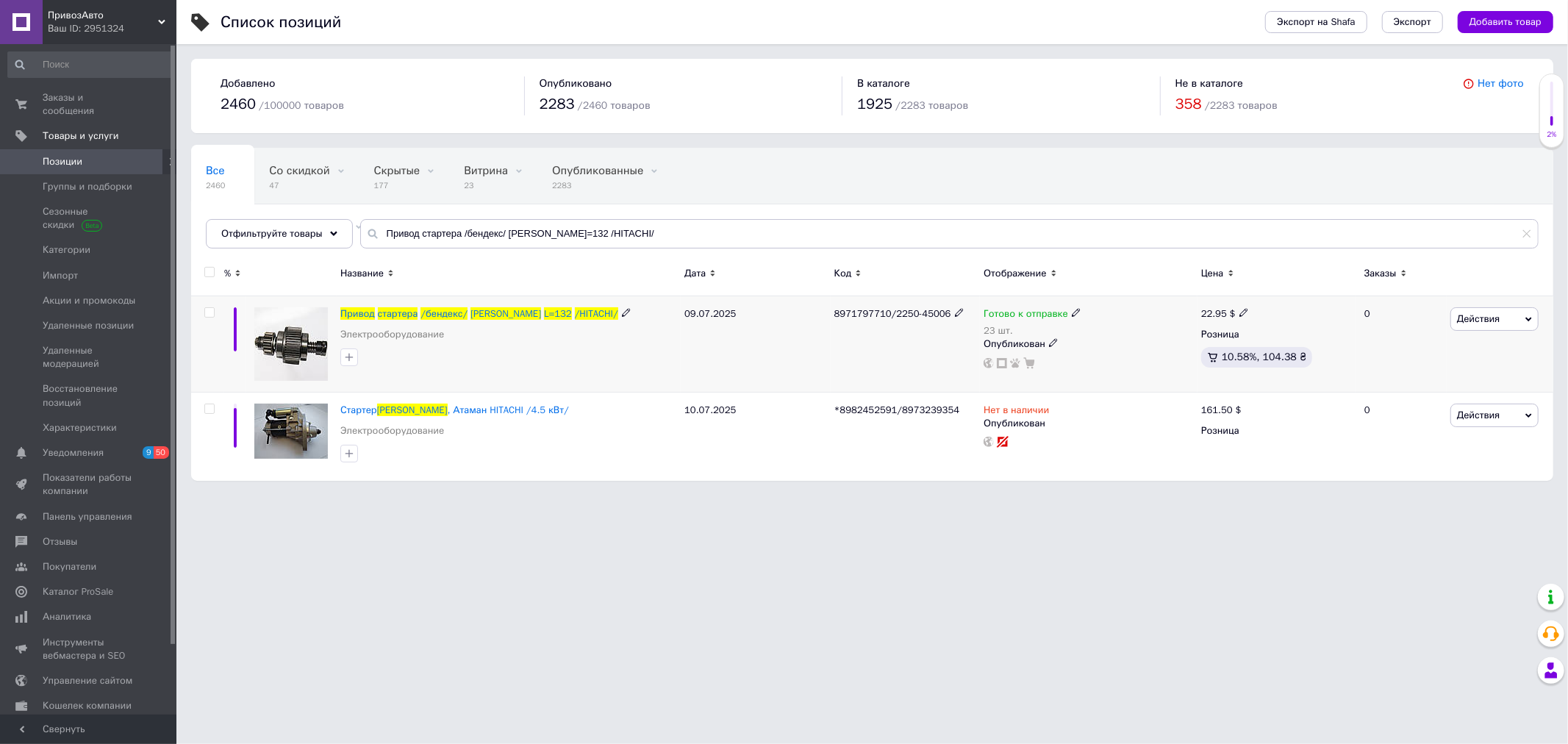 click 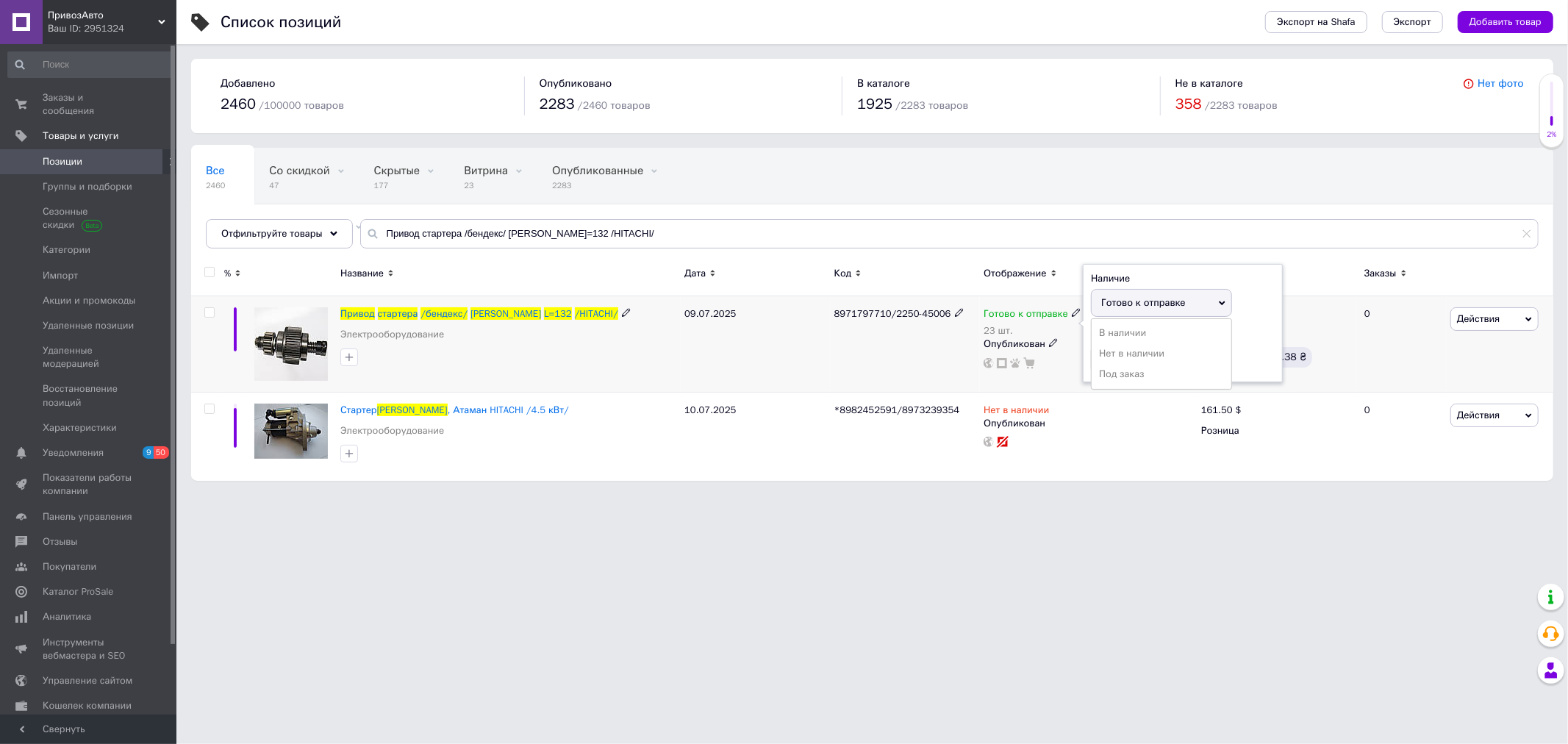 click on "Остатки" at bounding box center (1183, 335) 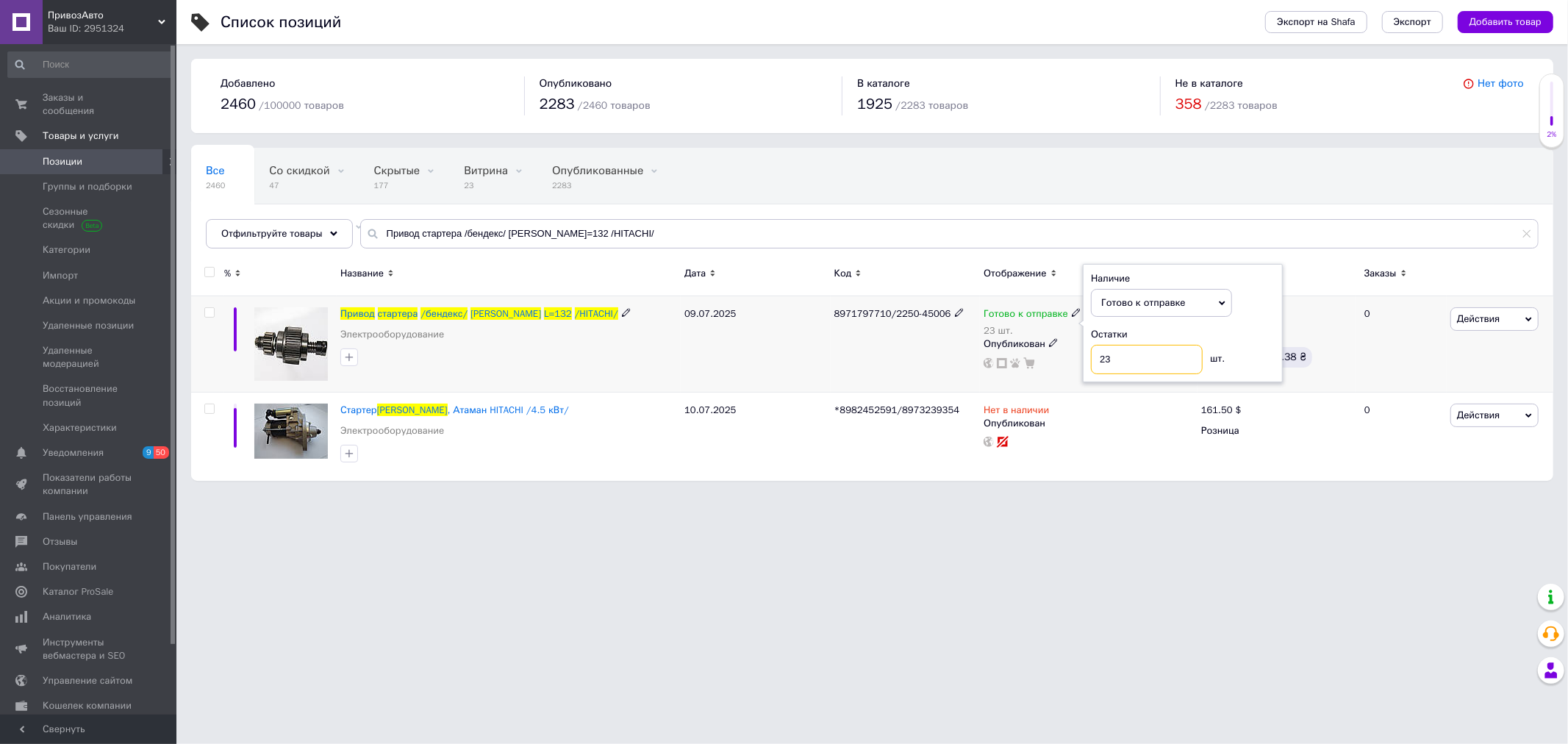 click on "Готово к отправке 23 шт. Наличие Готово к отправке В наличии Нет в наличии Под заказ Остатки 23 шт. Опубликован" at bounding box center (1089, 338) 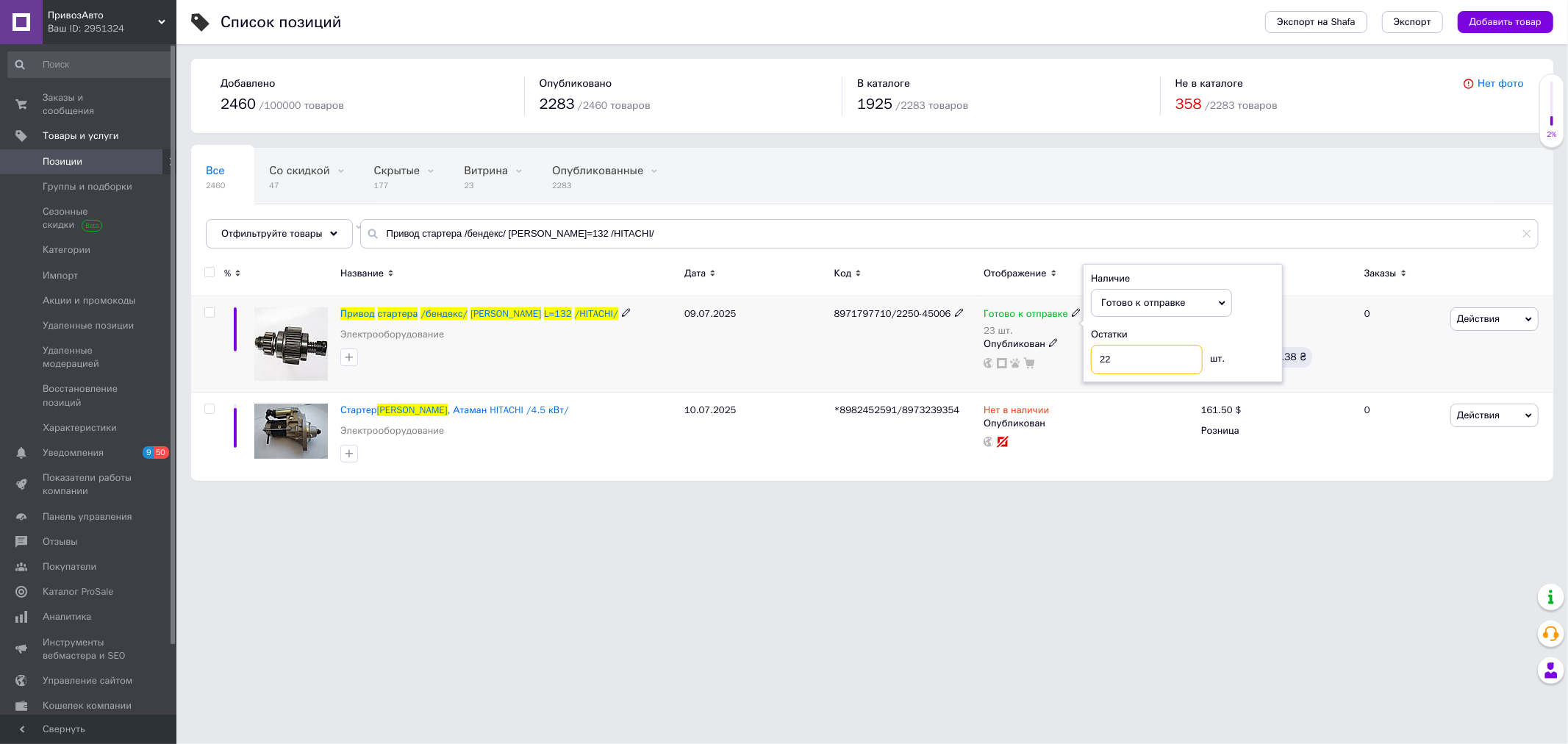 type on "22" 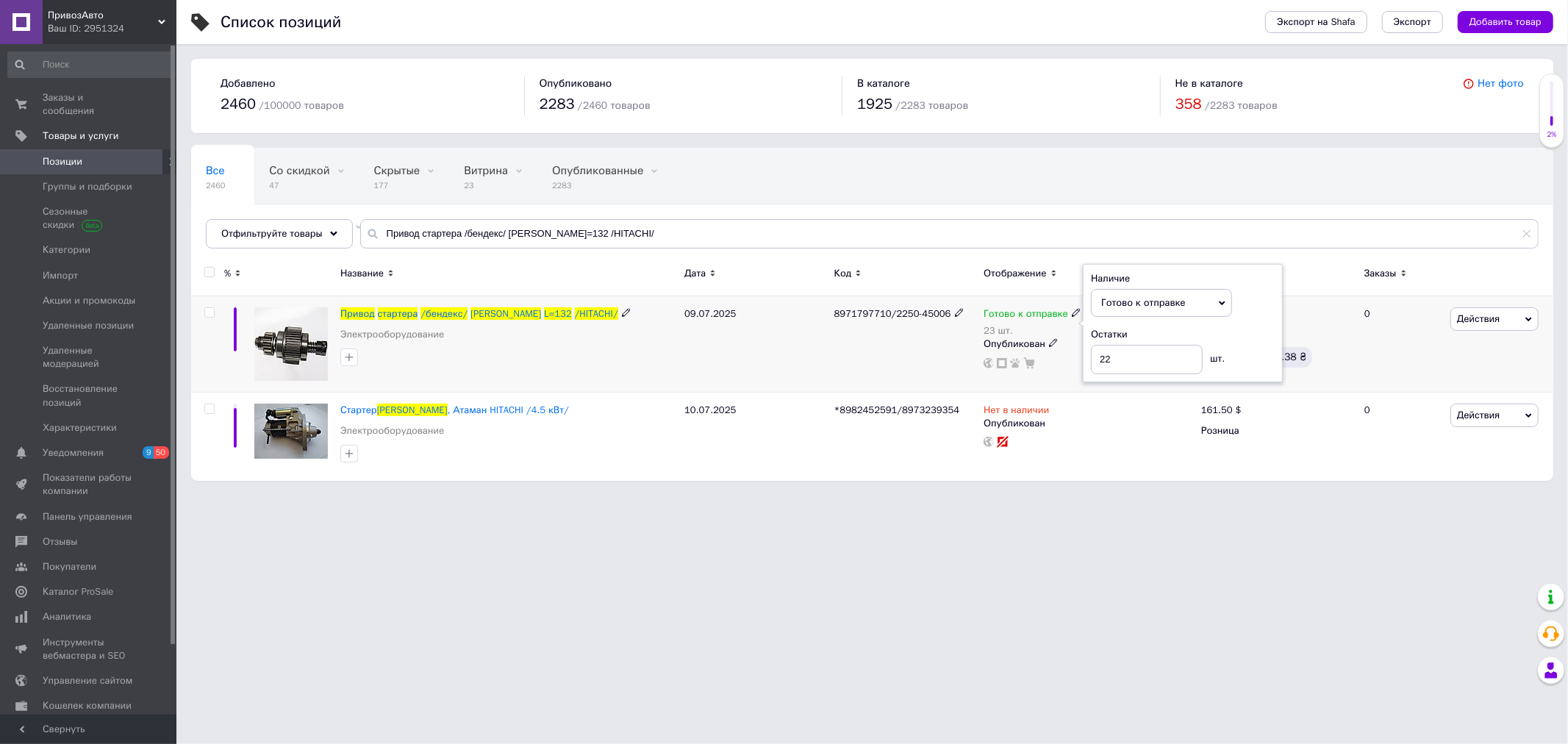 click on "8971797710/2250-45006" at bounding box center (906, 344) 